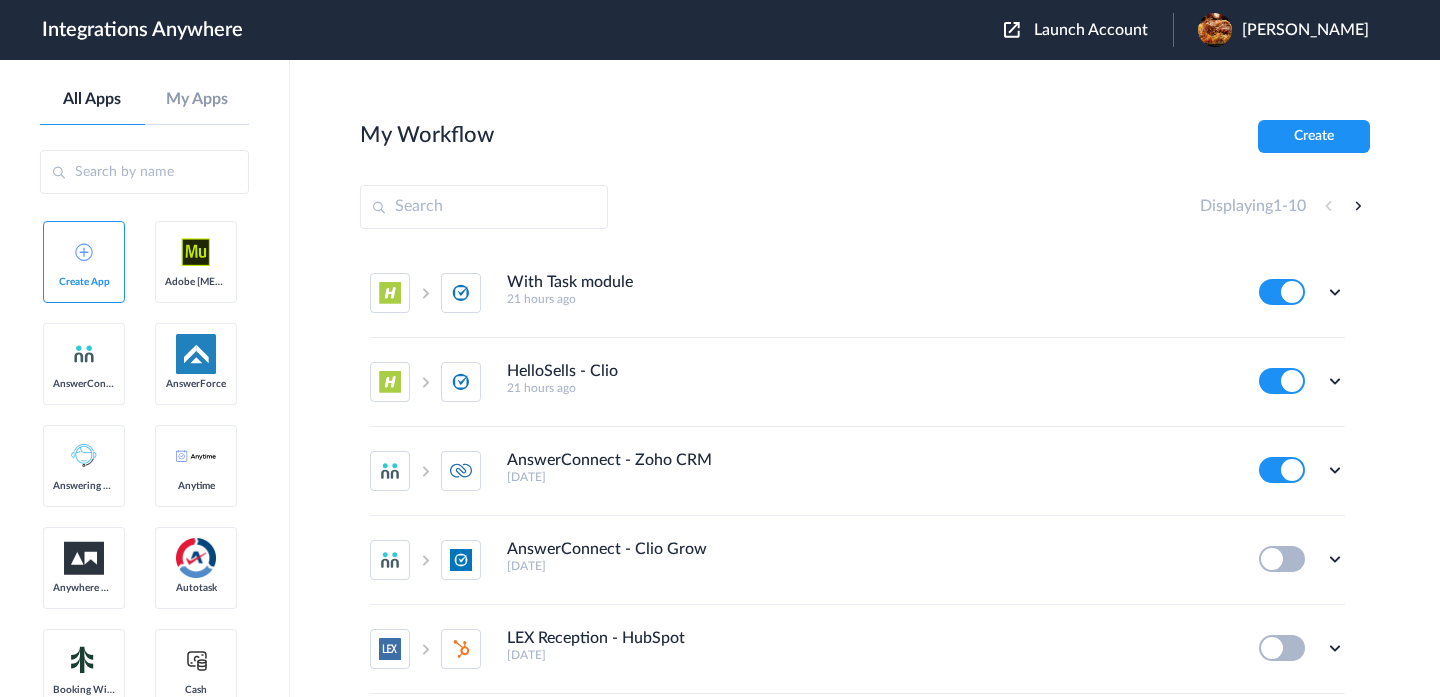 scroll, scrollTop: 0, scrollLeft: 0, axis: both 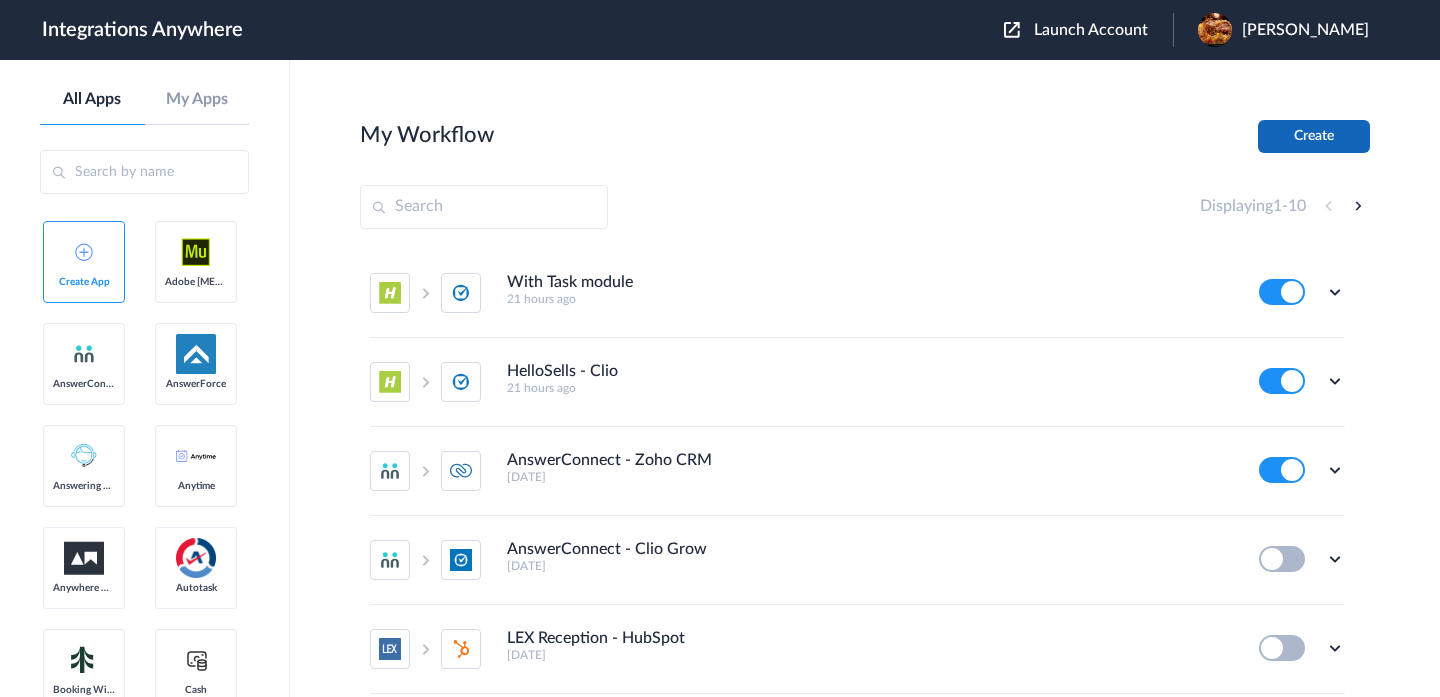 click on "Create" at bounding box center [1314, 136] 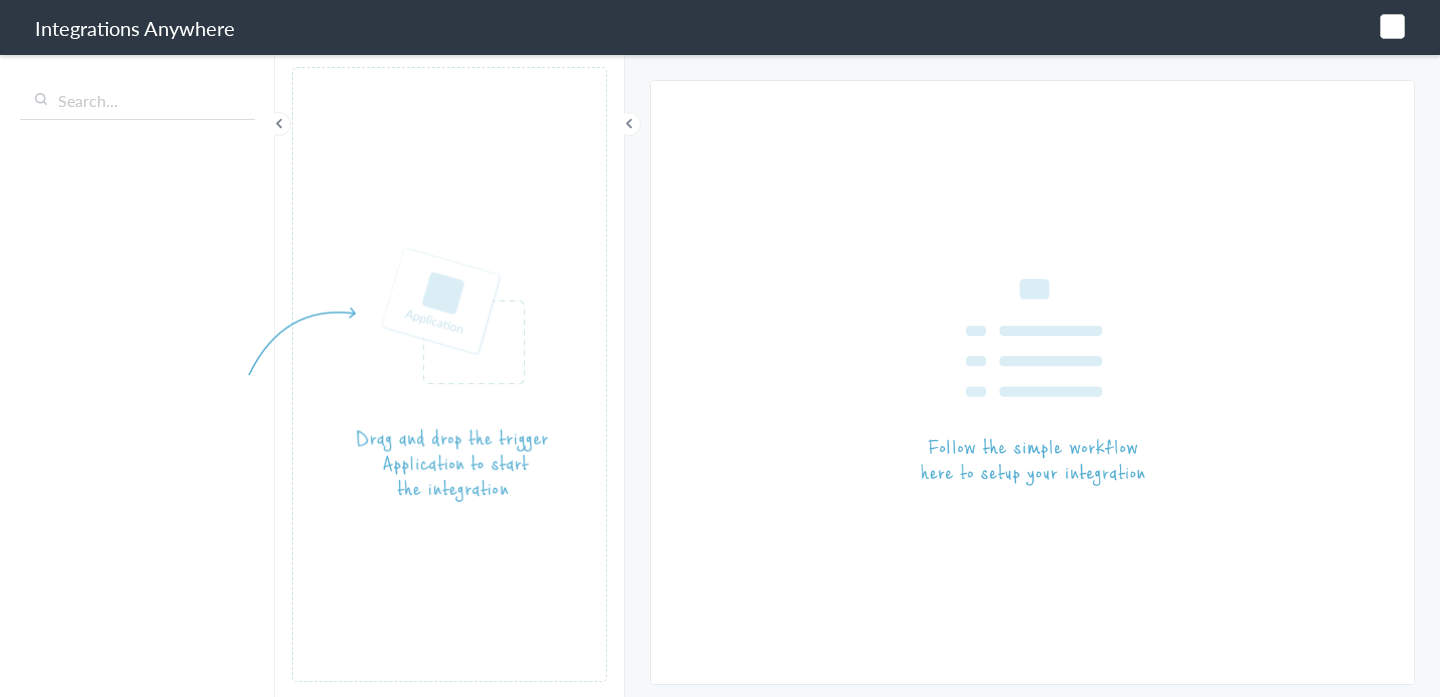 scroll, scrollTop: 0, scrollLeft: 0, axis: both 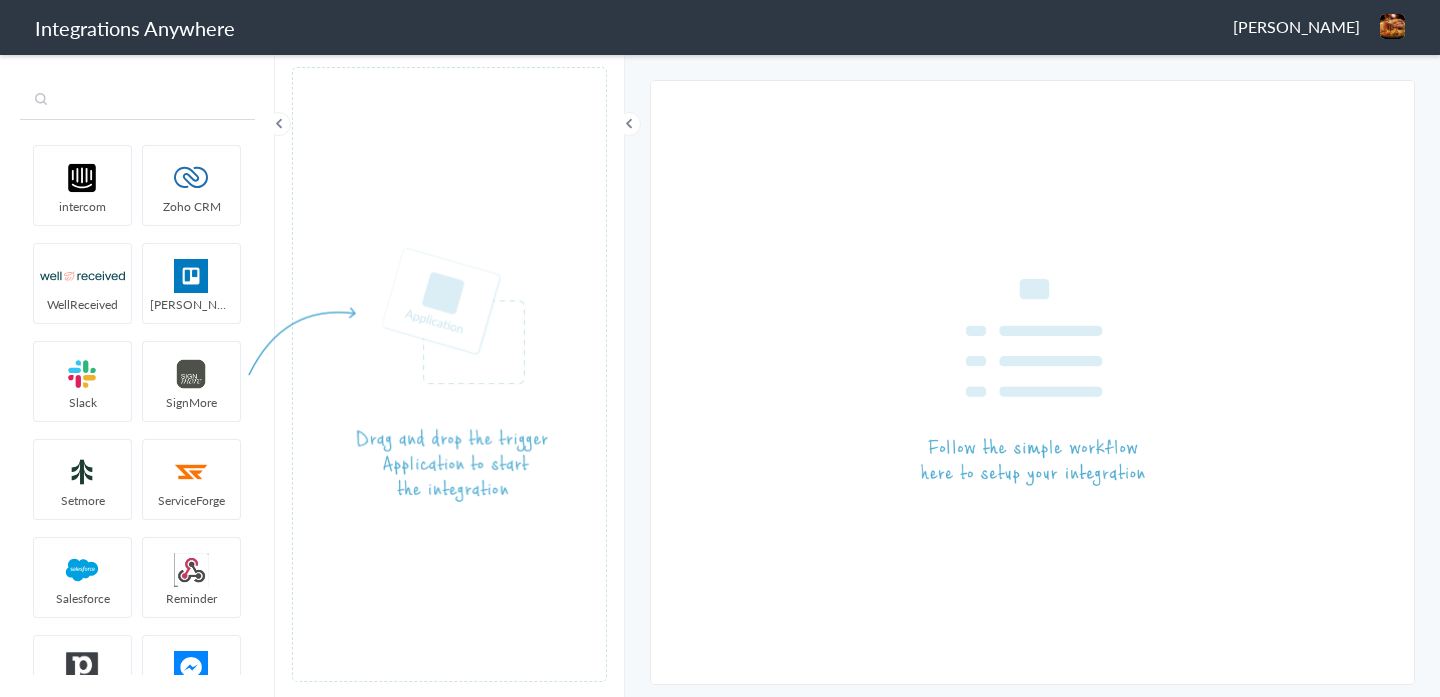 click at bounding box center [137, 101] 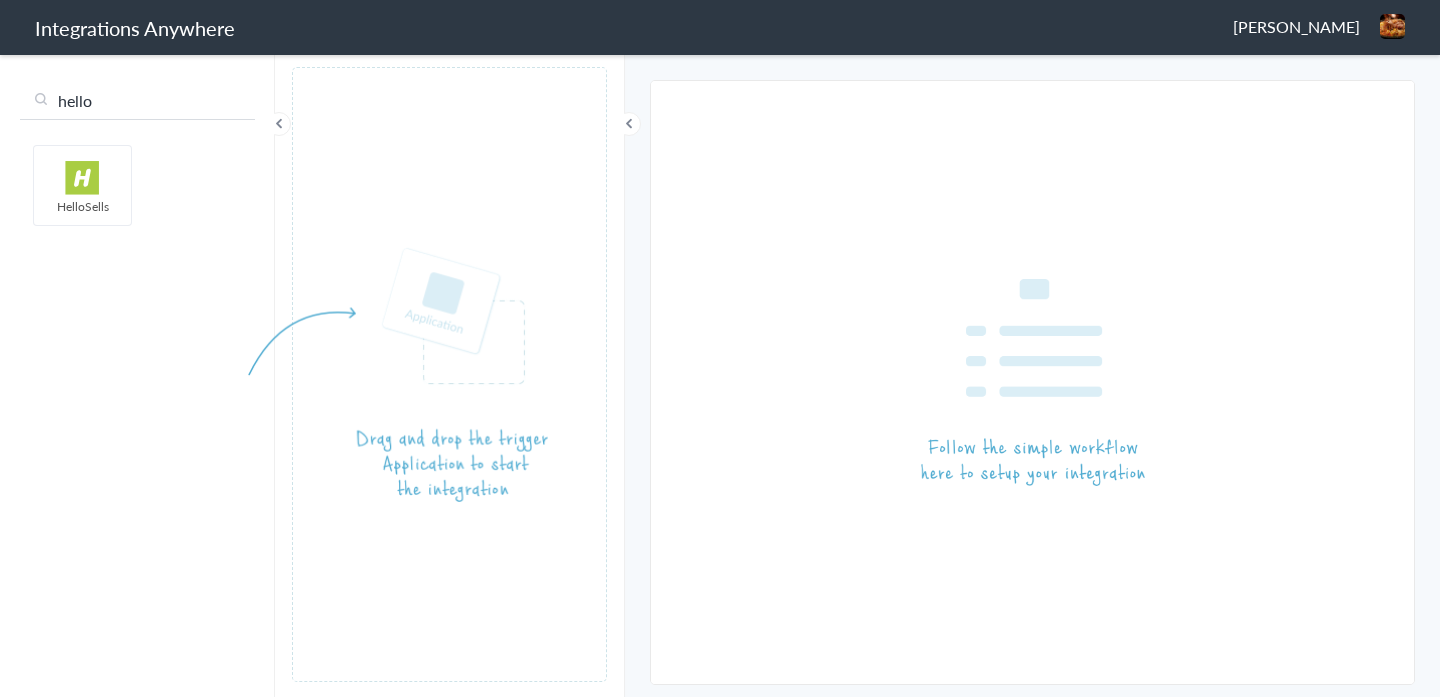 type on "hello" 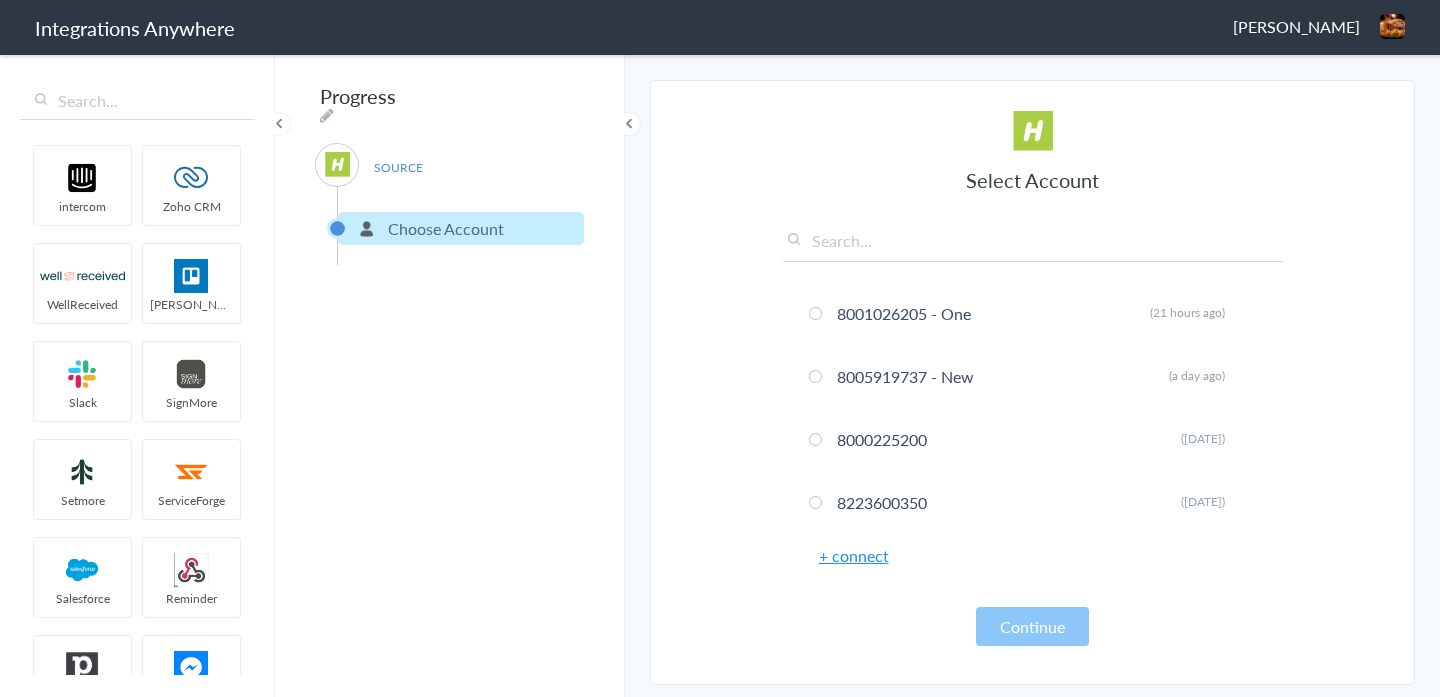 click on "+ connect" at bounding box center (854, 555) 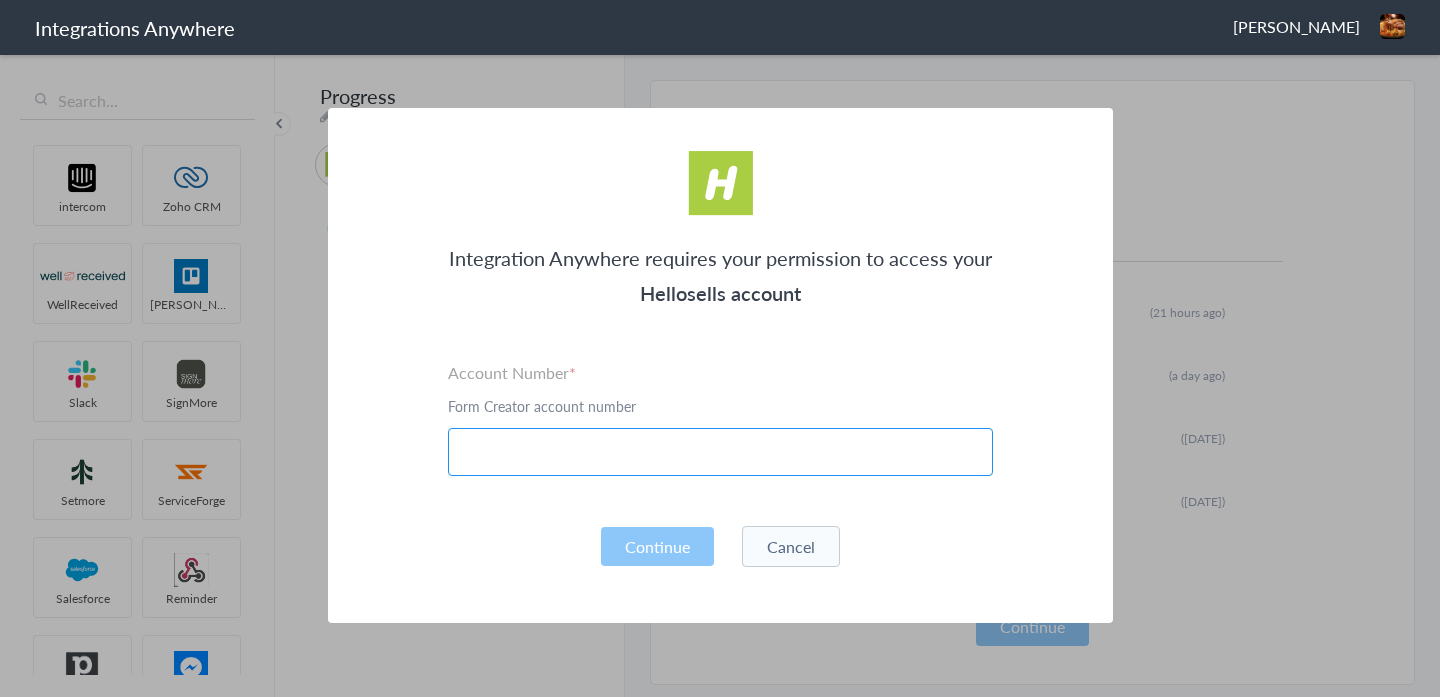 click at bounding box center (720, 452) 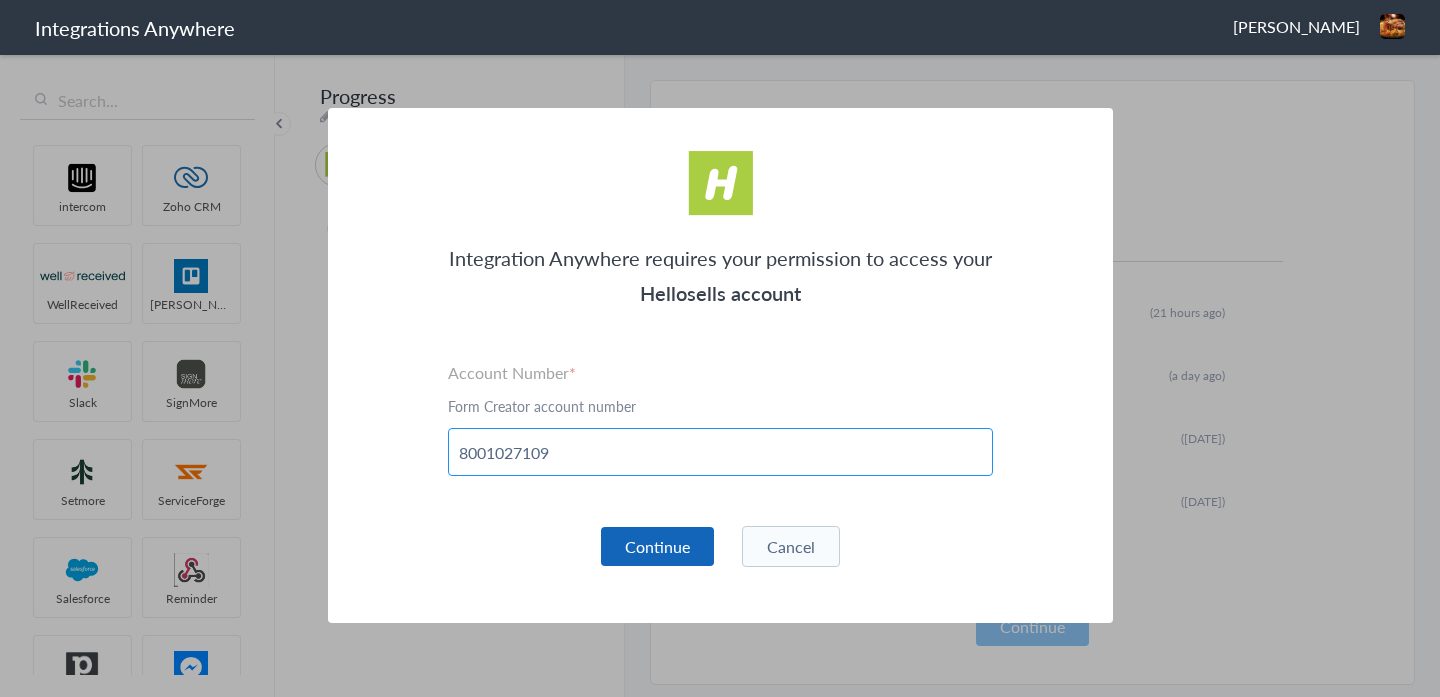 type on "8001027109" 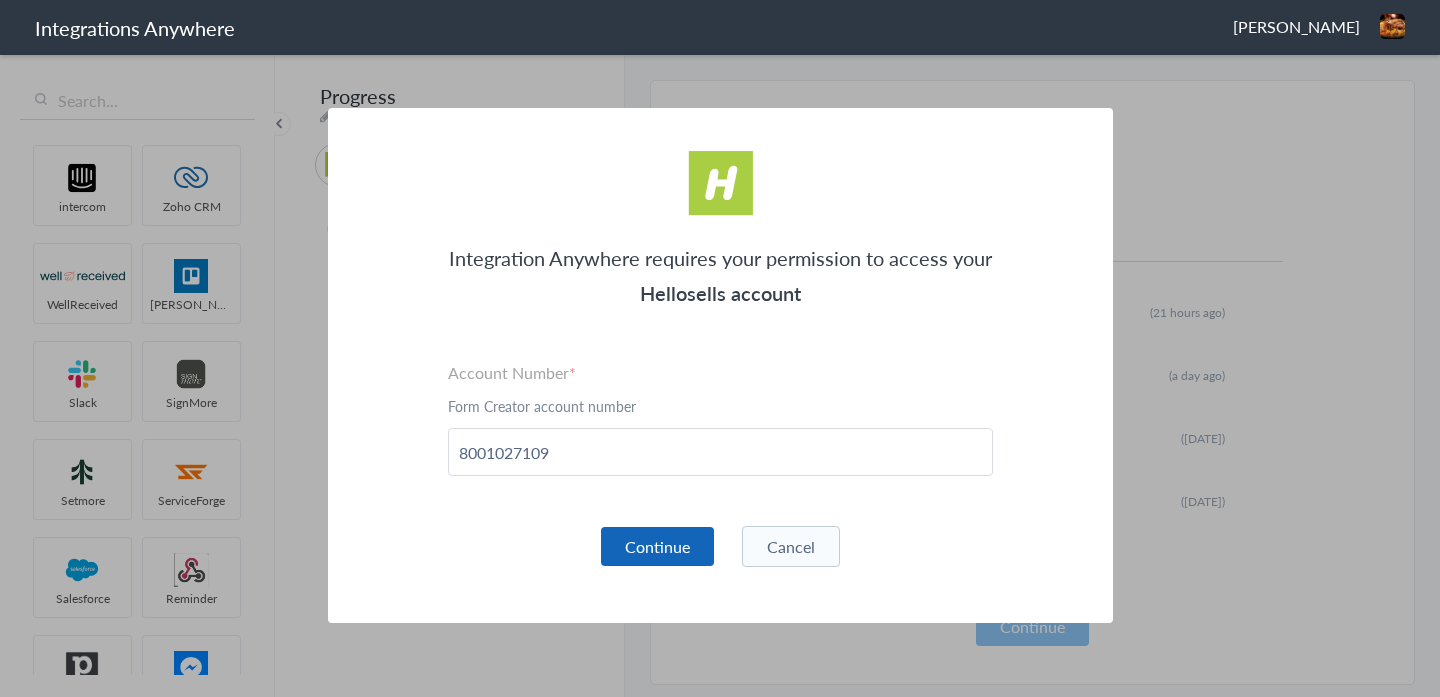 click on "Continue" at bounding box center [657, 546] 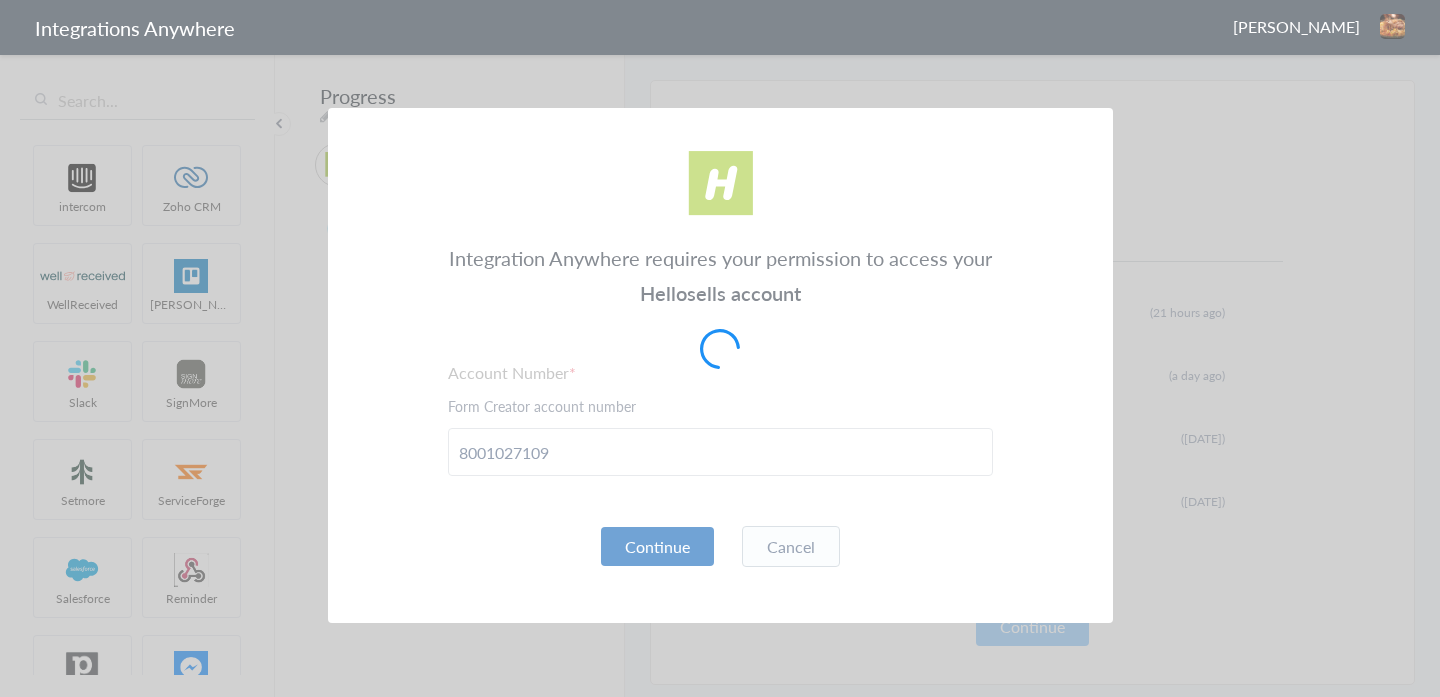 type 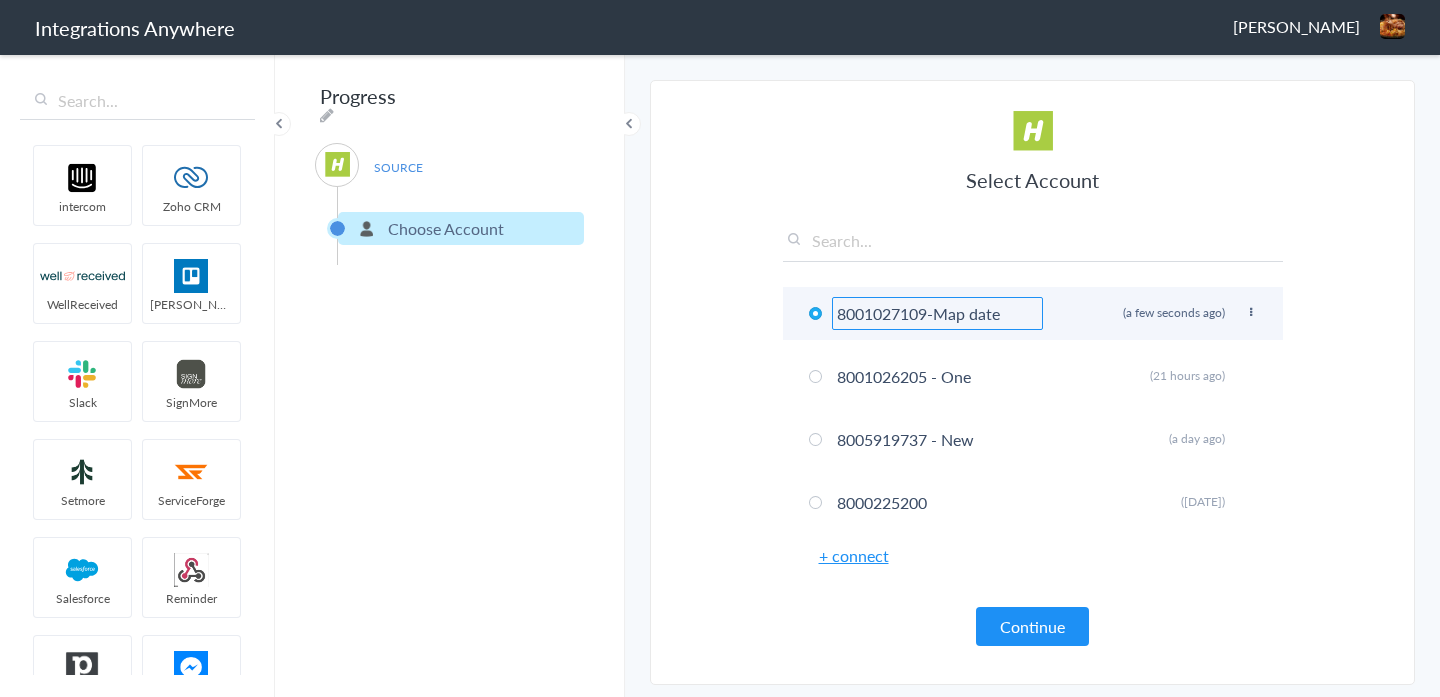 type on "8001027109-Map date" 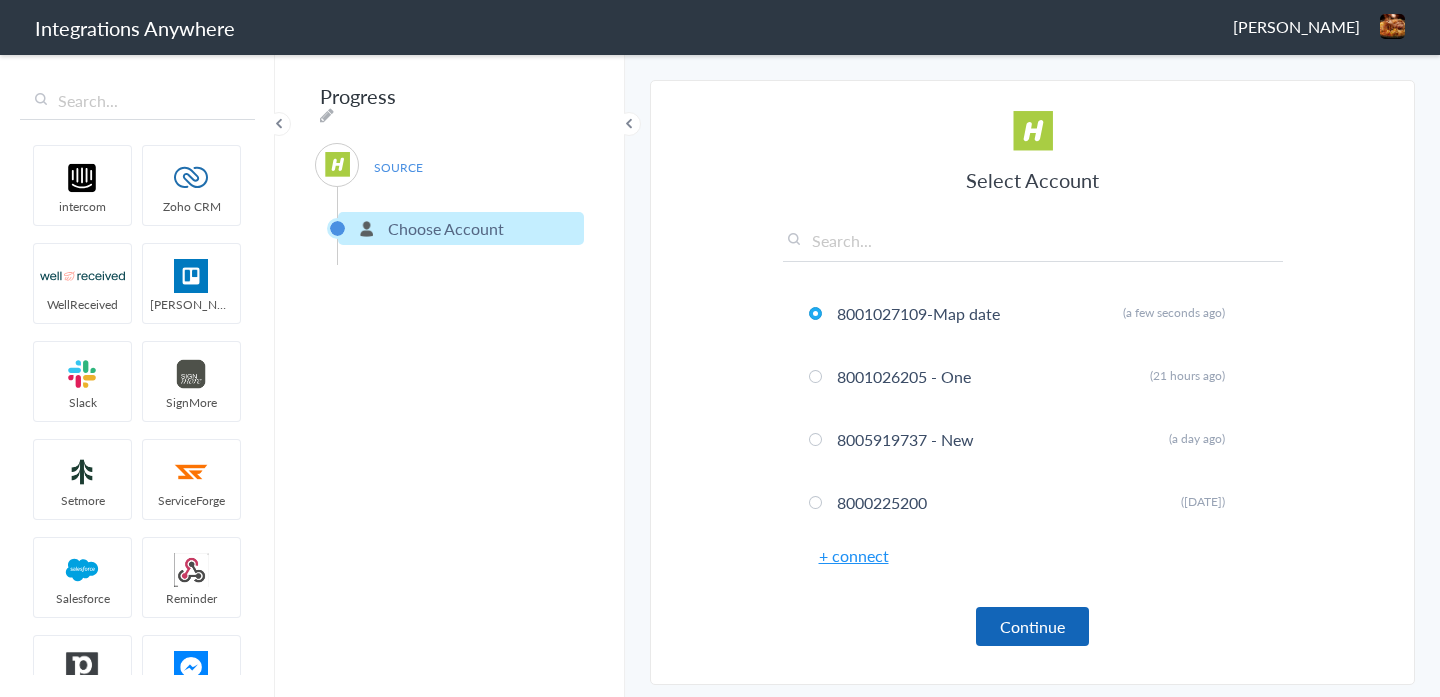 click on "Continue" at bounding box center [1032, 626] 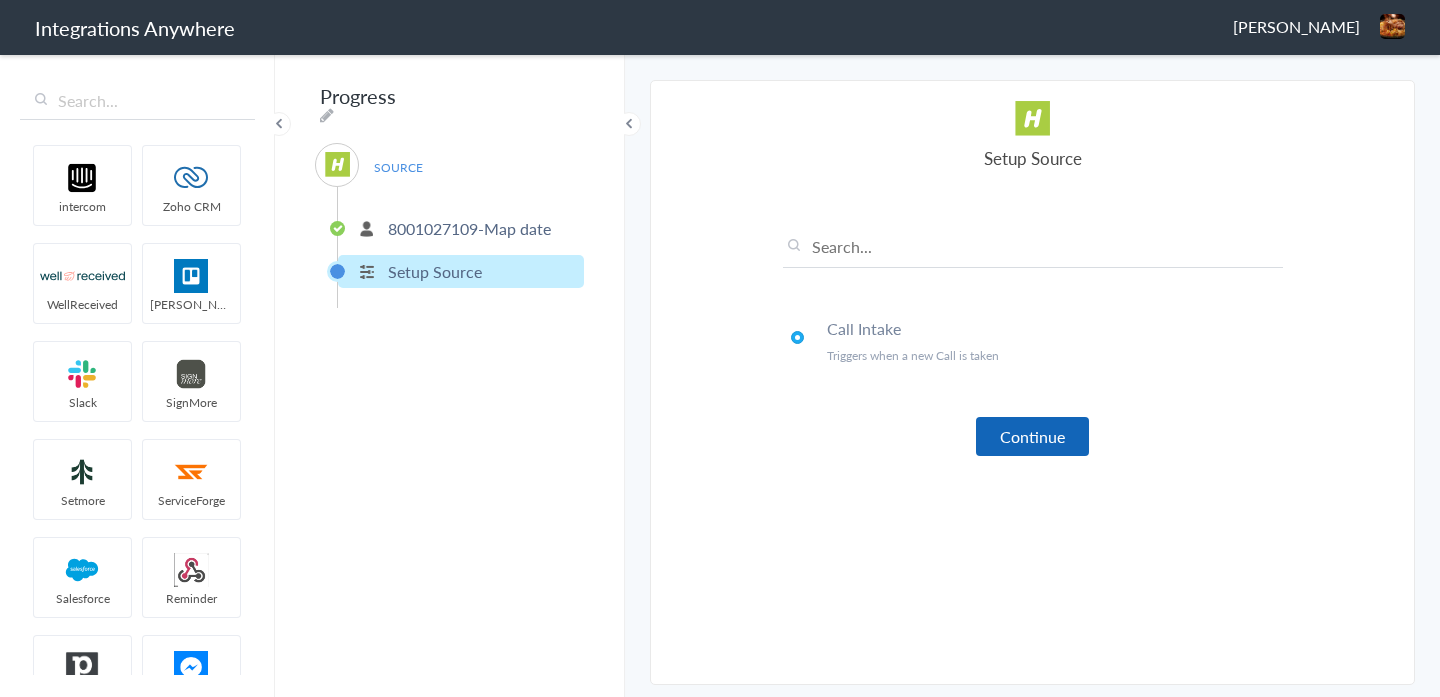 click on "Continue" at bounding box center [1032, 436] 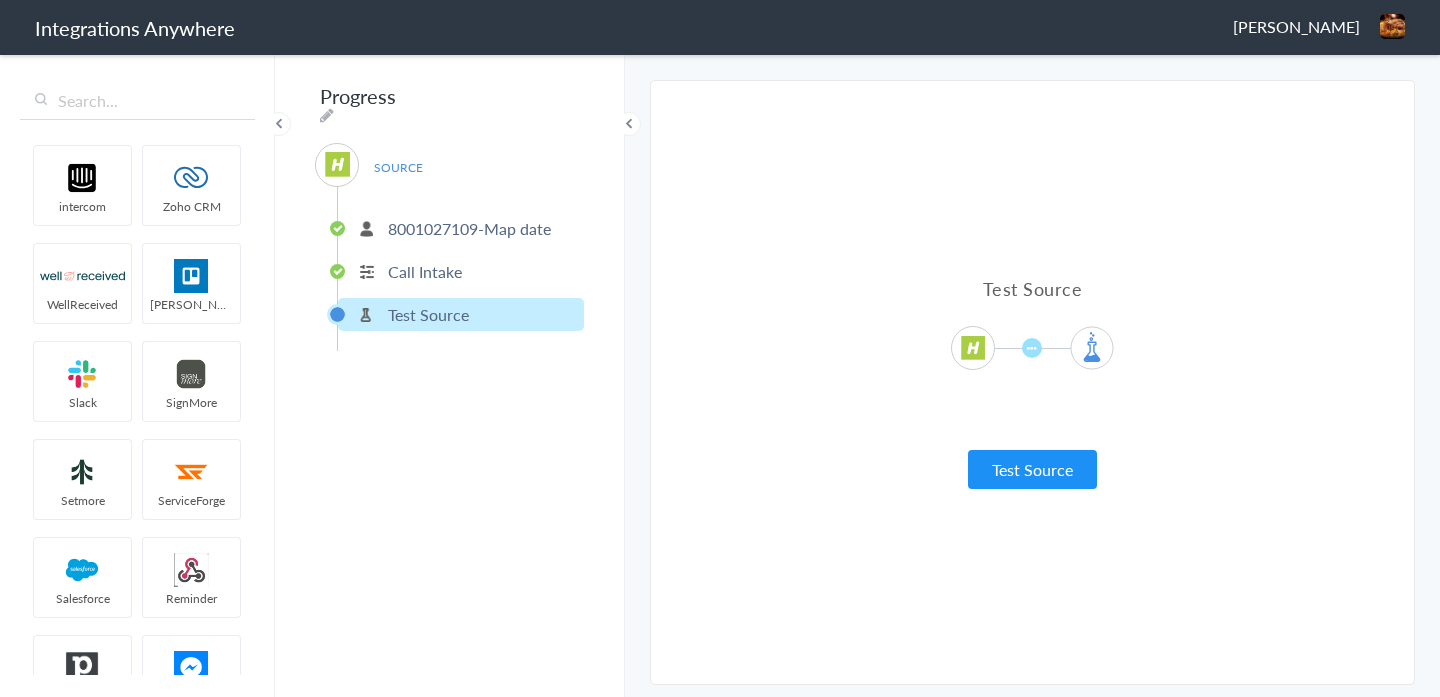 click on "Test Source Test Source Test Failed" at bounding box center [1033, 382] 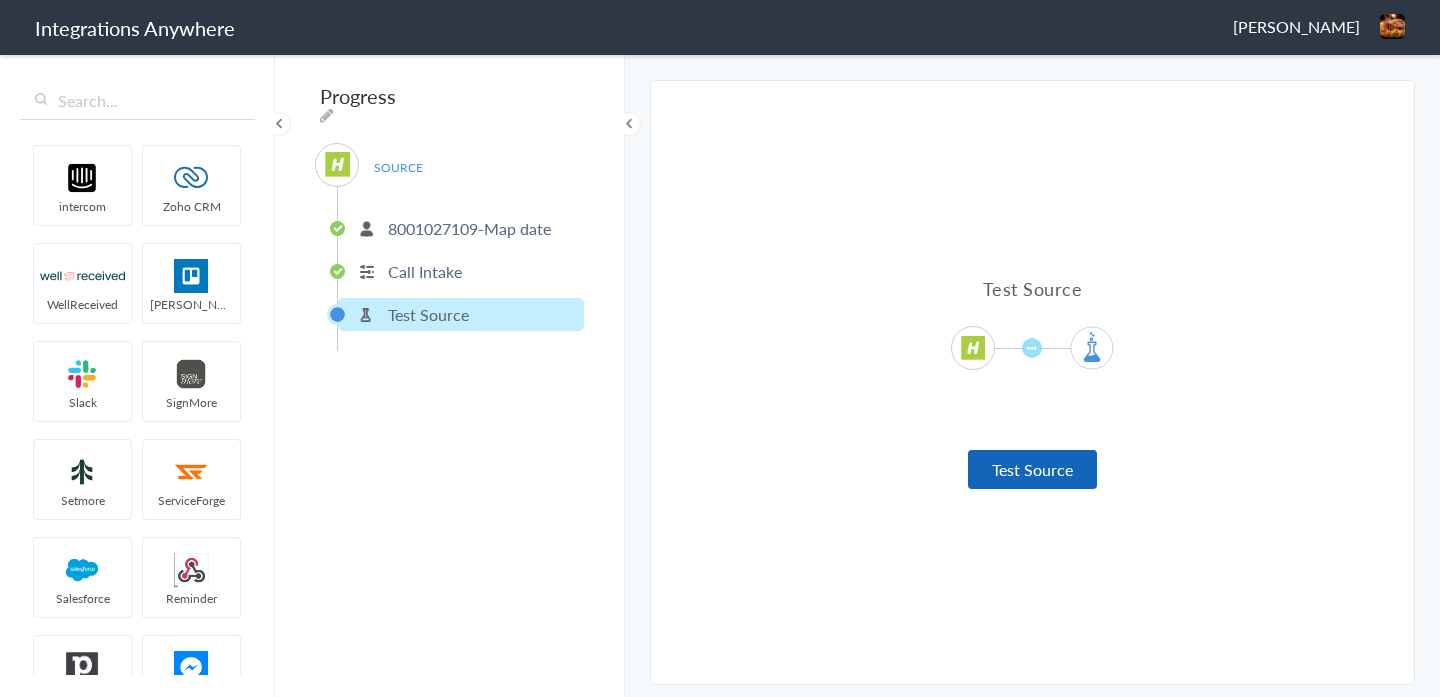 click on "Test Source" at bounding box center (1032, 469) 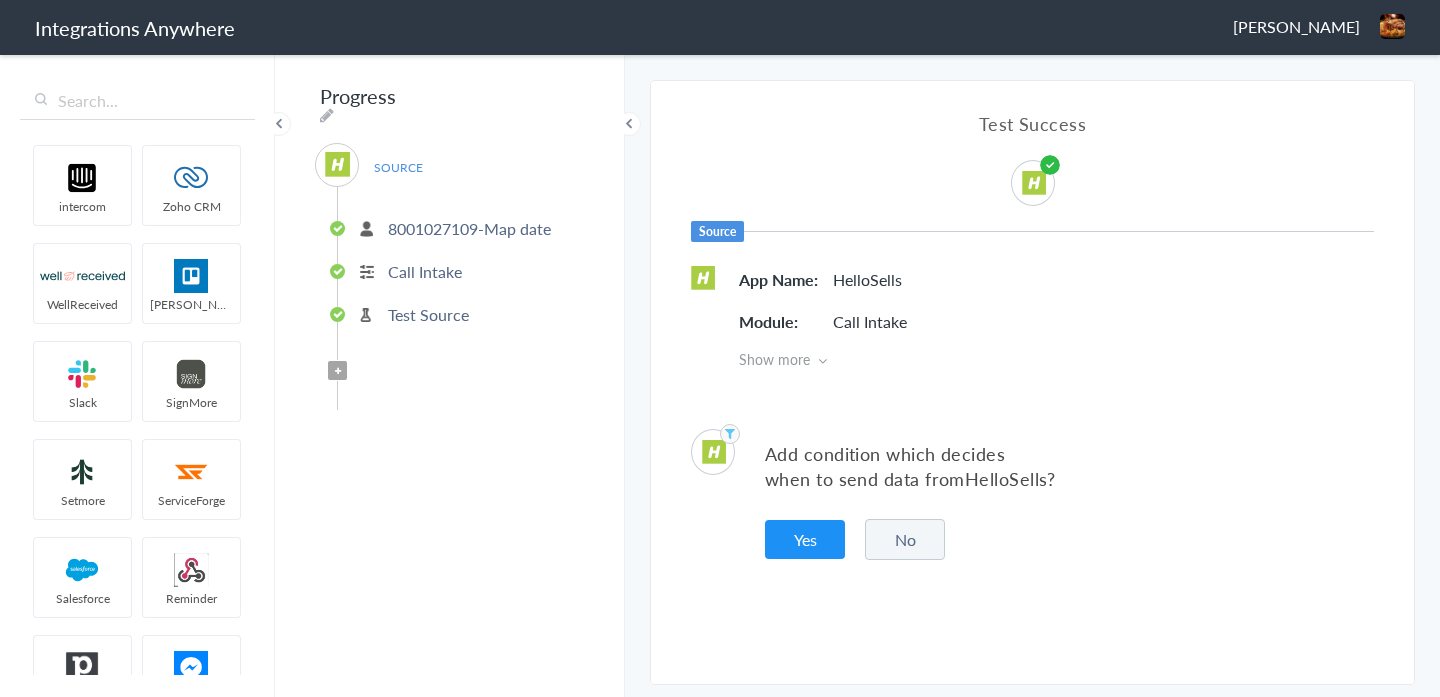 click on "No" at bounding box center [905, 539] 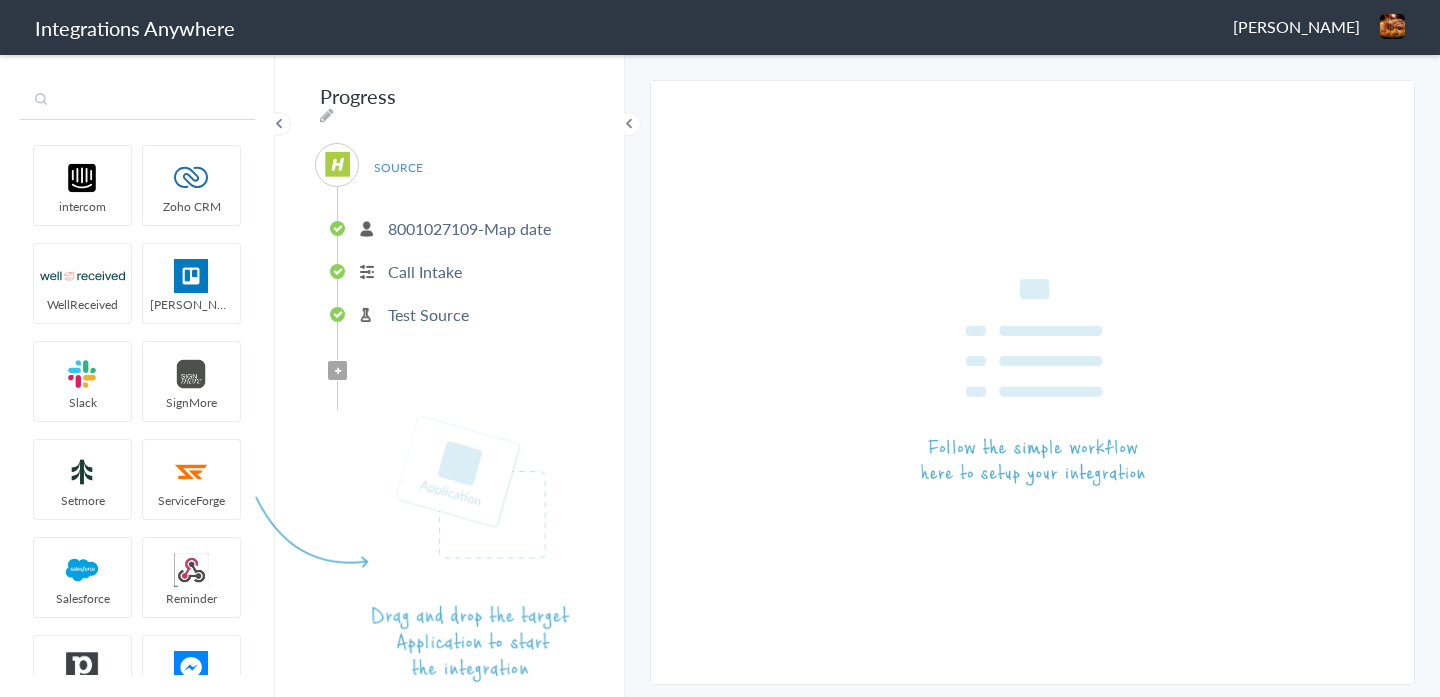 click at bounding box center (137, 101) 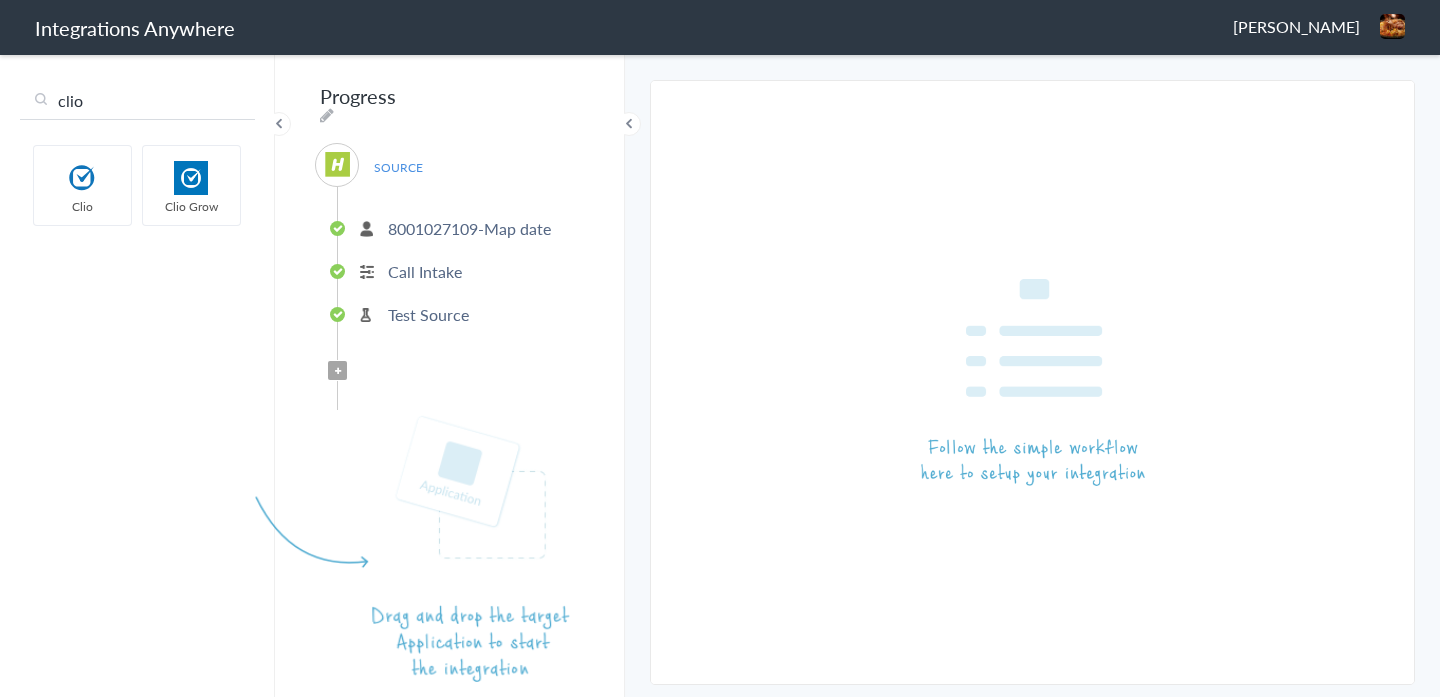 type on "clio" 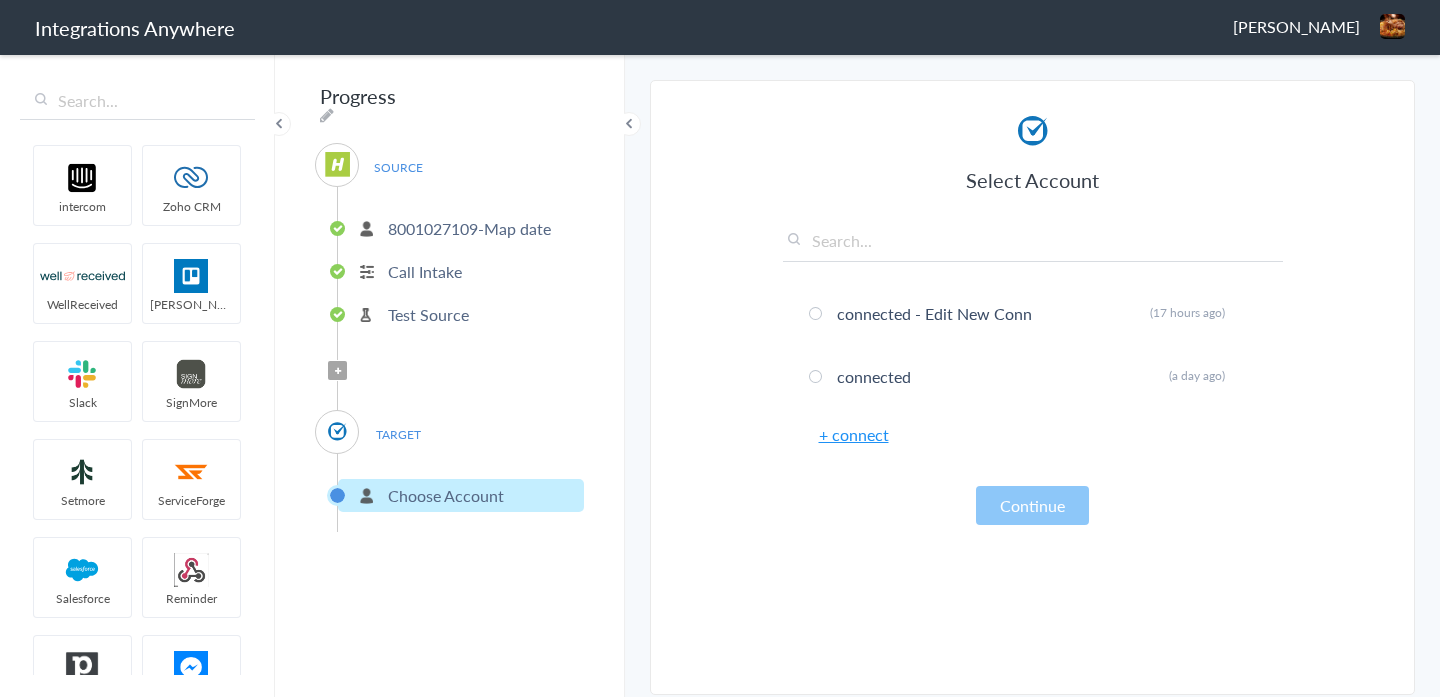 click on "+ connect" at bounding box center (854, 434) 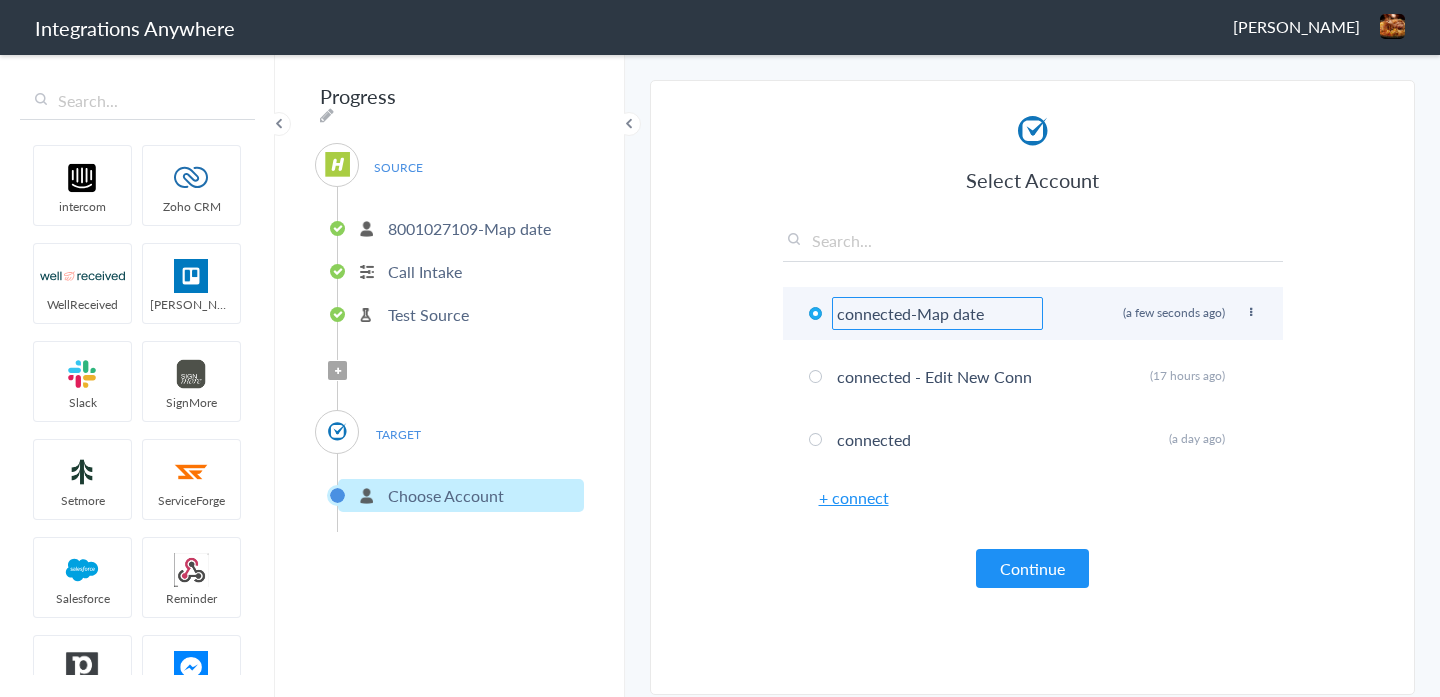 type on "connected-Map date" 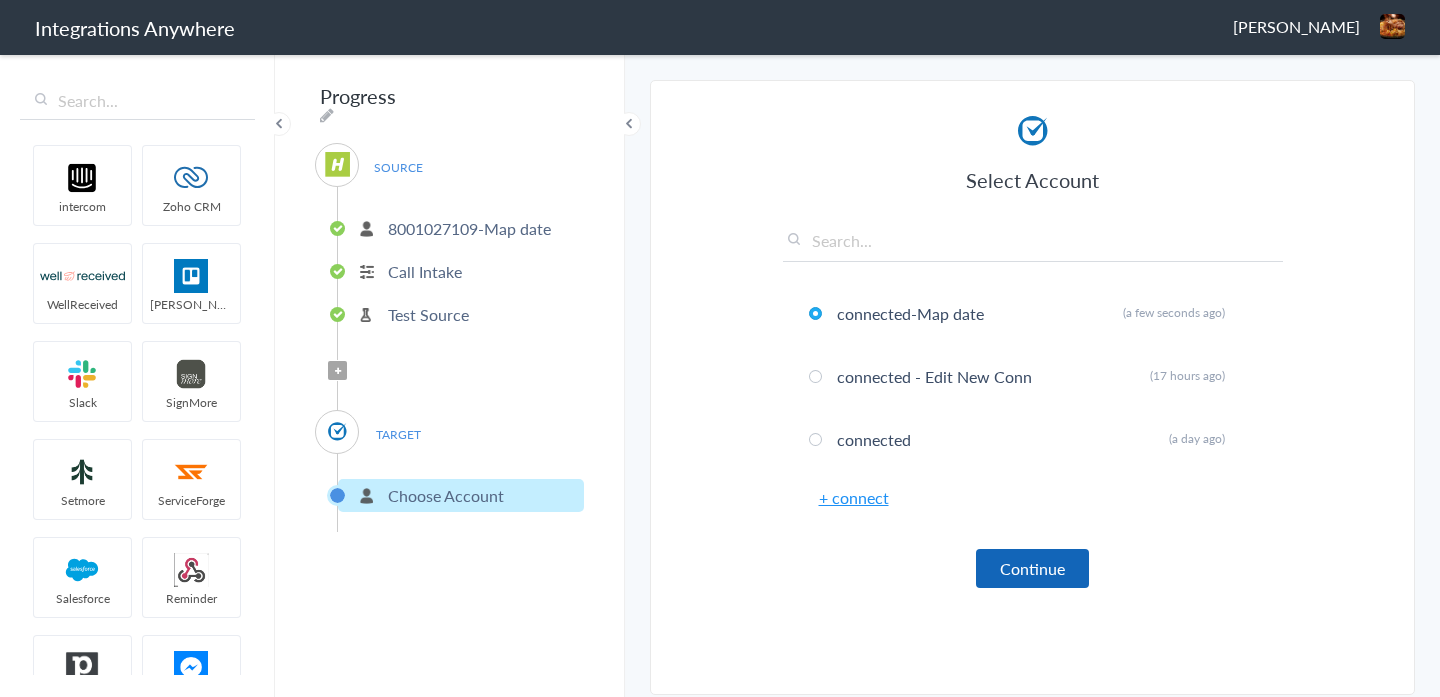 click on "Continue" at bounding box center (1032, 568) 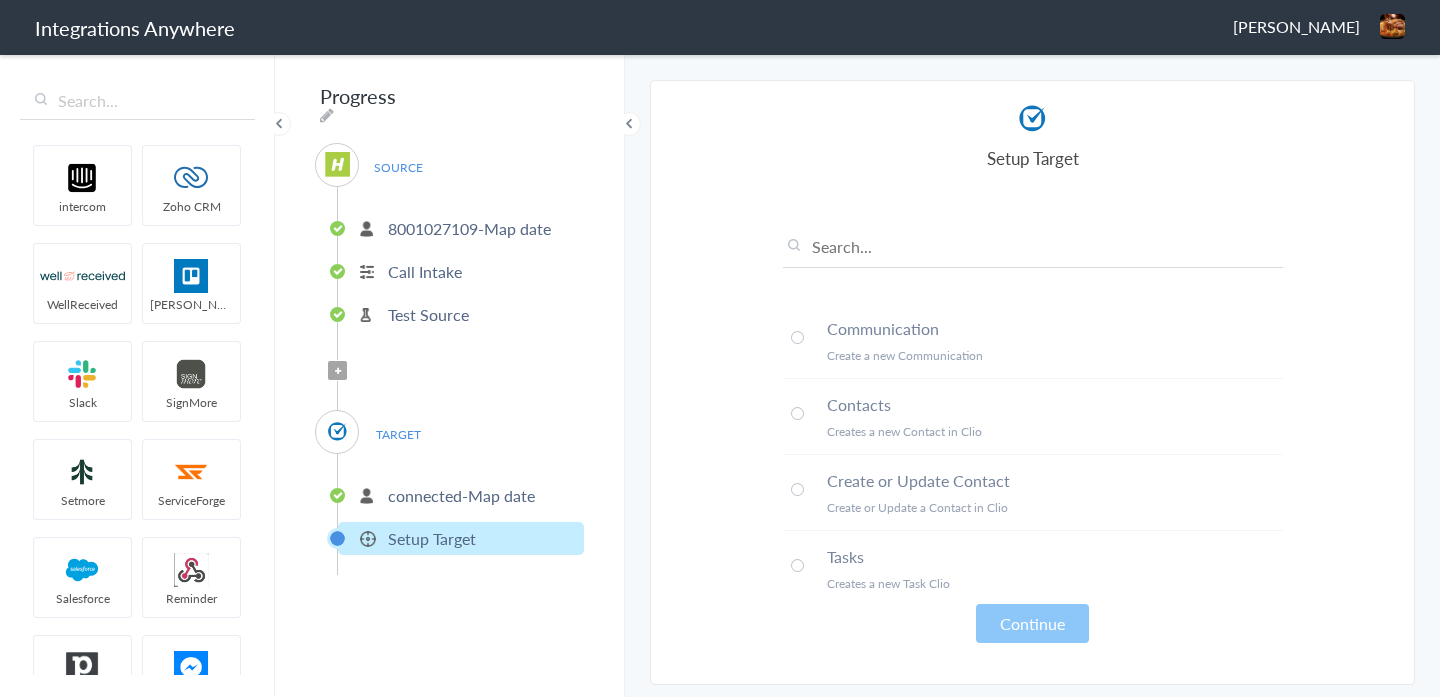 click on "Create a new Communication" at bounding box center (1055, 355) 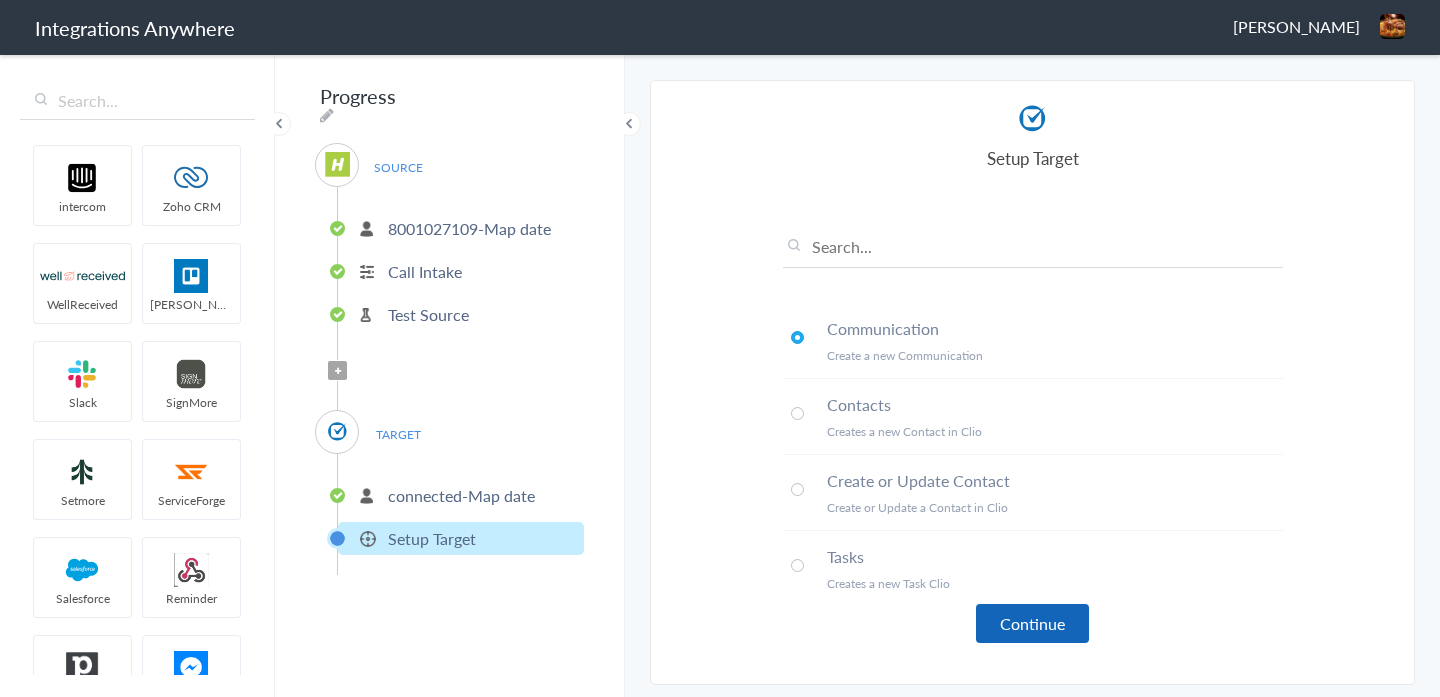 click on "Continue" at bounding box center [1032, 623] 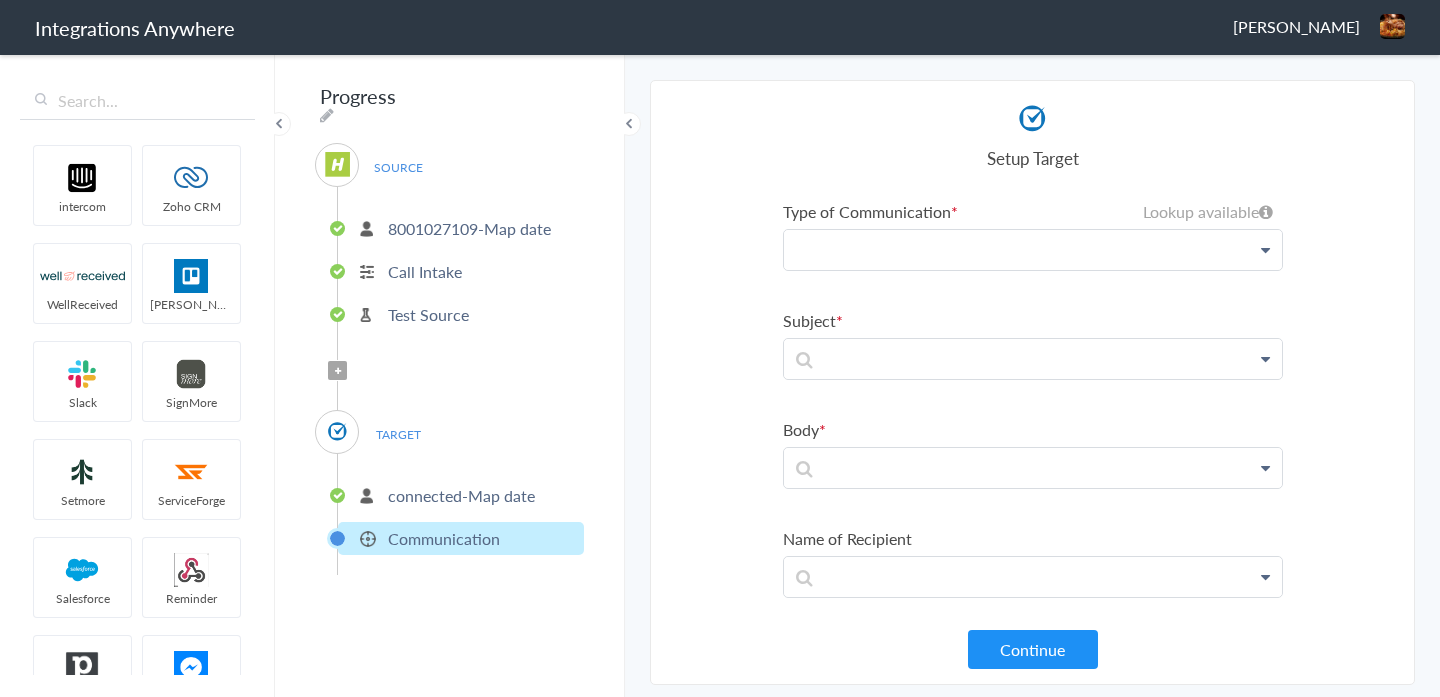 click at bounding box center (1033, 250) 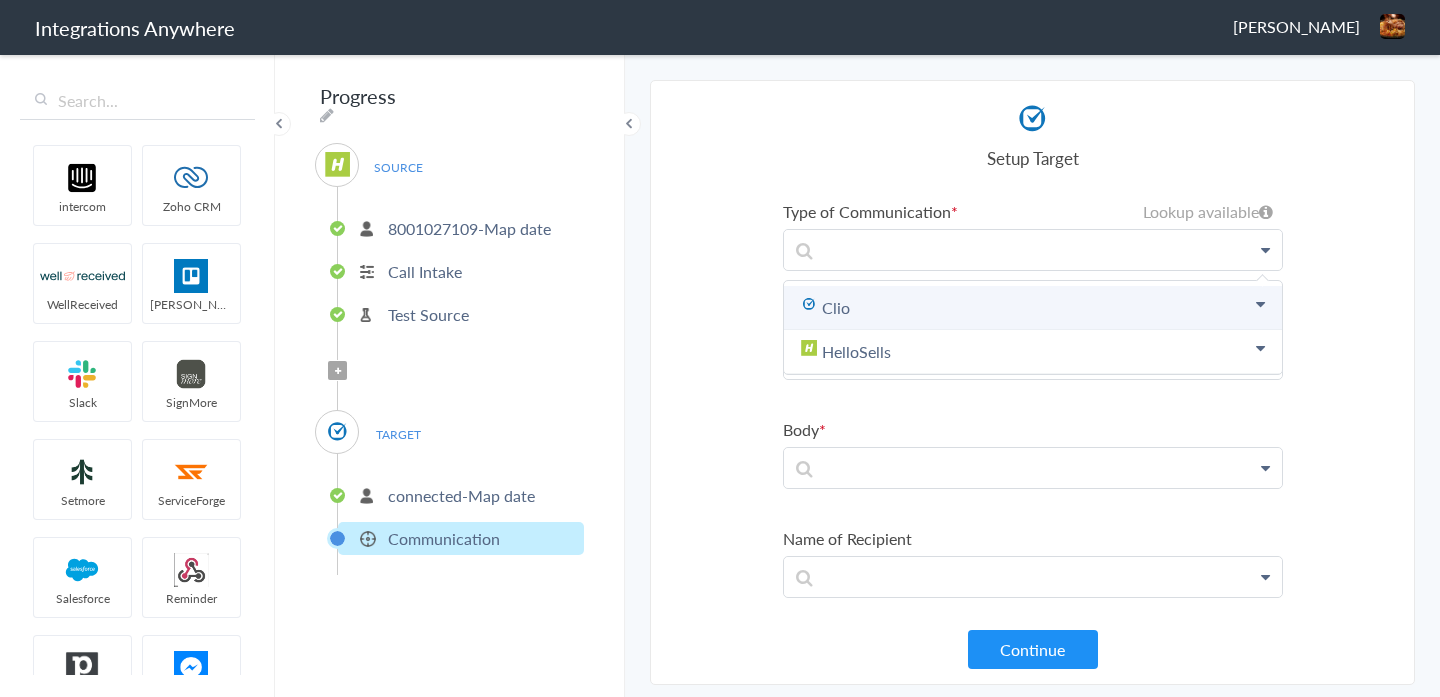 click on "Clio" at bounding box center [1033, 308] 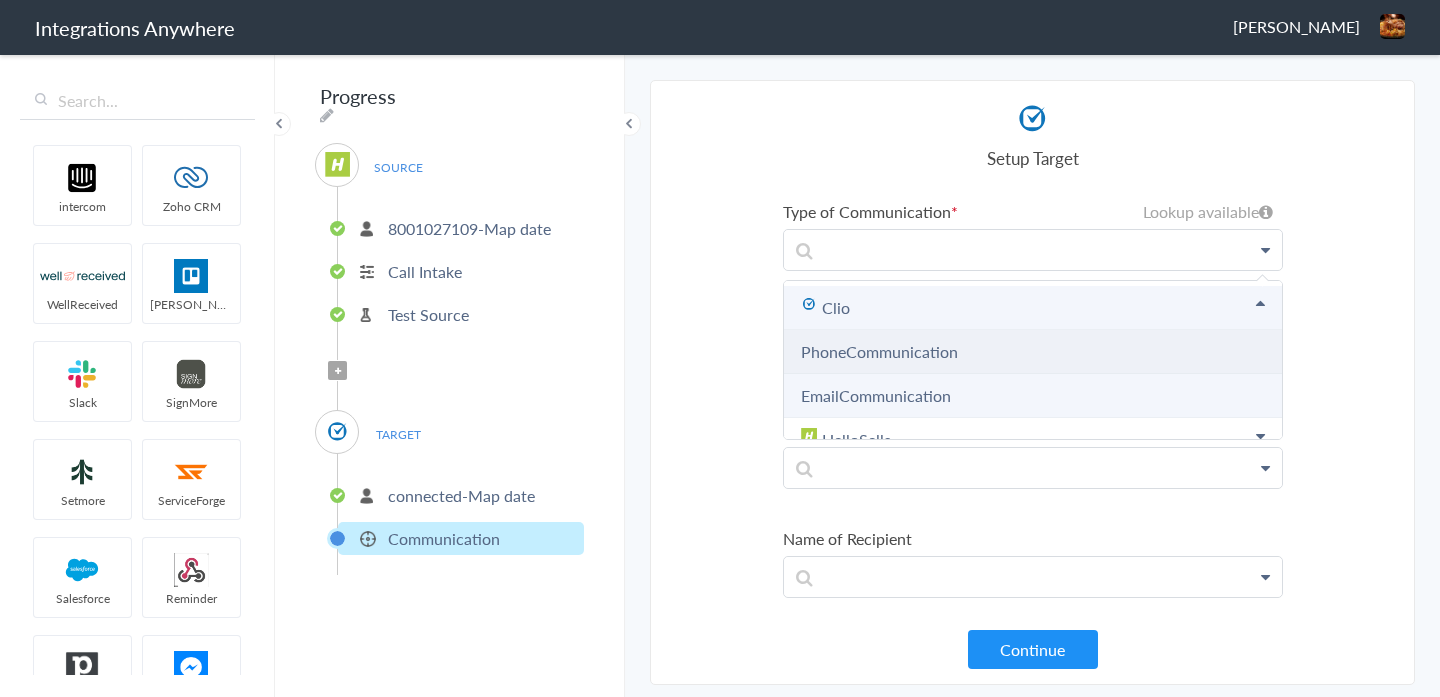 click on "PhoneCommunication" at bounding box center [879, 351] 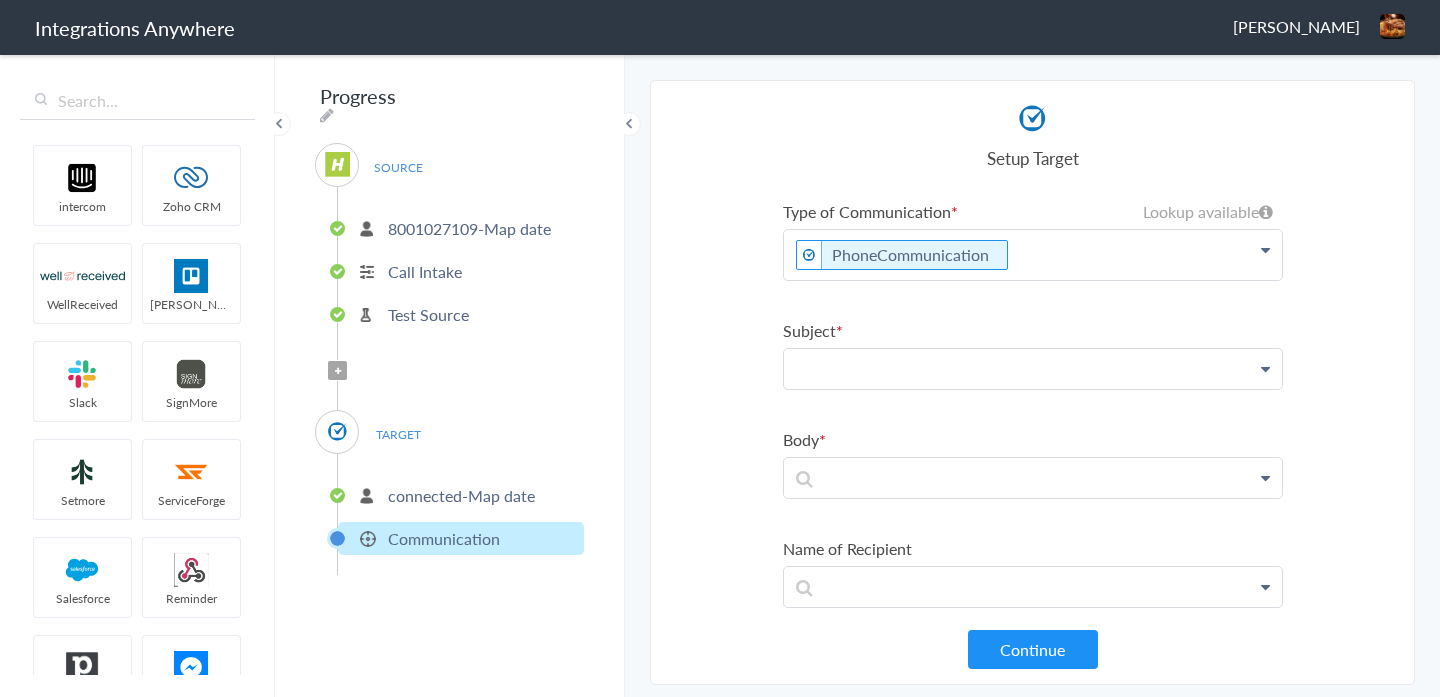 click at bounding box center [1033, 255] 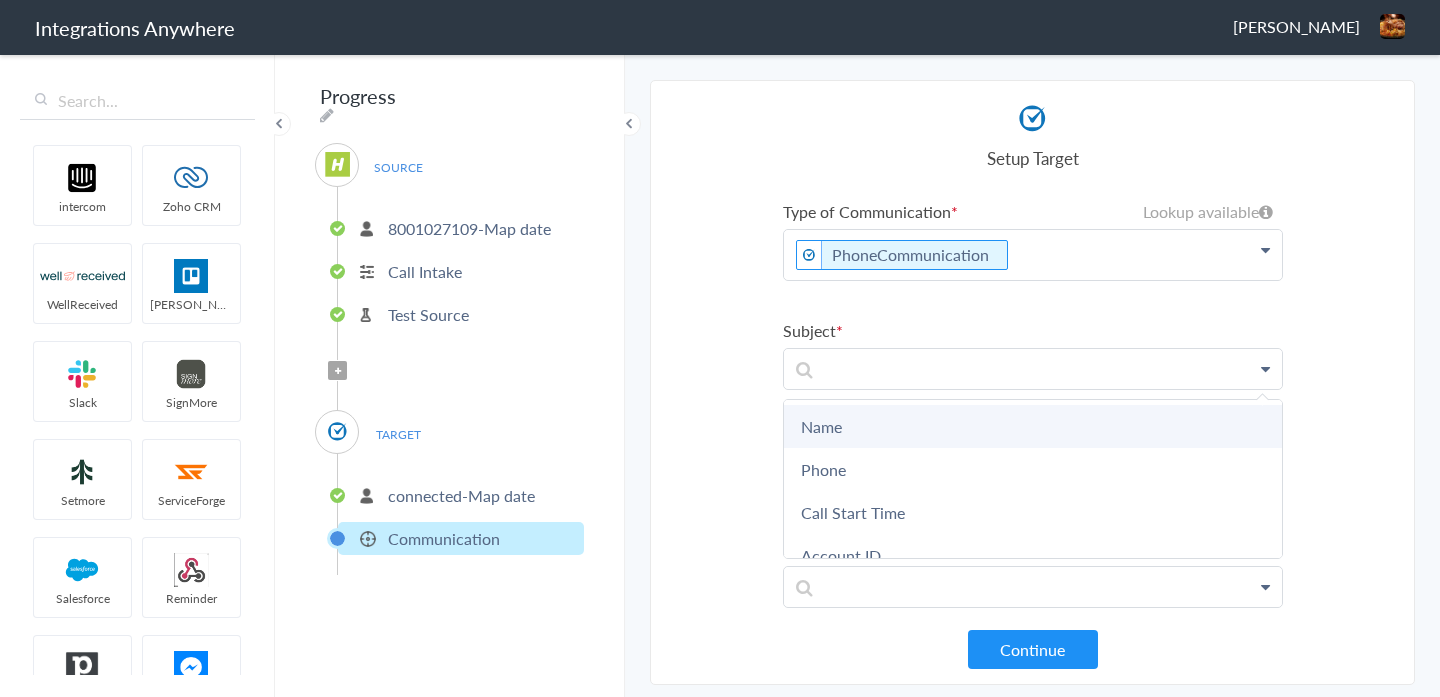 click on "Name" at bounding box center [0, 0] 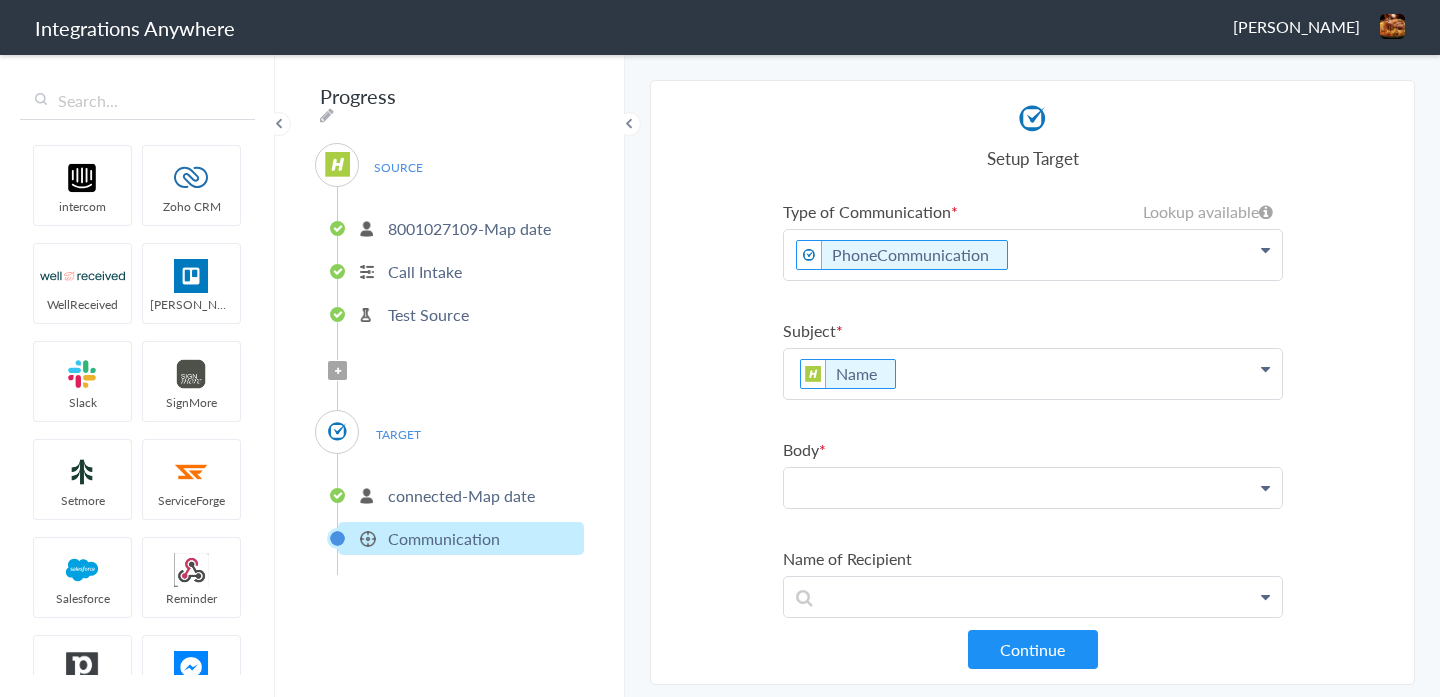 click at bounding box center [1033, 255] 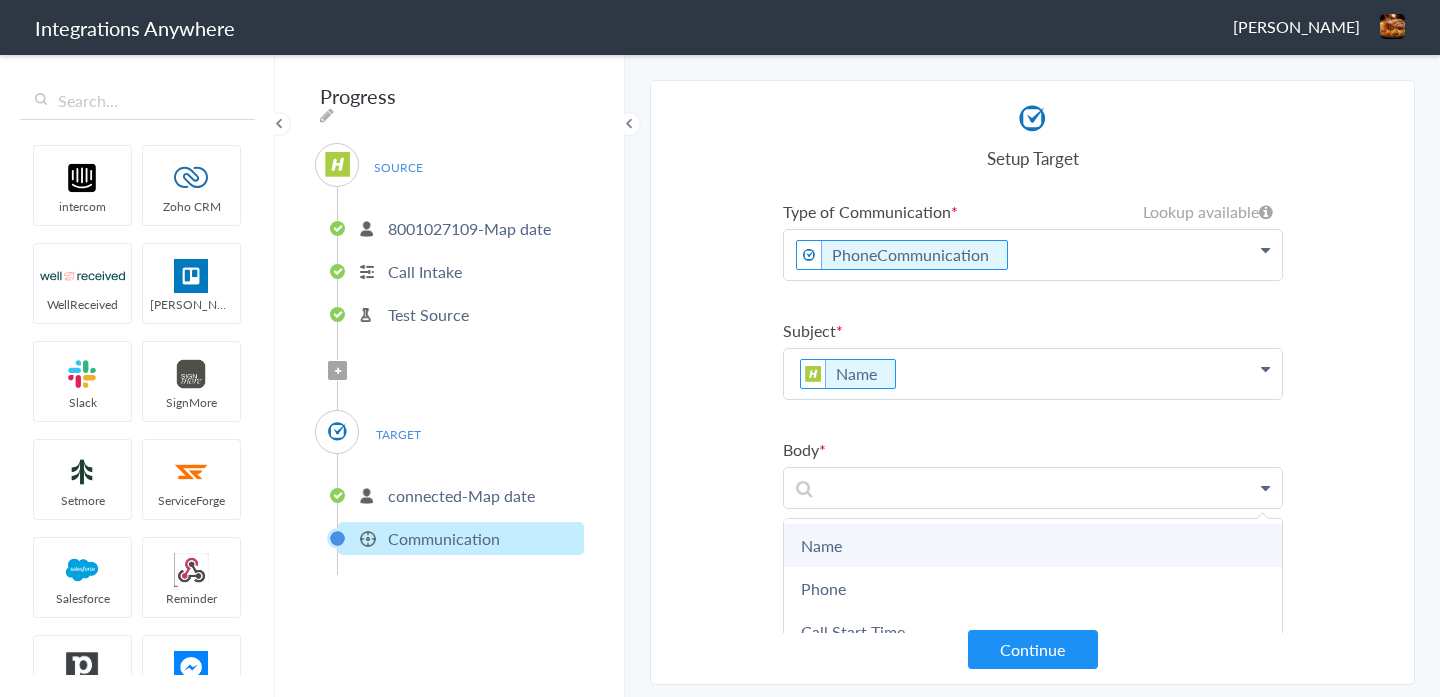 click on "Name" at bounding box center (0, 0) 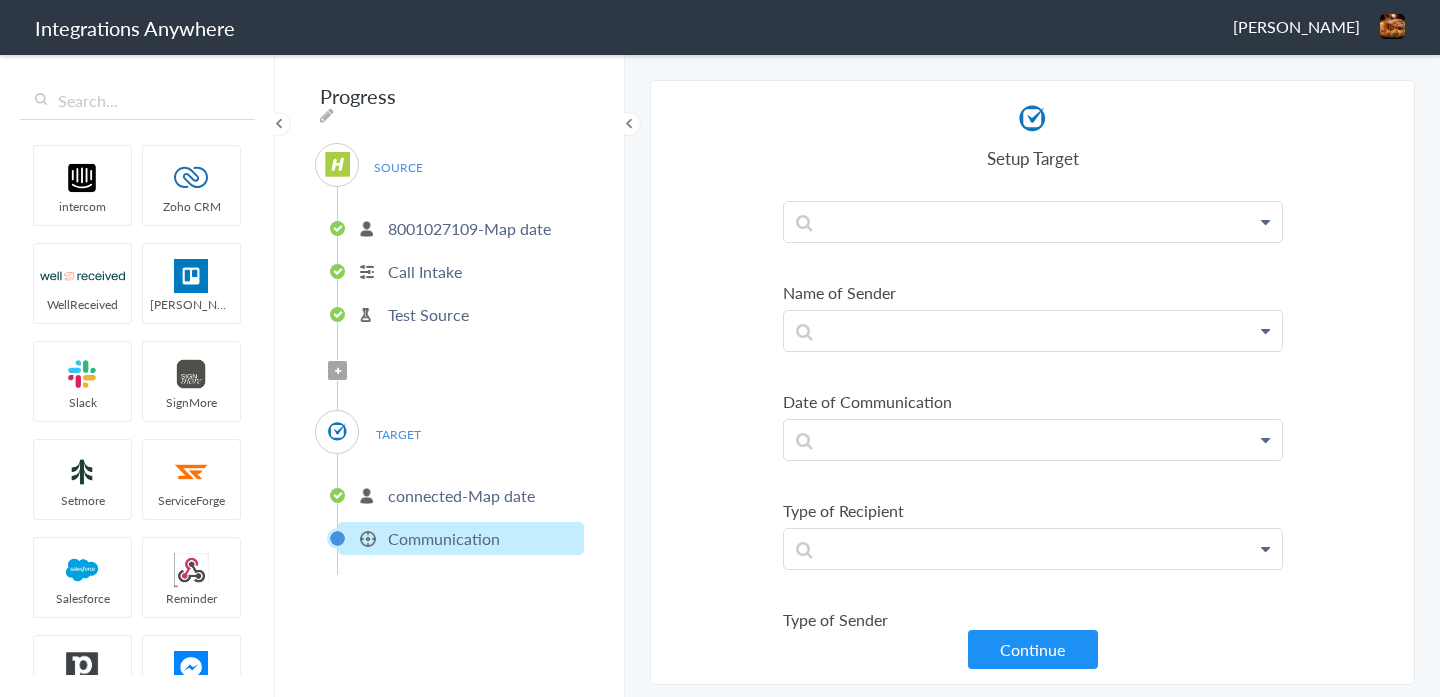 scroll, scrollTop: 394, scrollLeft: 0, axis: vertical 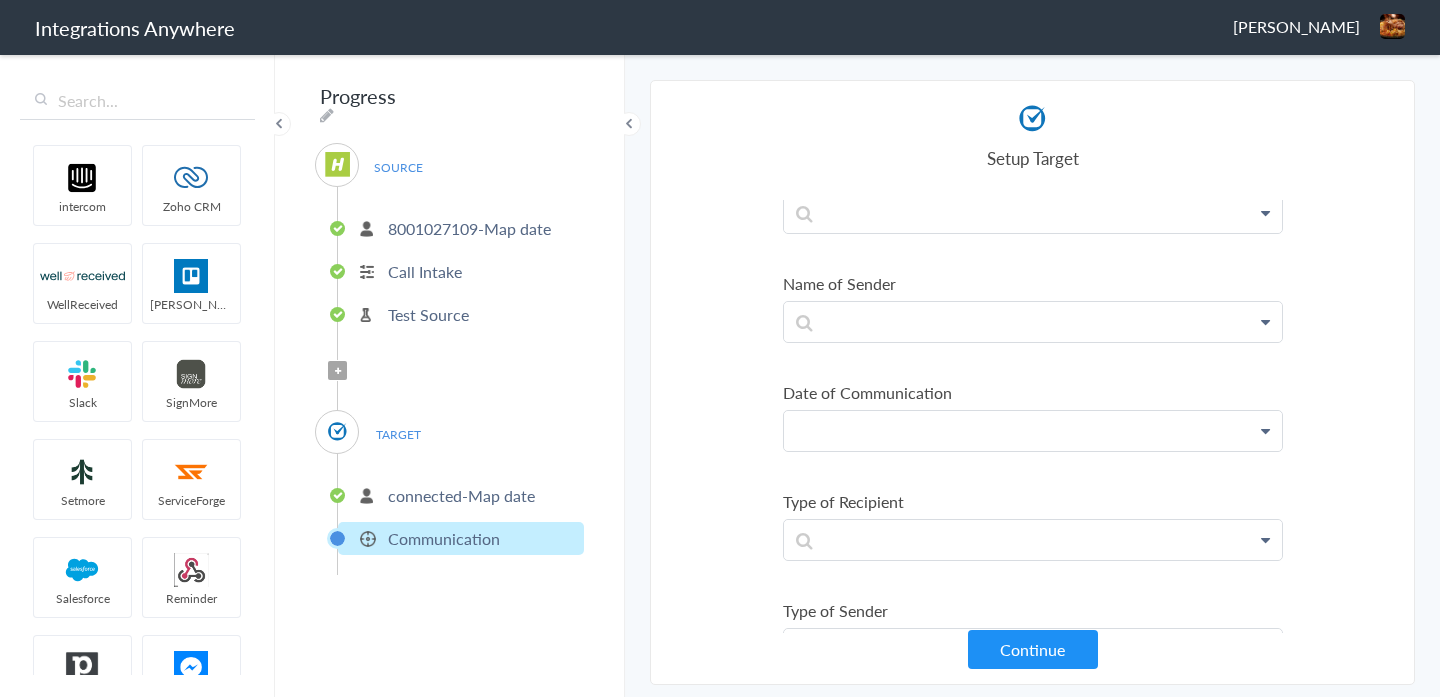 click at bounding box center [1033, -139] 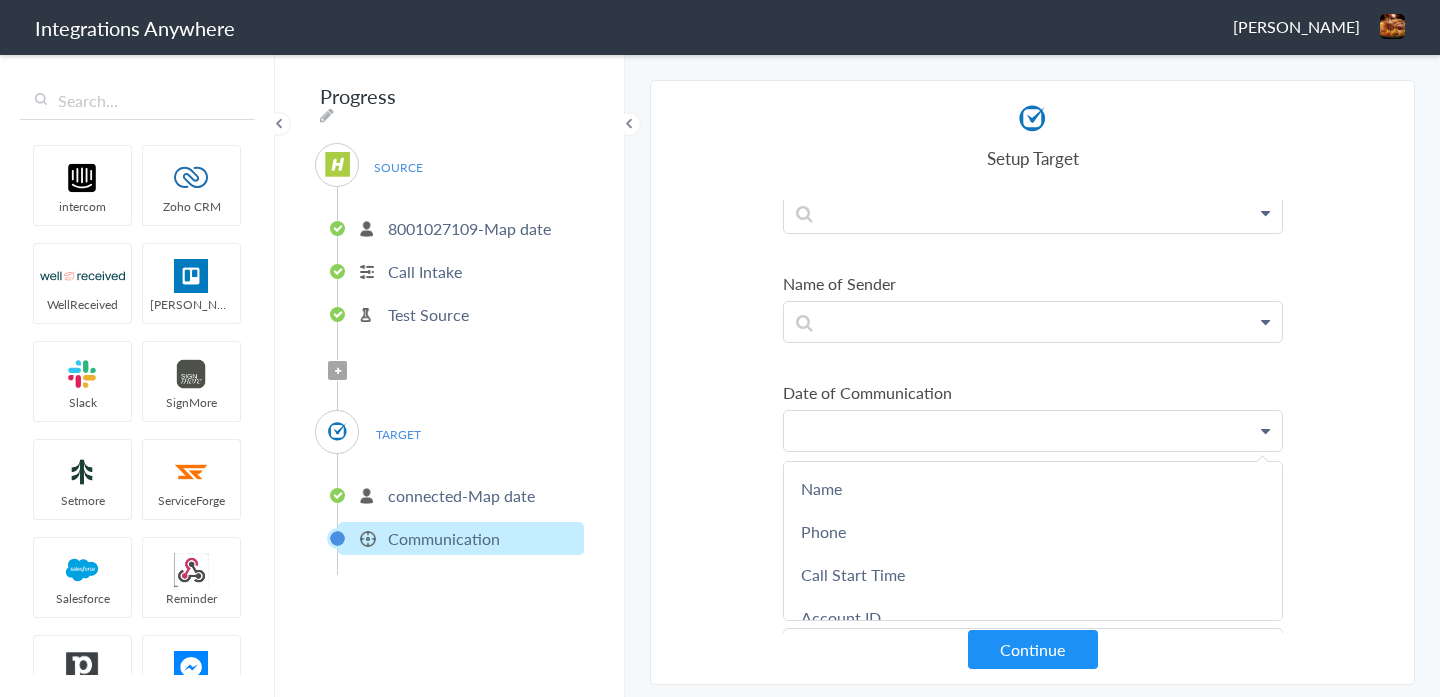 type 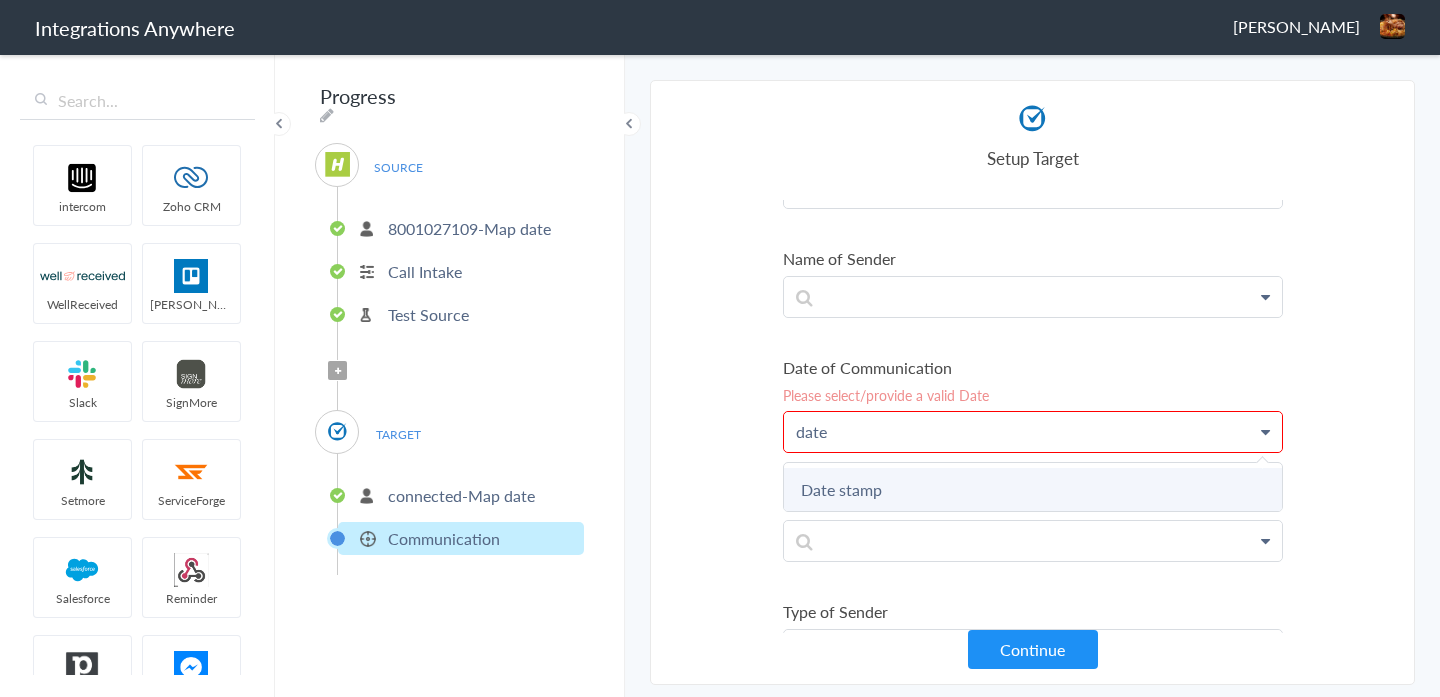 click on "Date stamp" at bounding box center (0, 0) 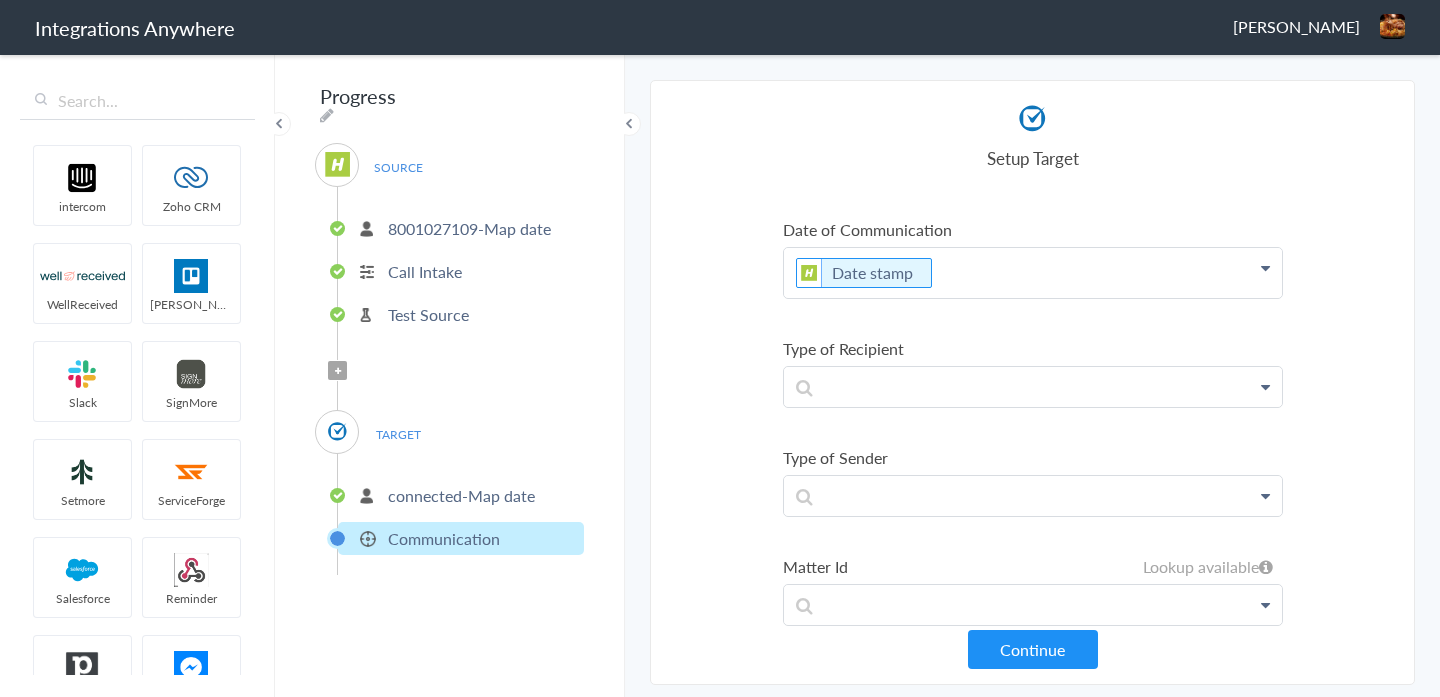 scroll, scrollTop: 588, scrollLeft: 0, axis: vertical 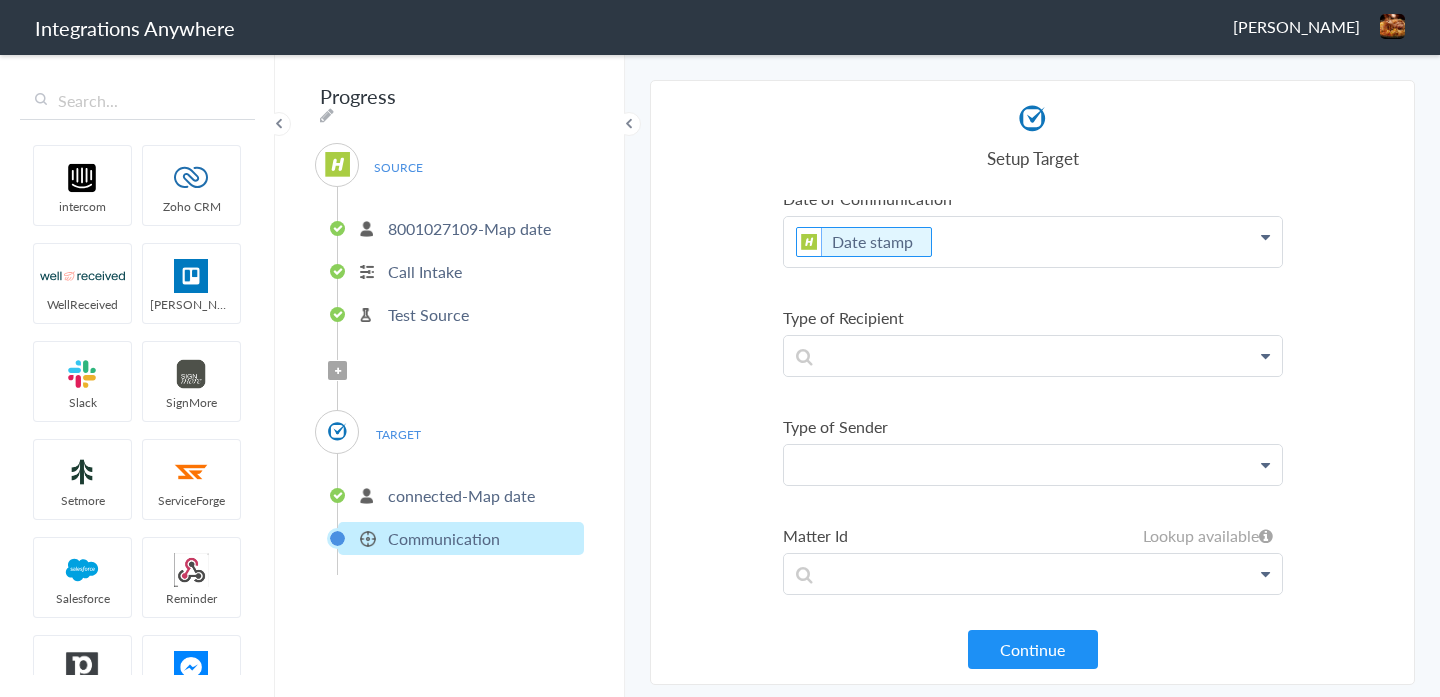 click at bounding box center [1033, -333] 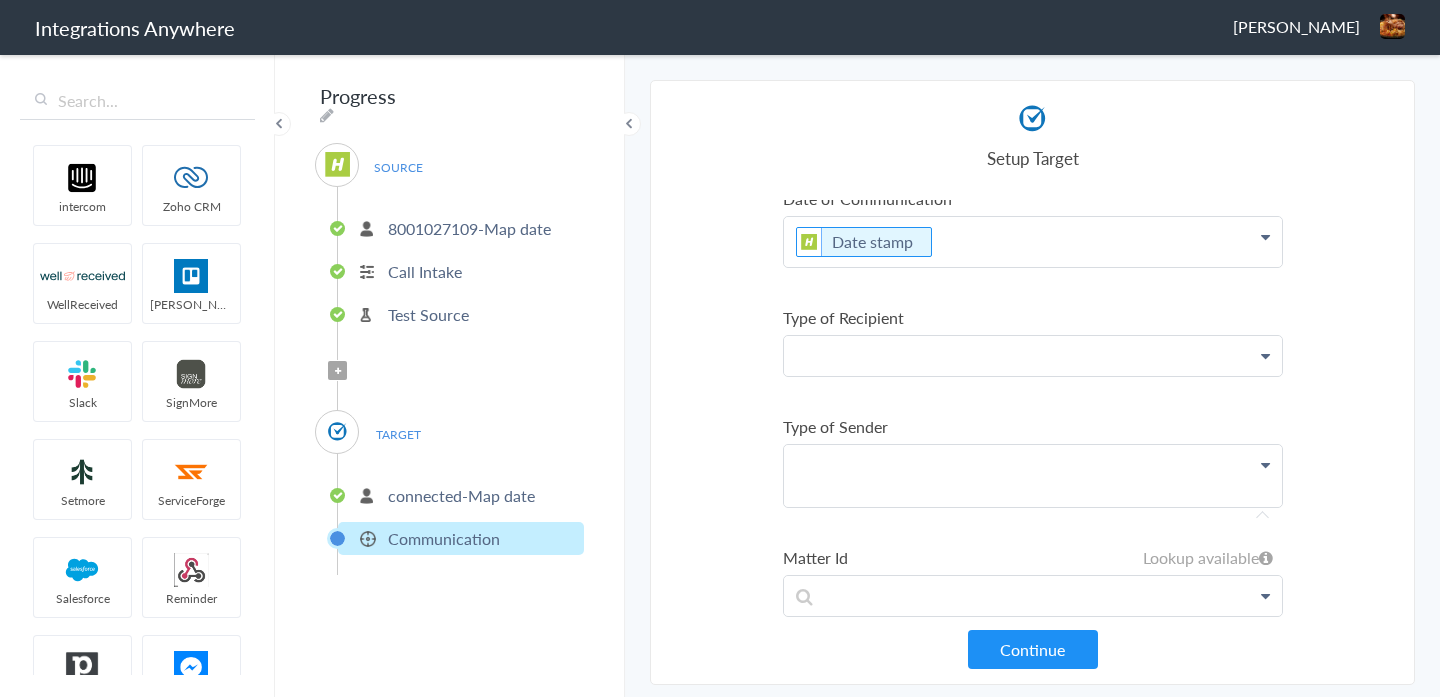 click at bounding box center [1033, -333] 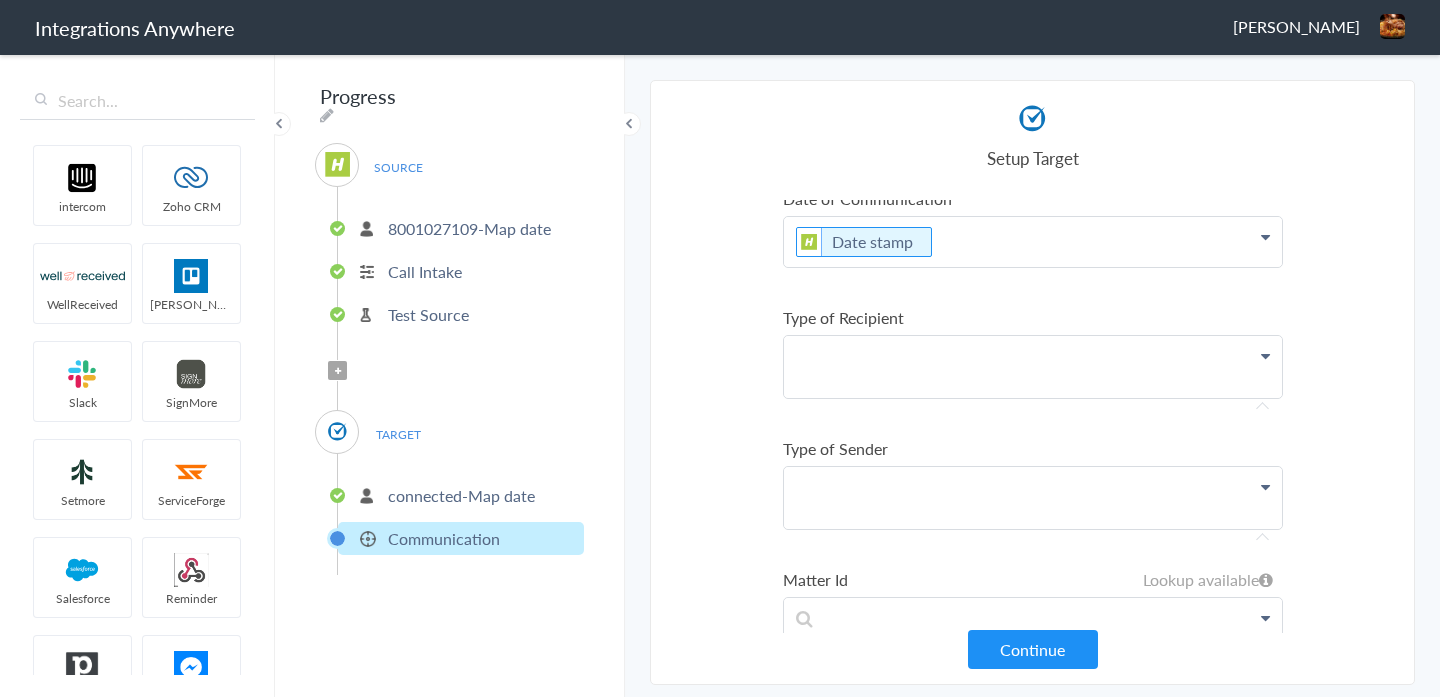 click on "Type of Communication   Lookup available  PhoneCommunication      Clio    PhoneCommunication EmailCommunication      HelloSells    Name Phone Call Start Time Account ID Date stamp HistoryId accountNumber Call Type Message Page URL Call End Time Connection Id Caller ID Brief Description of question Staff ID Call Closing Note   Subject   Name   Name Phone Call Start Time Account ID Date stamp HistoryId accountNumber Call Type Message Page URL Call End Time Connection Id Caller ID Brief Description of question Staff ID Call Closing Note Body   Name   Name Phone Call Start Time Account ID Date stamp HistoryId accountNumber Call Type Message Page URL Call End Time Connection Id Caller ID Brief Description of question Staff ID Call Closing Note Name of Recipient Name of Sender Date of Communication Date stamp   Name Phone Call Start Time Account ID Date stamp HistoryId accountNumber Call Type Message Page URL Call End Time Connection Id Caller ID Brief Description of question Staff ID Call Closing Note User" at bounding box center [1033, 125] 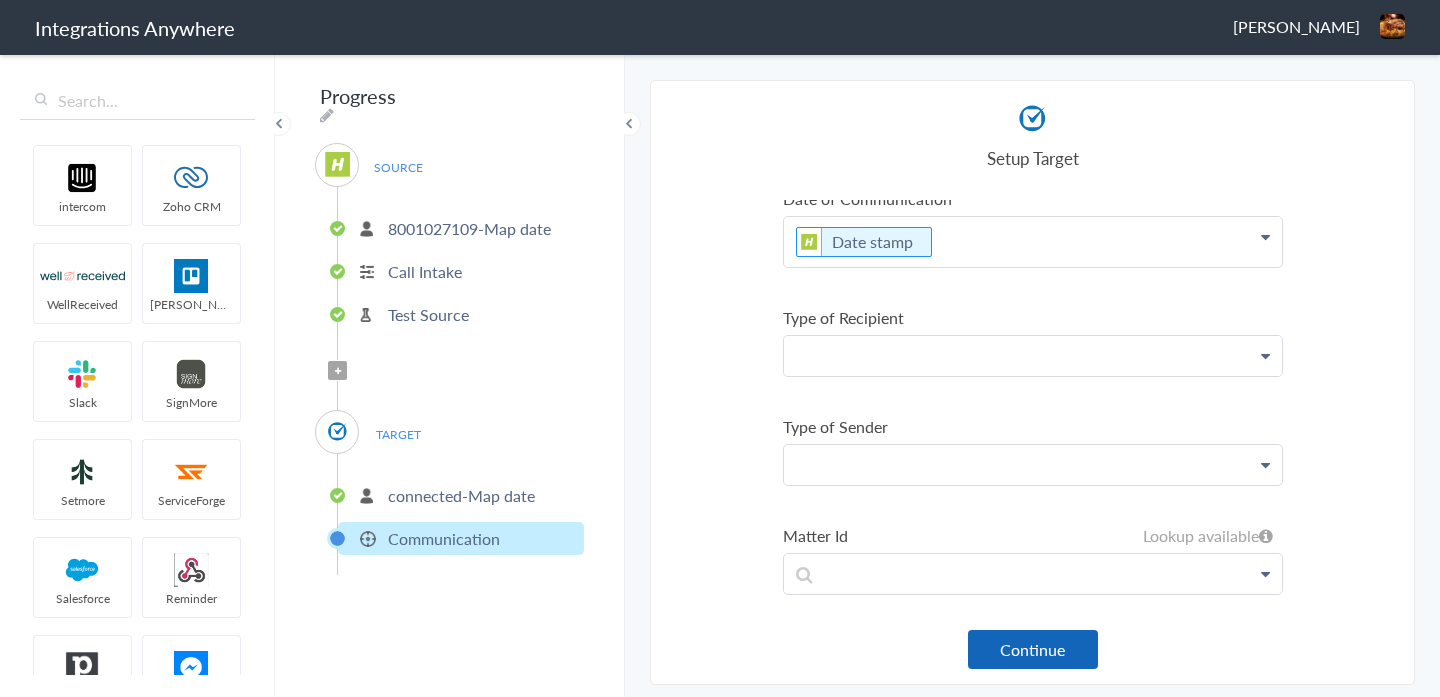 click on "Continue" at bounding box center (1033, 649) 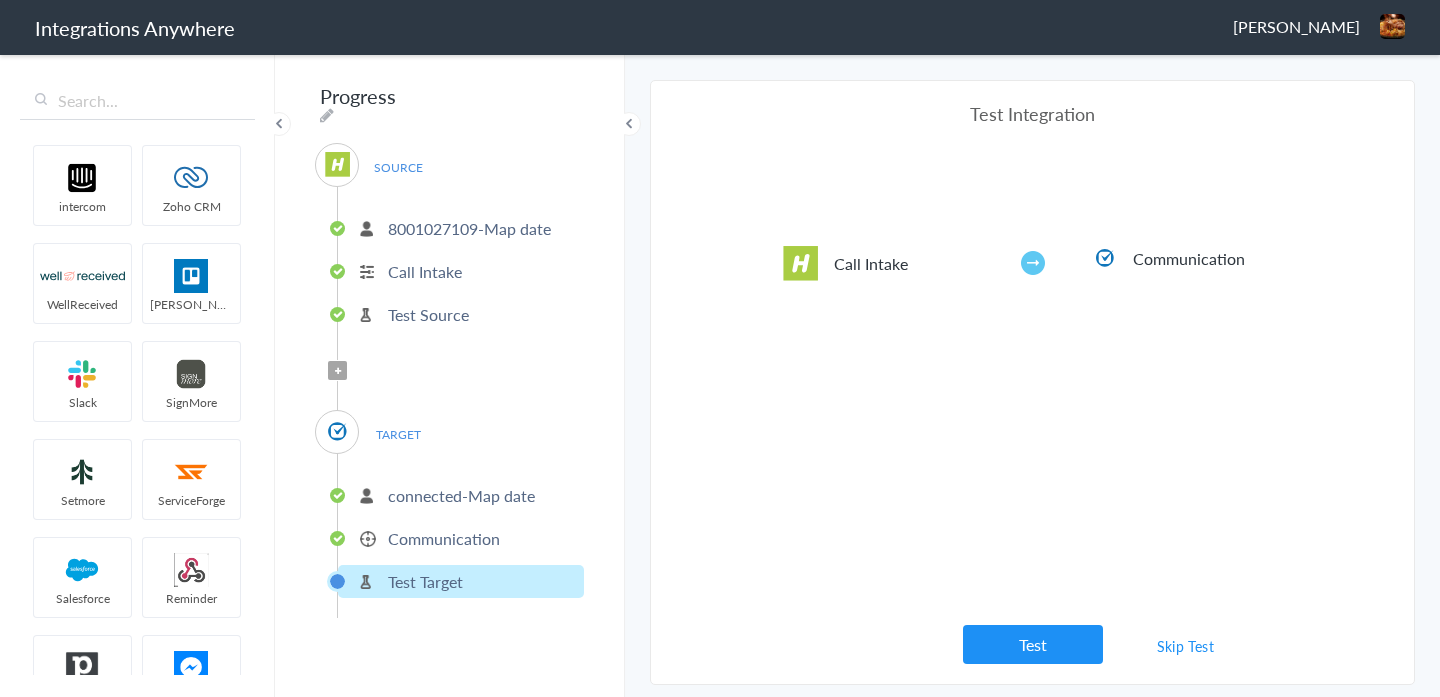 click on "Test" at bounding box center [1033, 644] 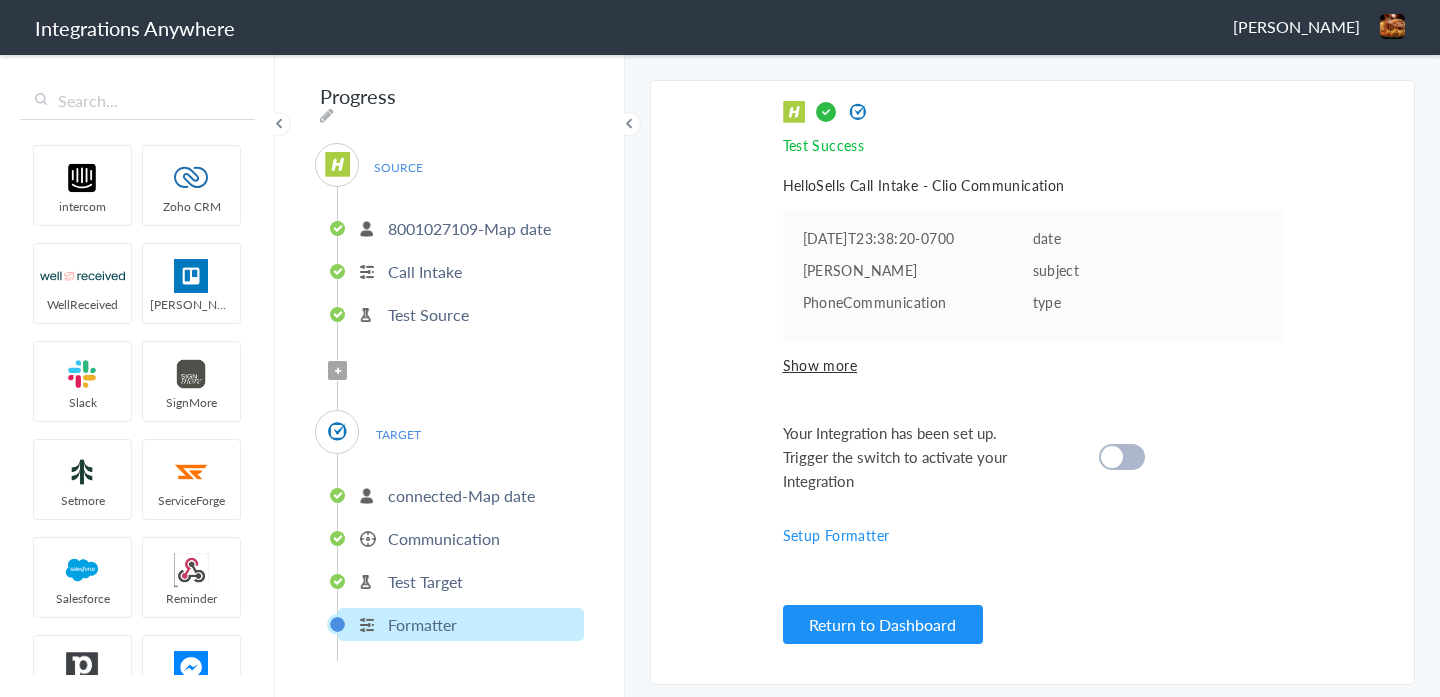 click at bounding box center [1112, 457] 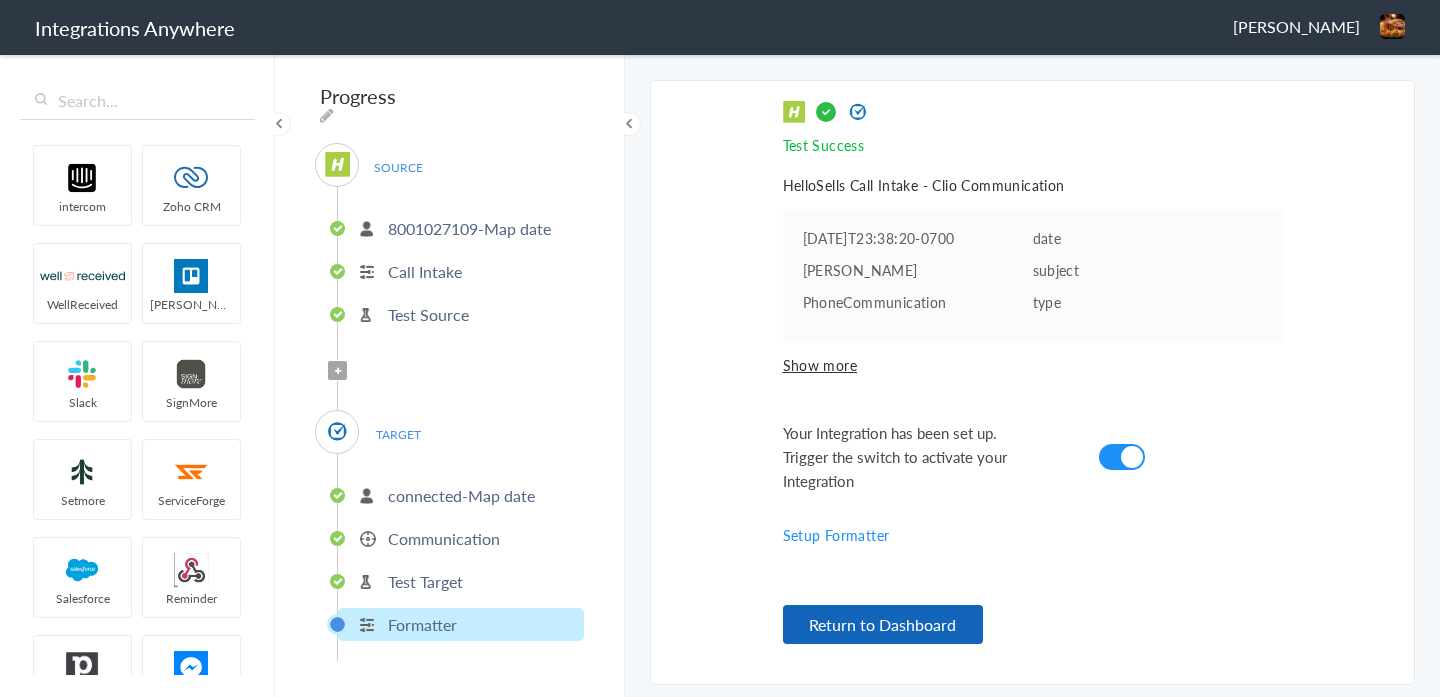 click on "Return to Dashboard" at bounding box center [883, 624] 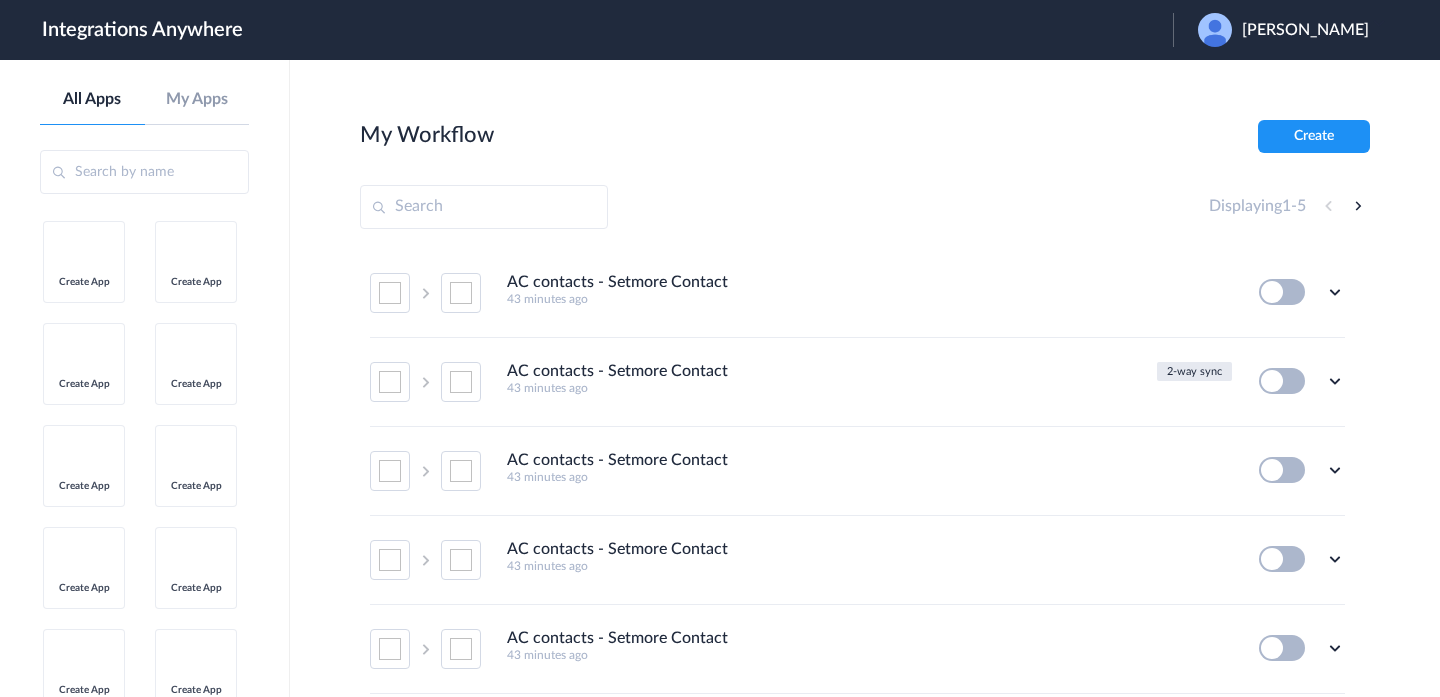 scroll, scrollTop: 0, scrollLeft: 0, axis: both 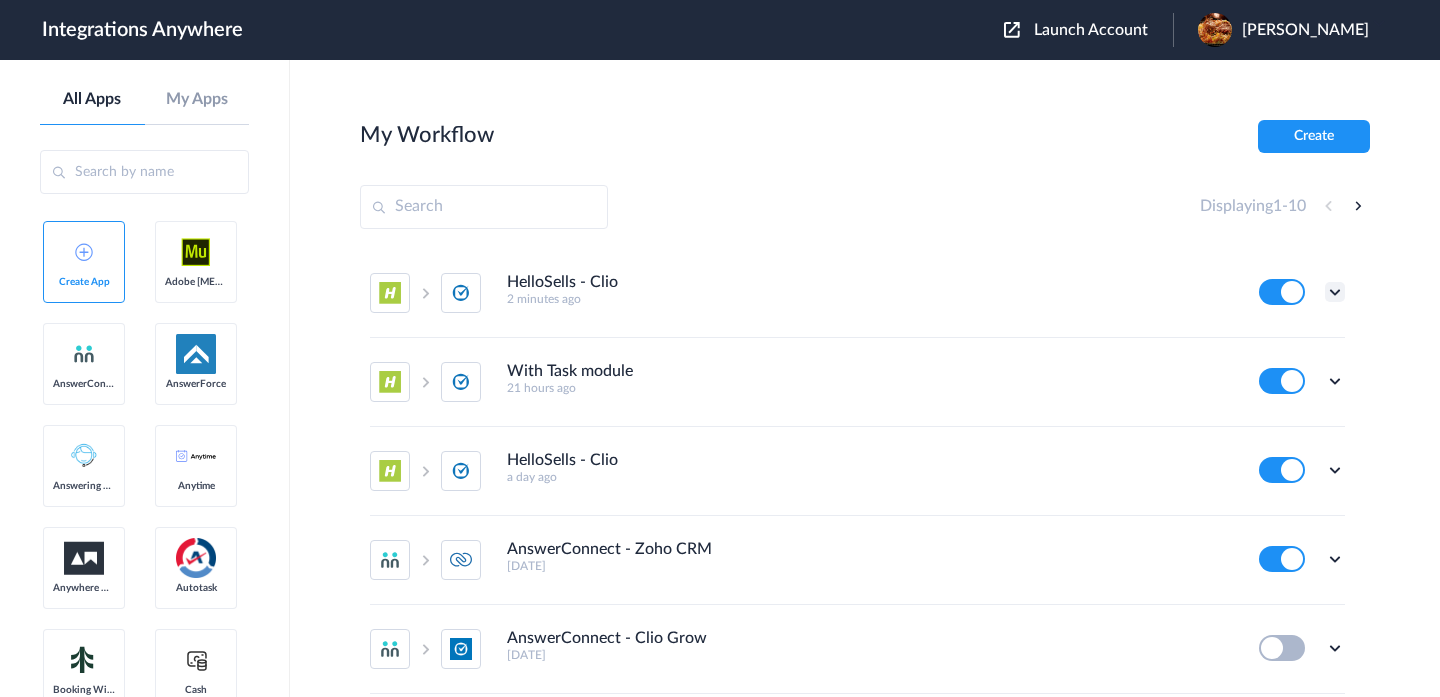 click at bounding box center (1335, 292) 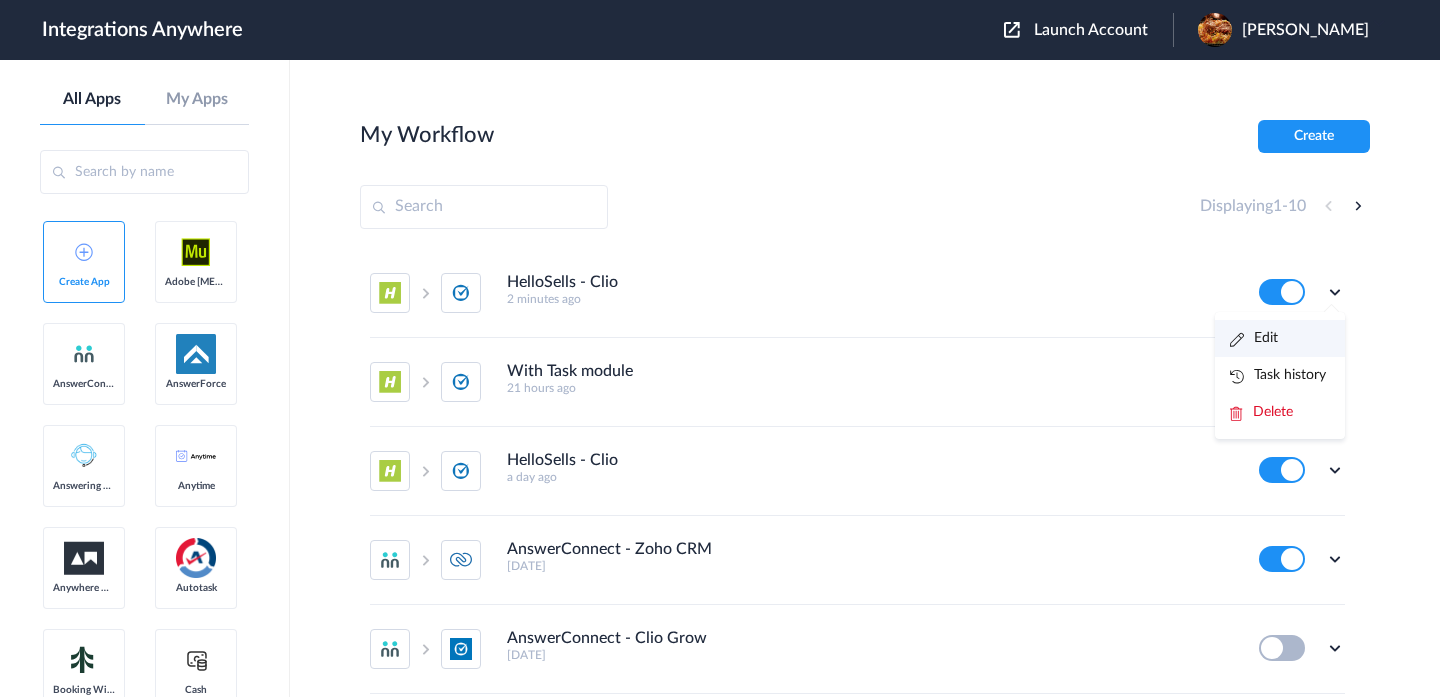 click on "Edit" at bounding box center (1254, 338) 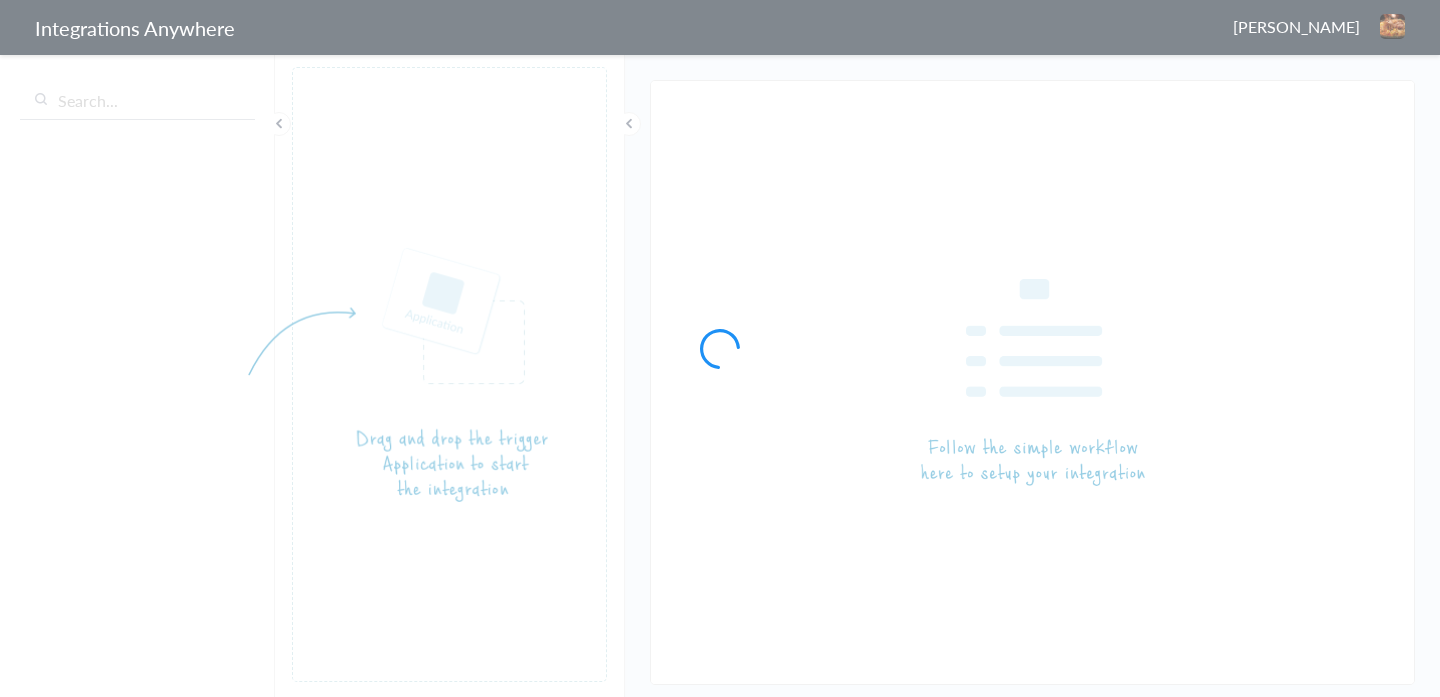 scroll, scrollTop: 0, scrollLeft: 0, axis: both 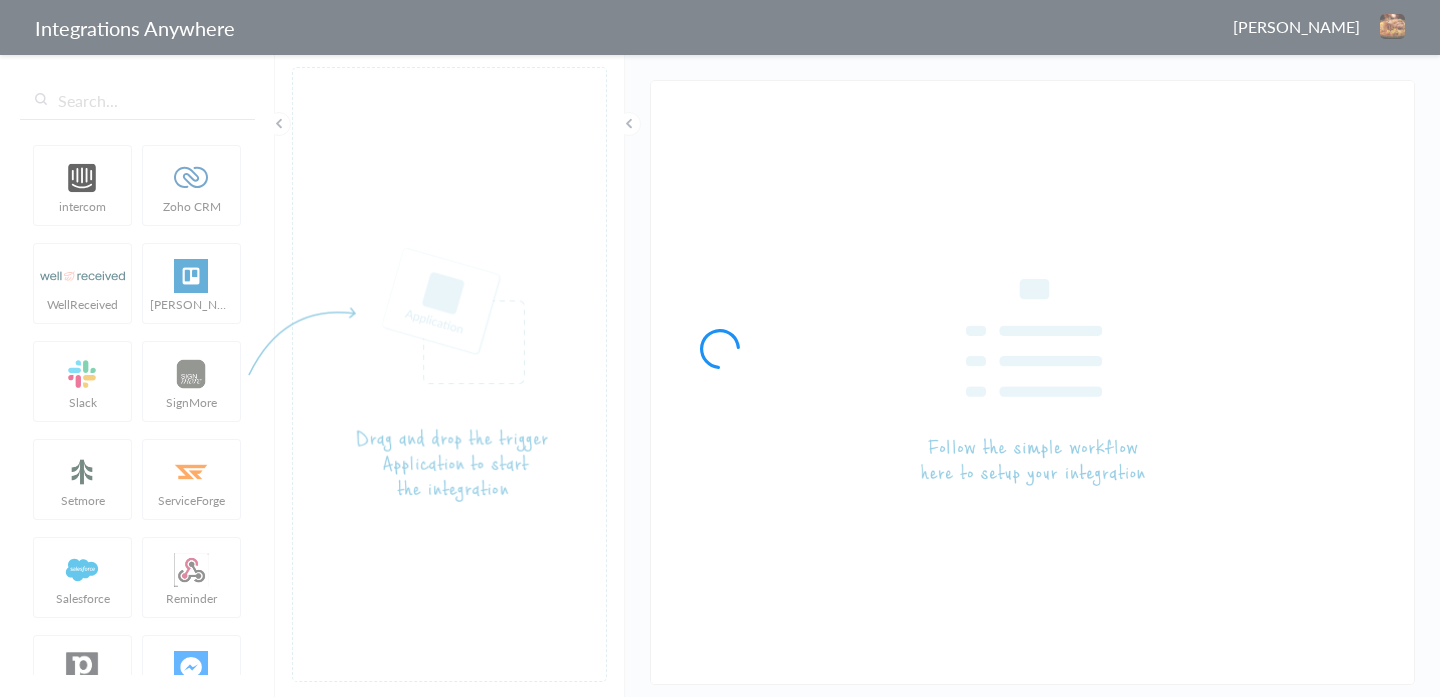 type on "HelloSells - Clio" 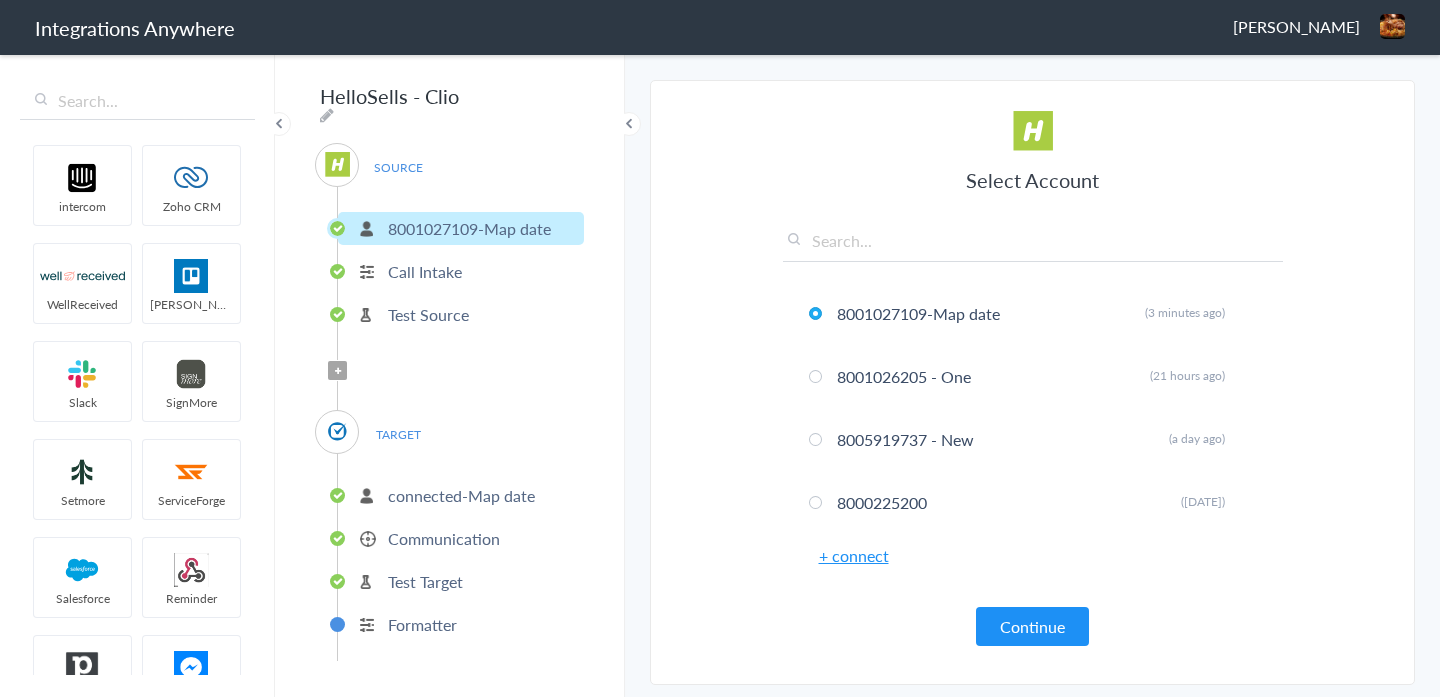 click on "+ connect" at bounding box center [854, 555] 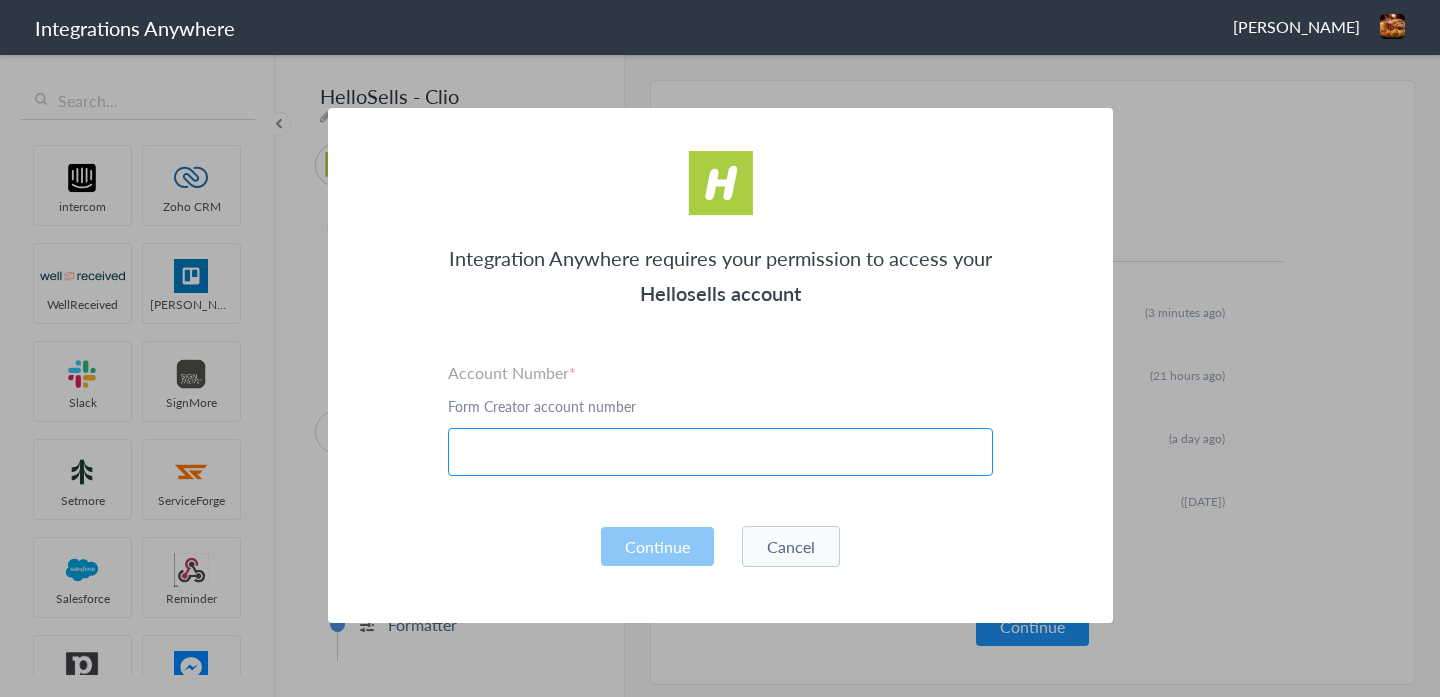 click at bounding box center (720, 452) 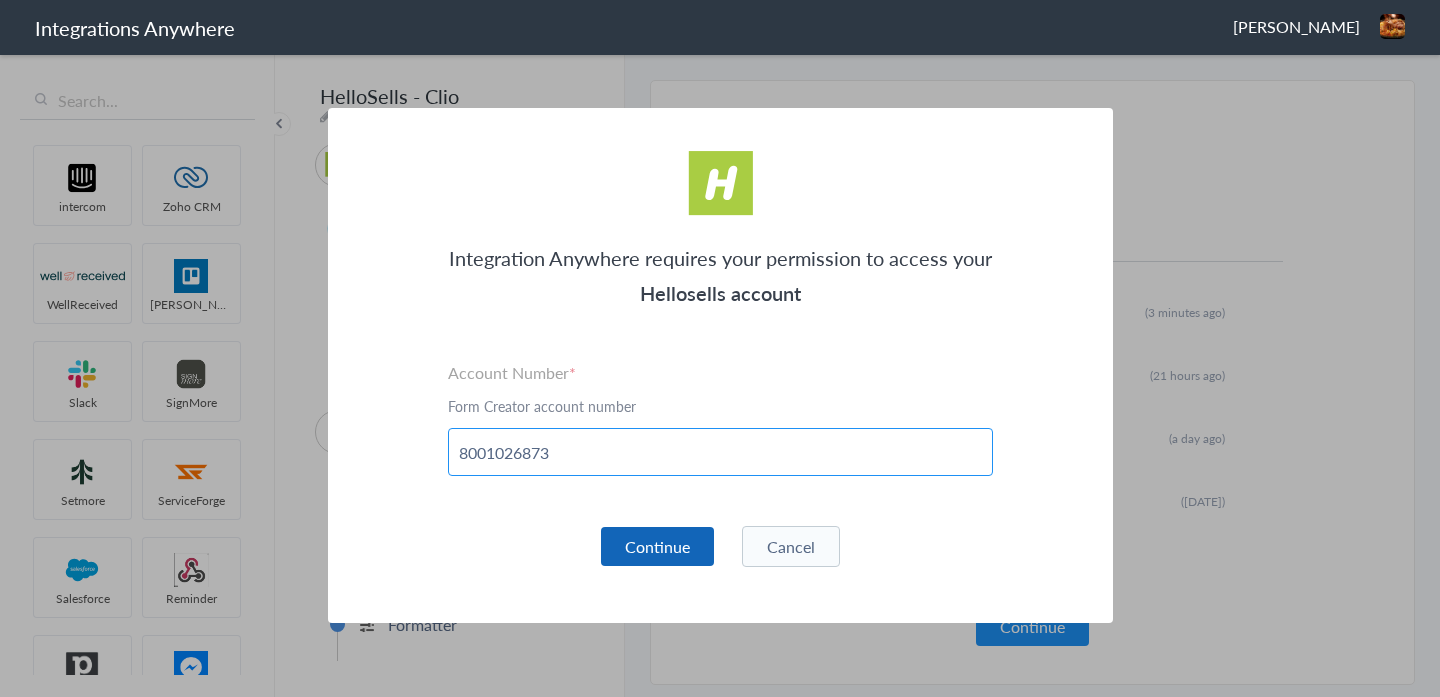 type on "8001026873" 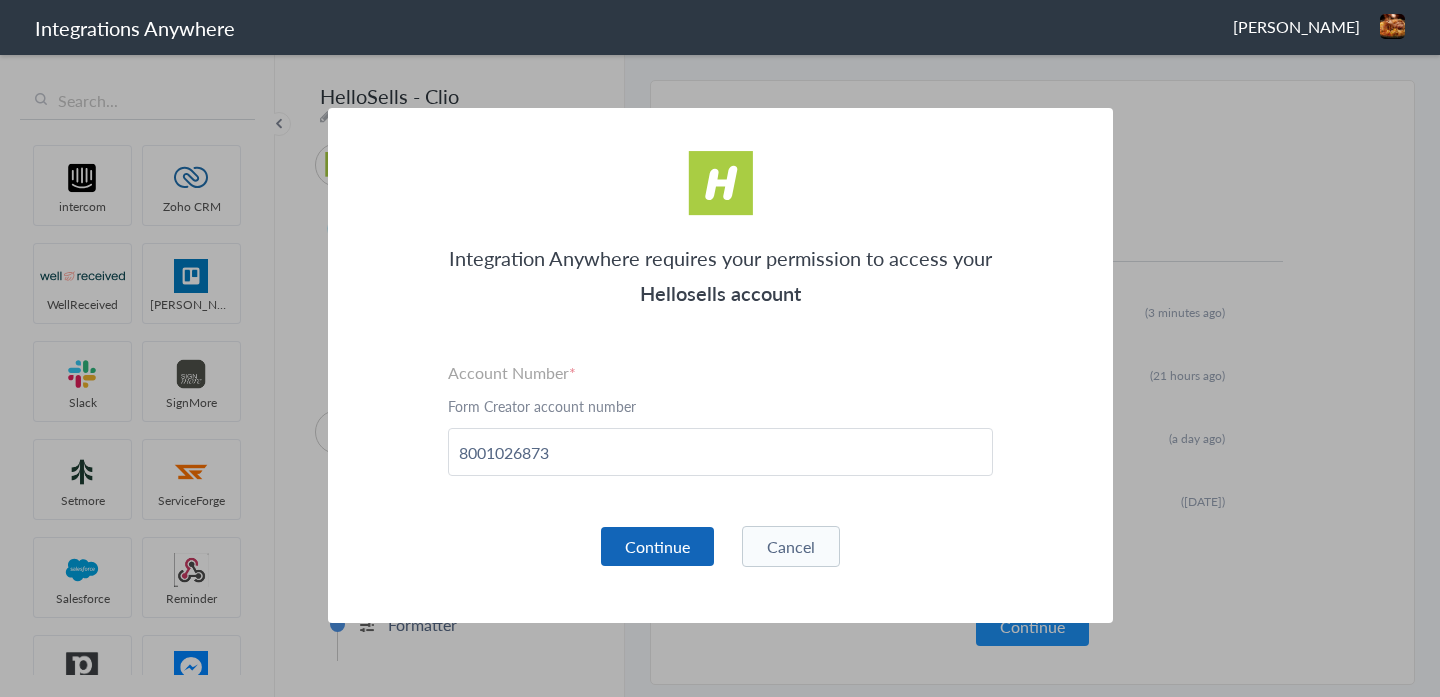 click on "Continue" at bounding box center (657, 546) 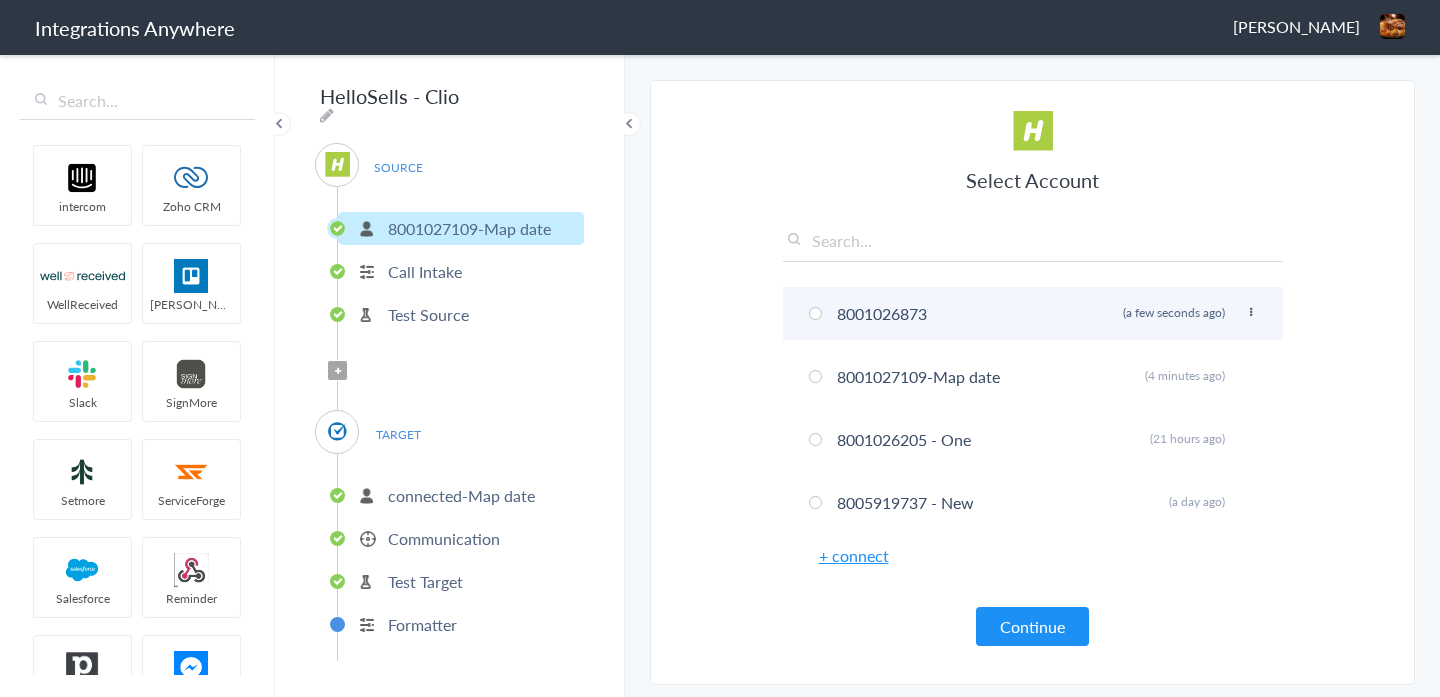 click on "8001026873       Rename   Delete   (a few seconds ago)" at bounding box center [1033, 313] 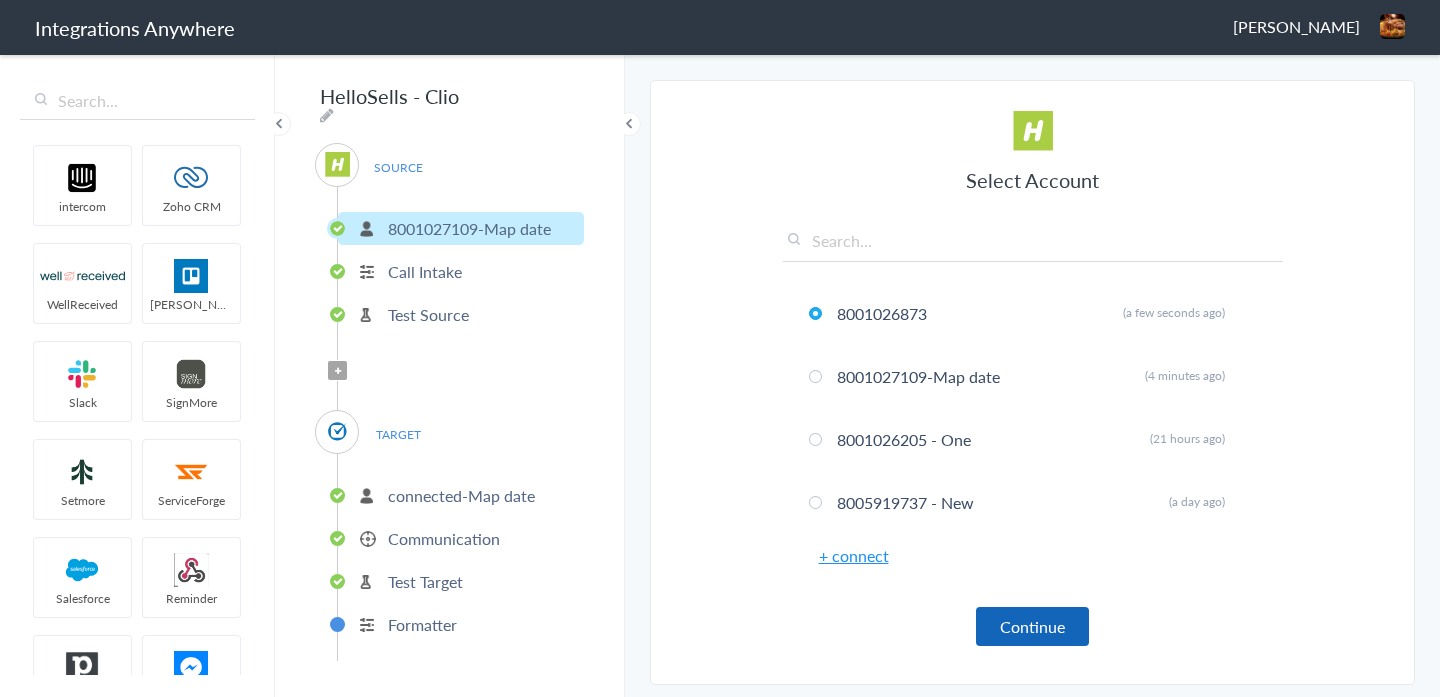click on "Continue" at bounding box center [1032, 626] 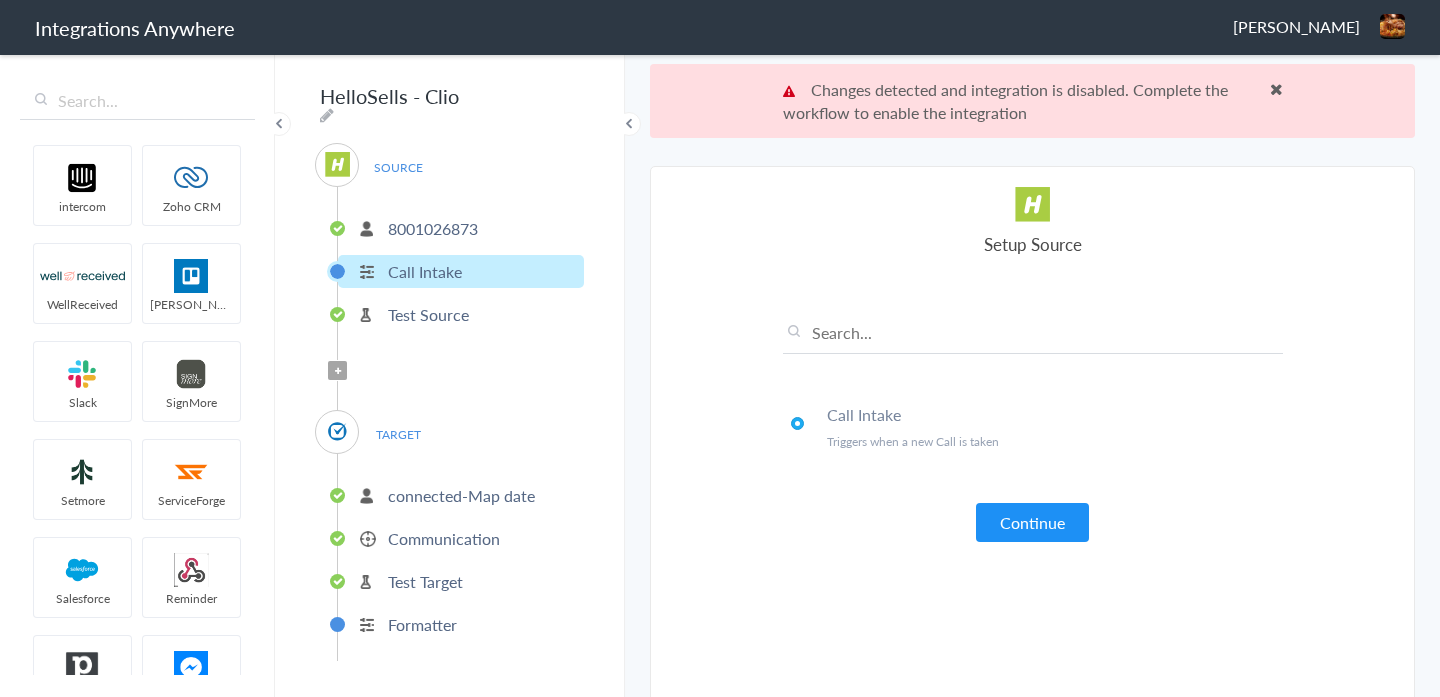 click at bounding box center [1276, 89] 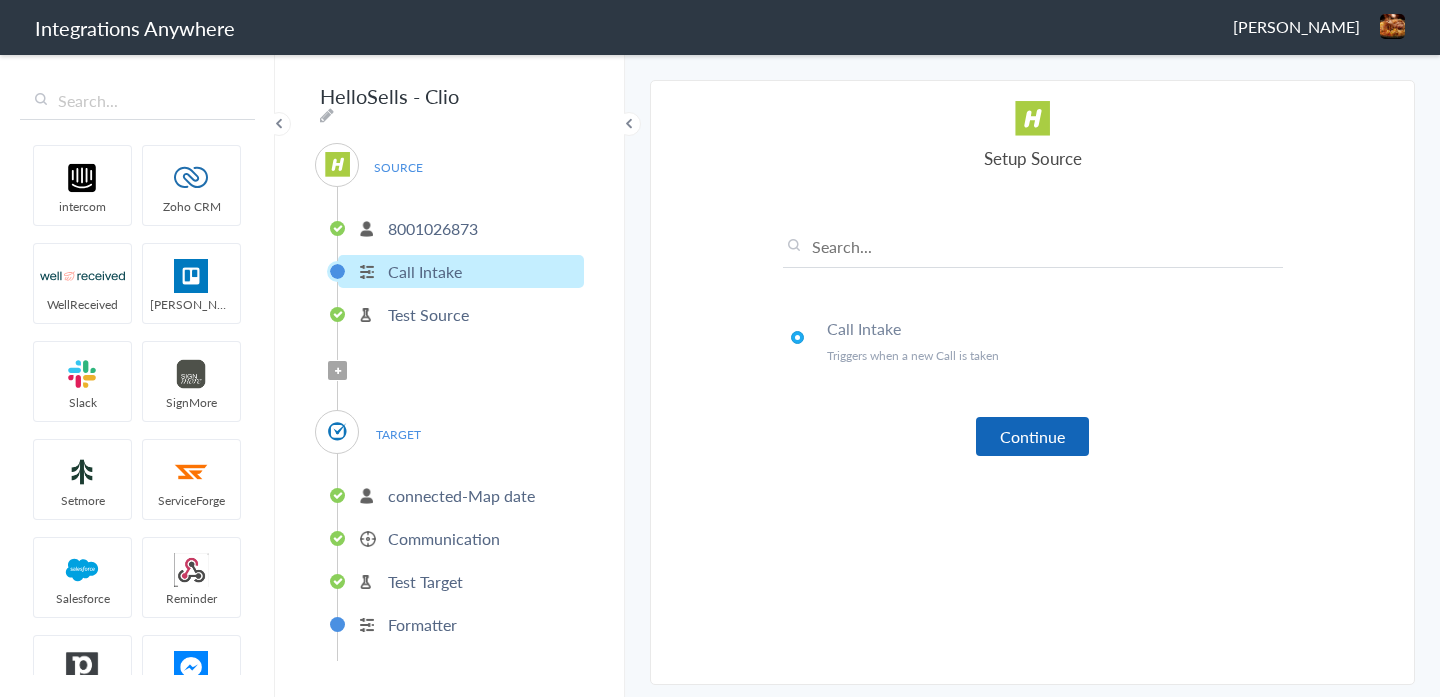 click on "Continue" at bounding box center (1032, 436) 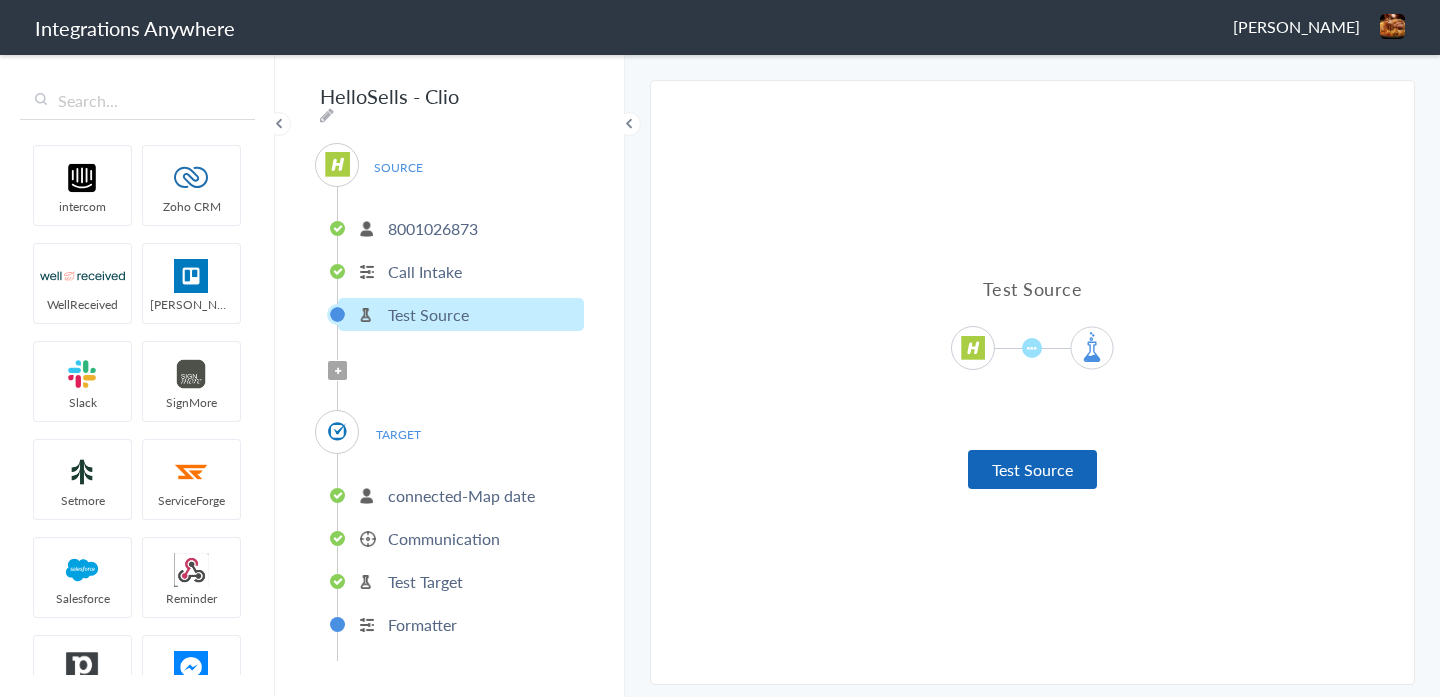 click on "Test Source" at bounding box center (1032, 469) 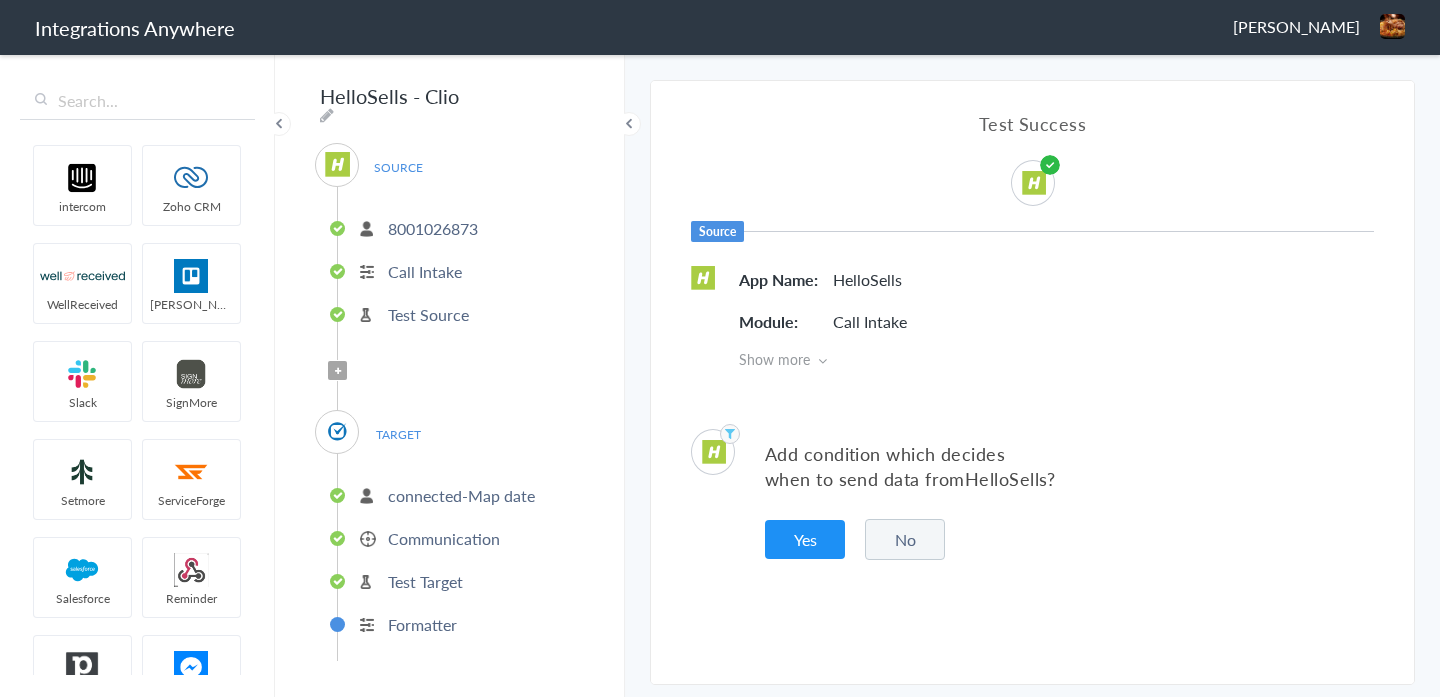 click on "No" at bounding box center [905, 539] 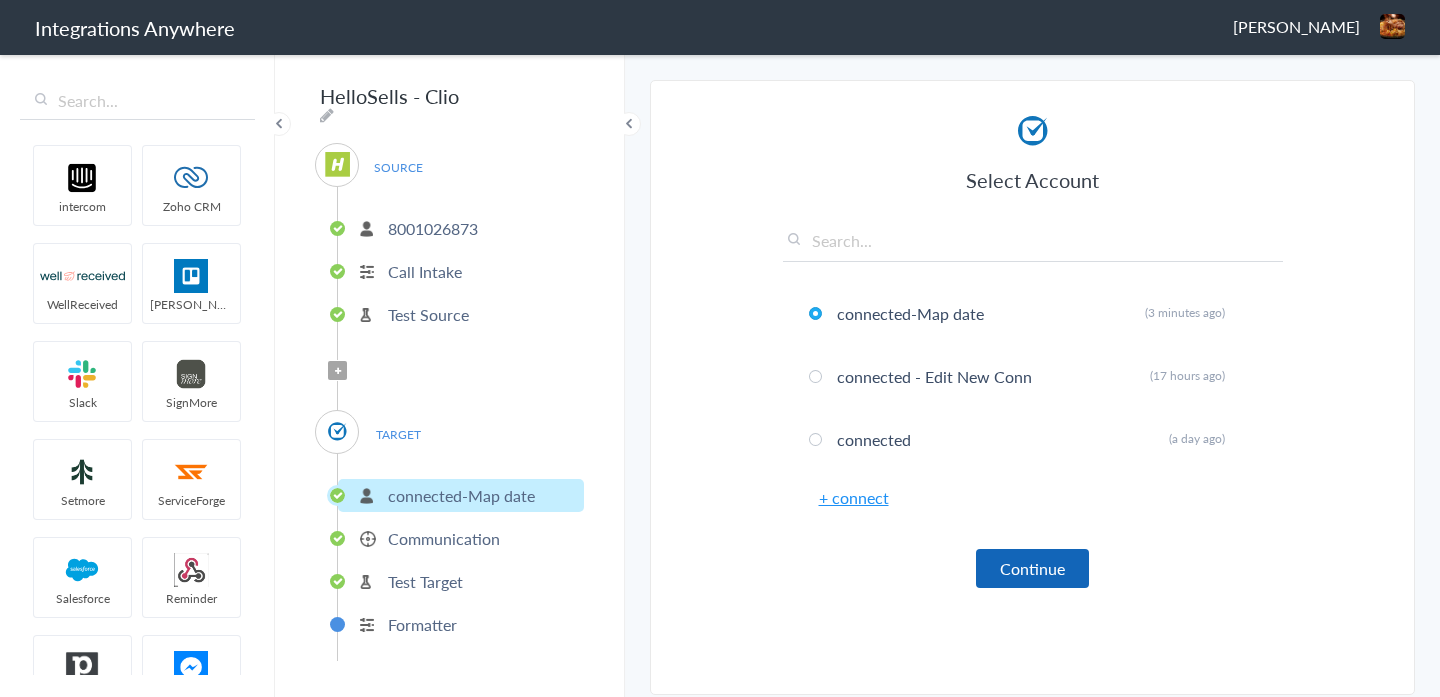 click on "Continue" at bounding box center [1032, 568] 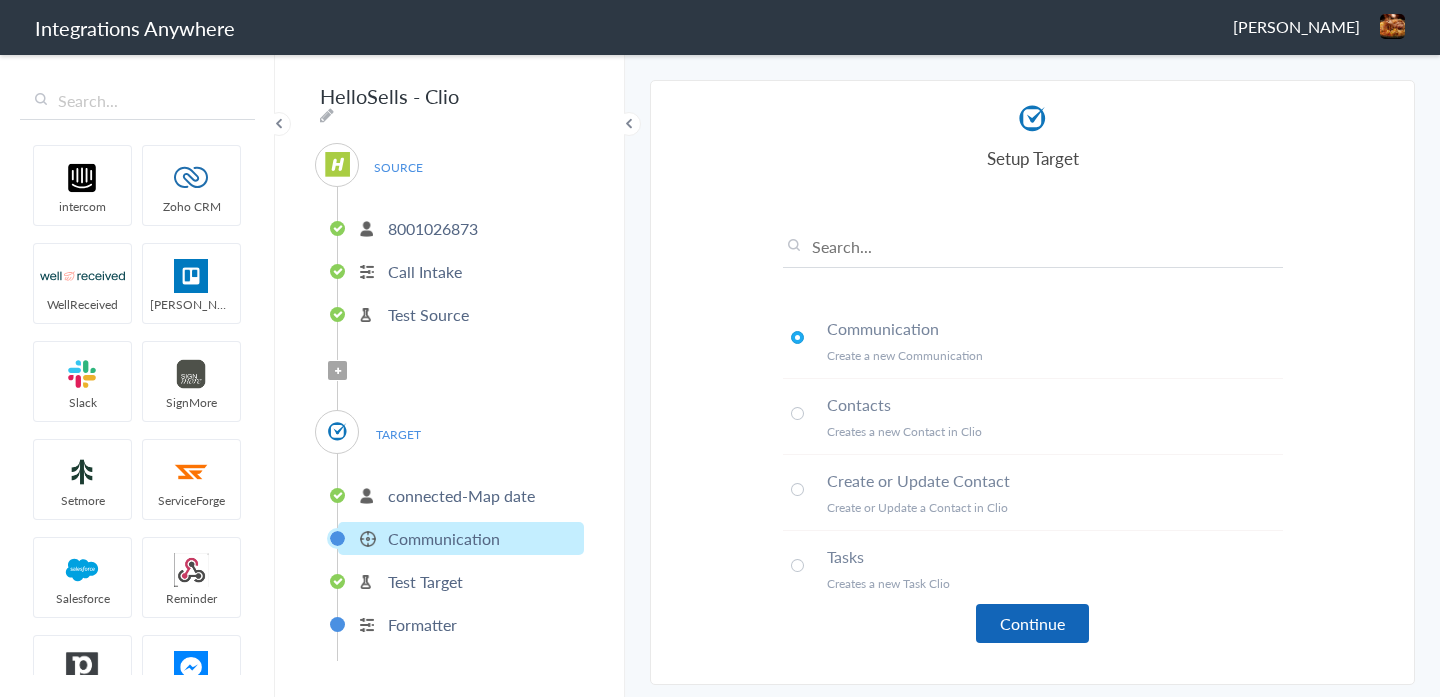 click on "Continue" at bounding box center [1032, 623] 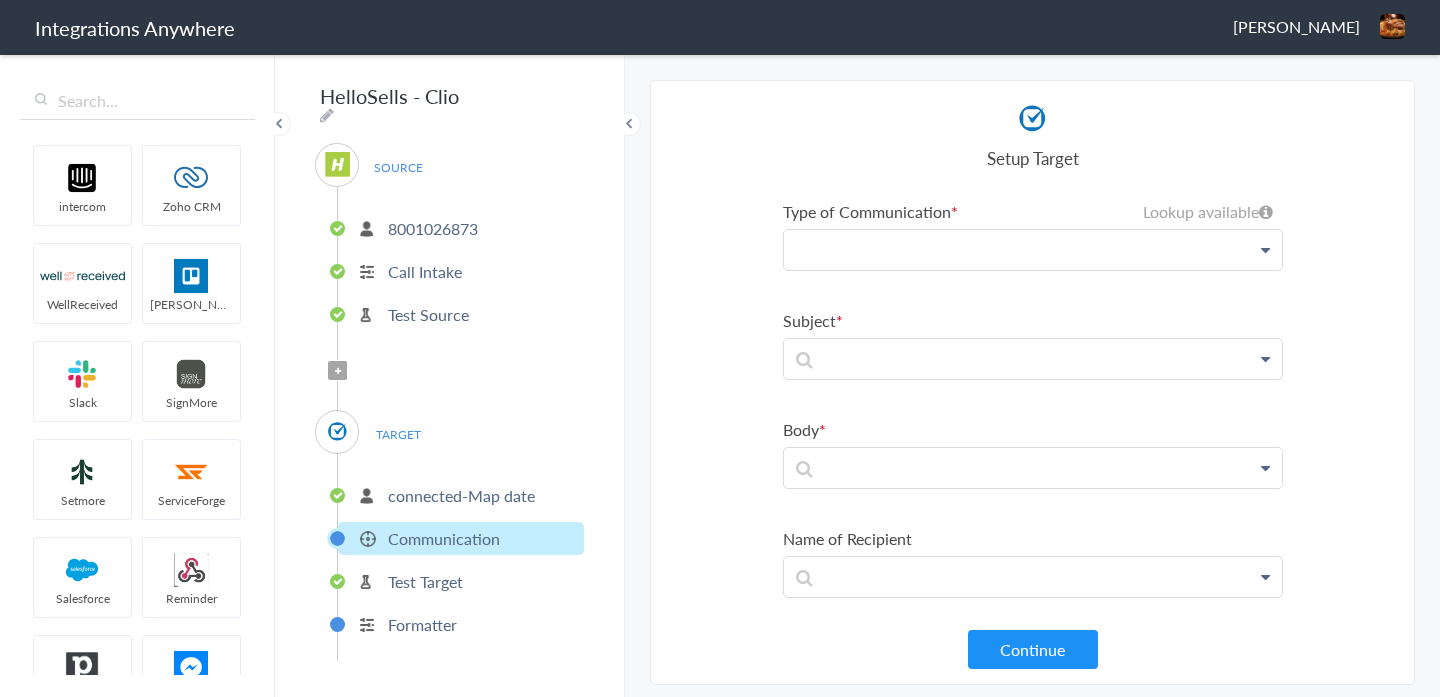 click at bounding box center [1033, 250] 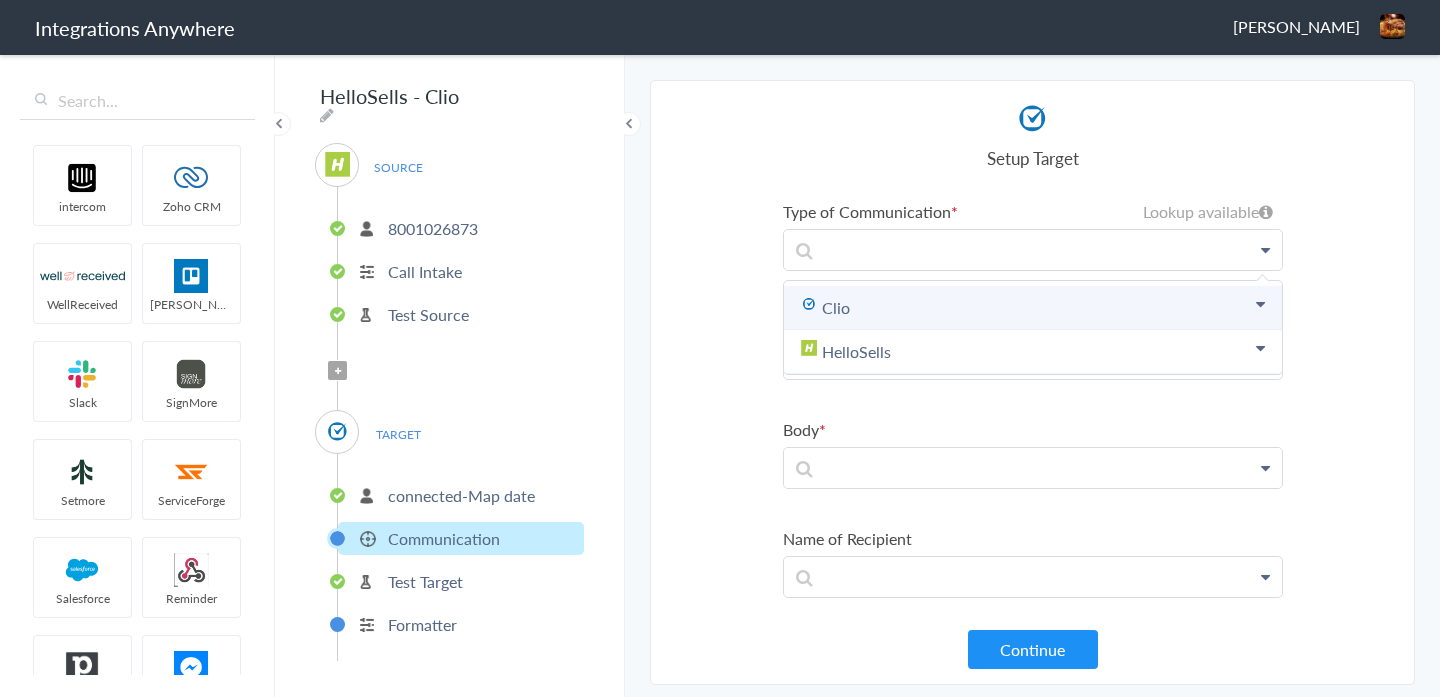 click on "Clio" at bounding box center [1033, 308] 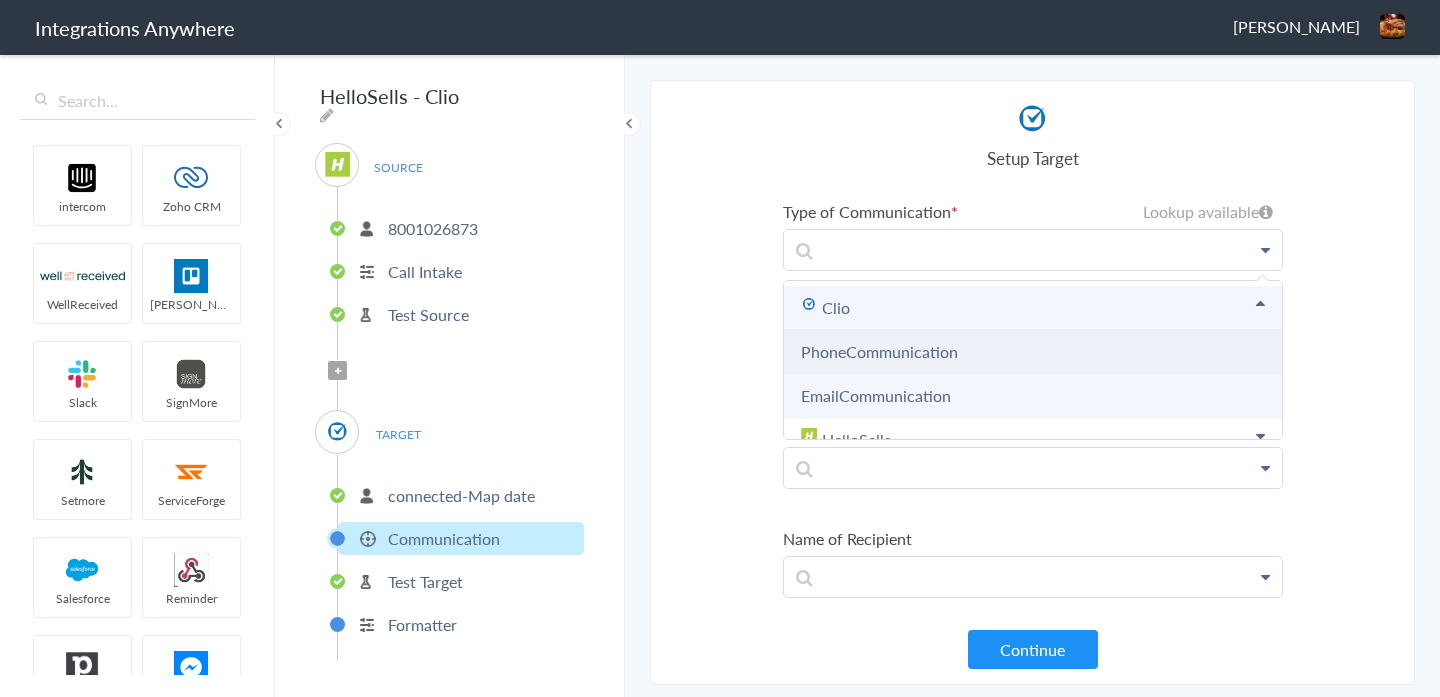 click on "PhoneCommunication" at bounding box center [1033, 352] 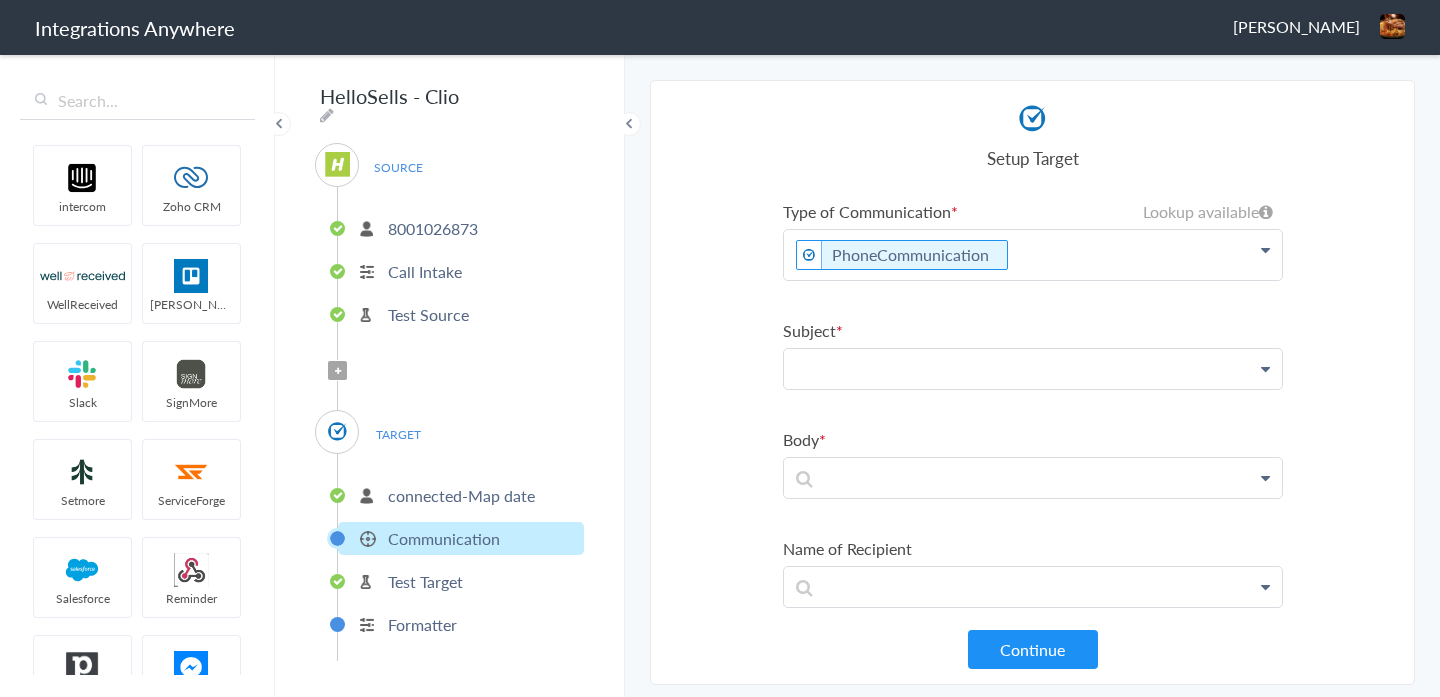 click at bounding box center [1033, 255] 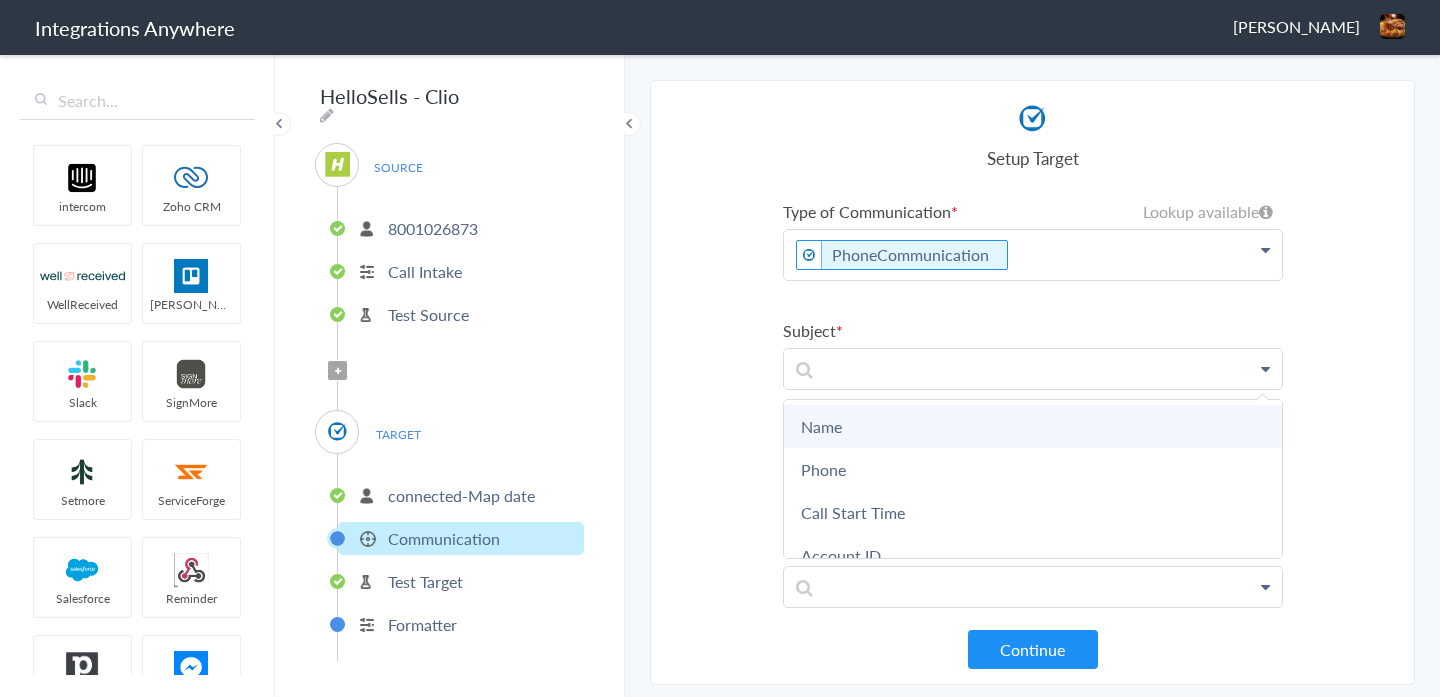 click on "Name" at bounding box center (0, 0) 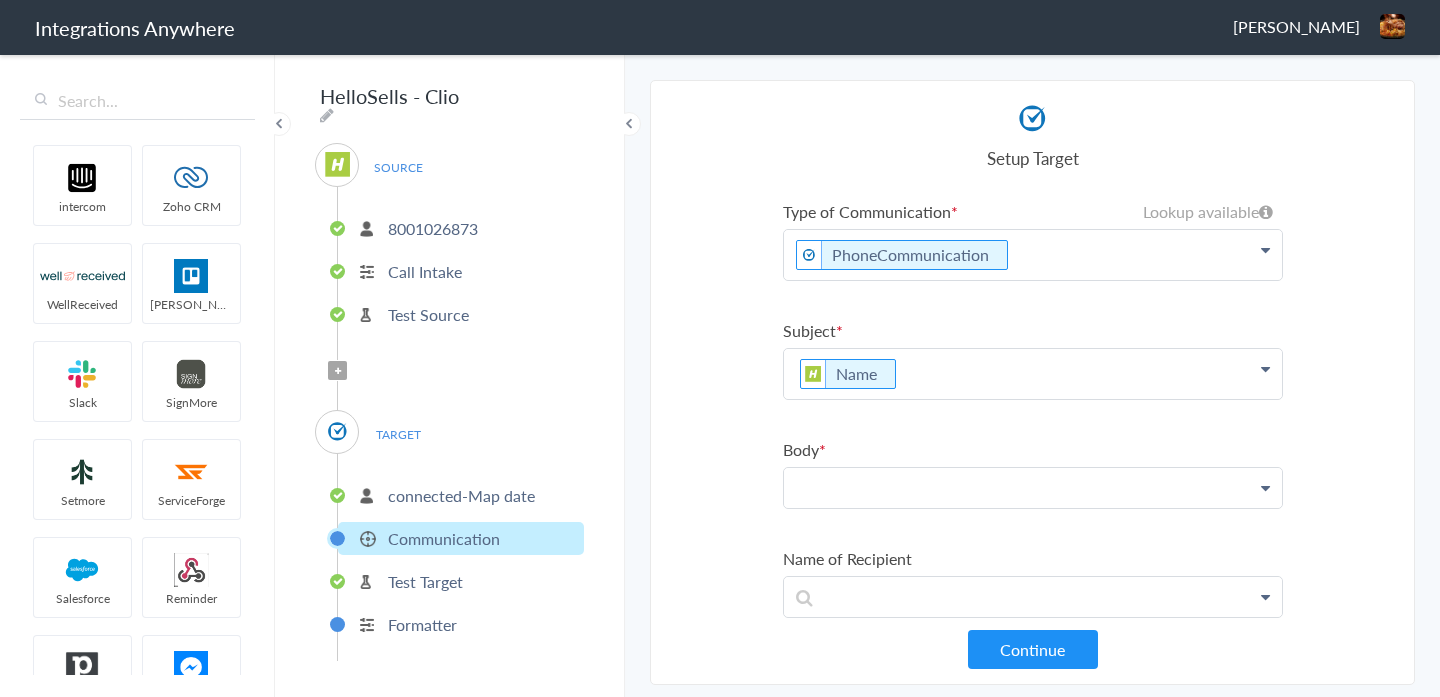 click at bounding box center [1033, 255] 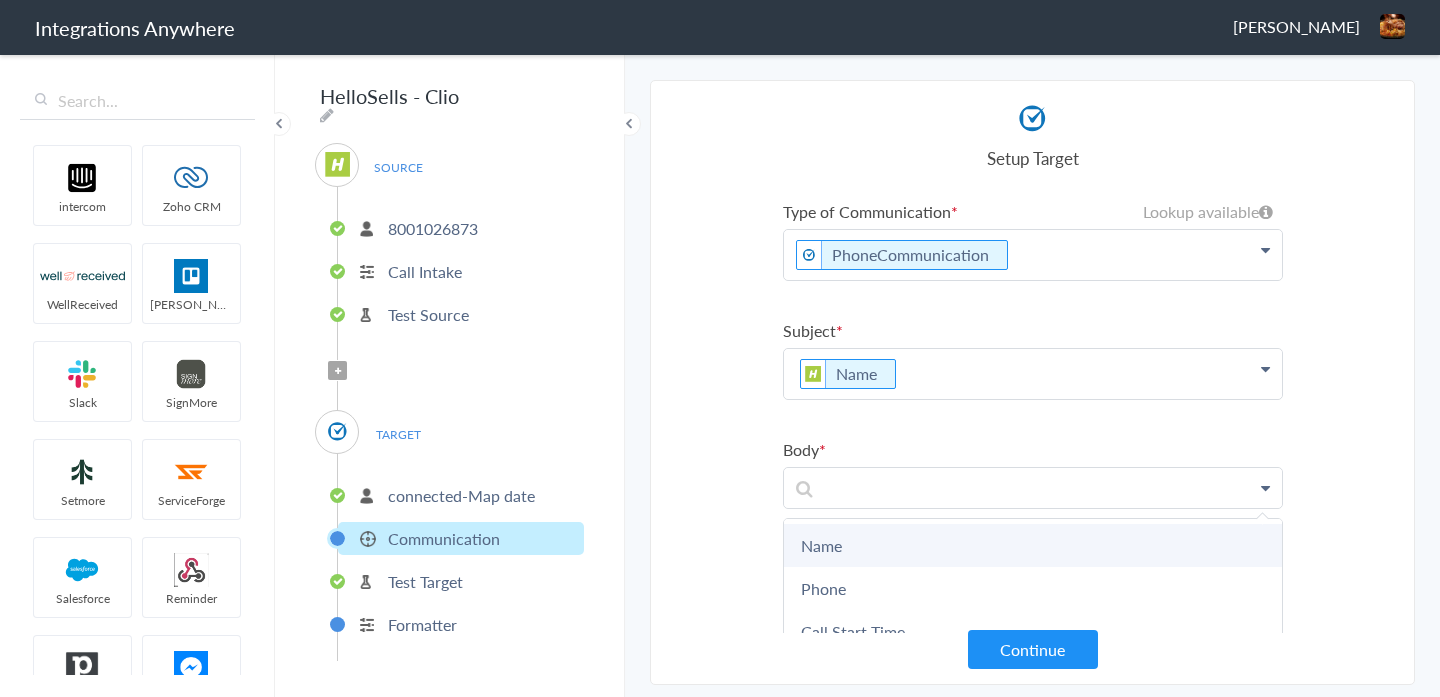 click on "Name" at bounding box center [0, 0] 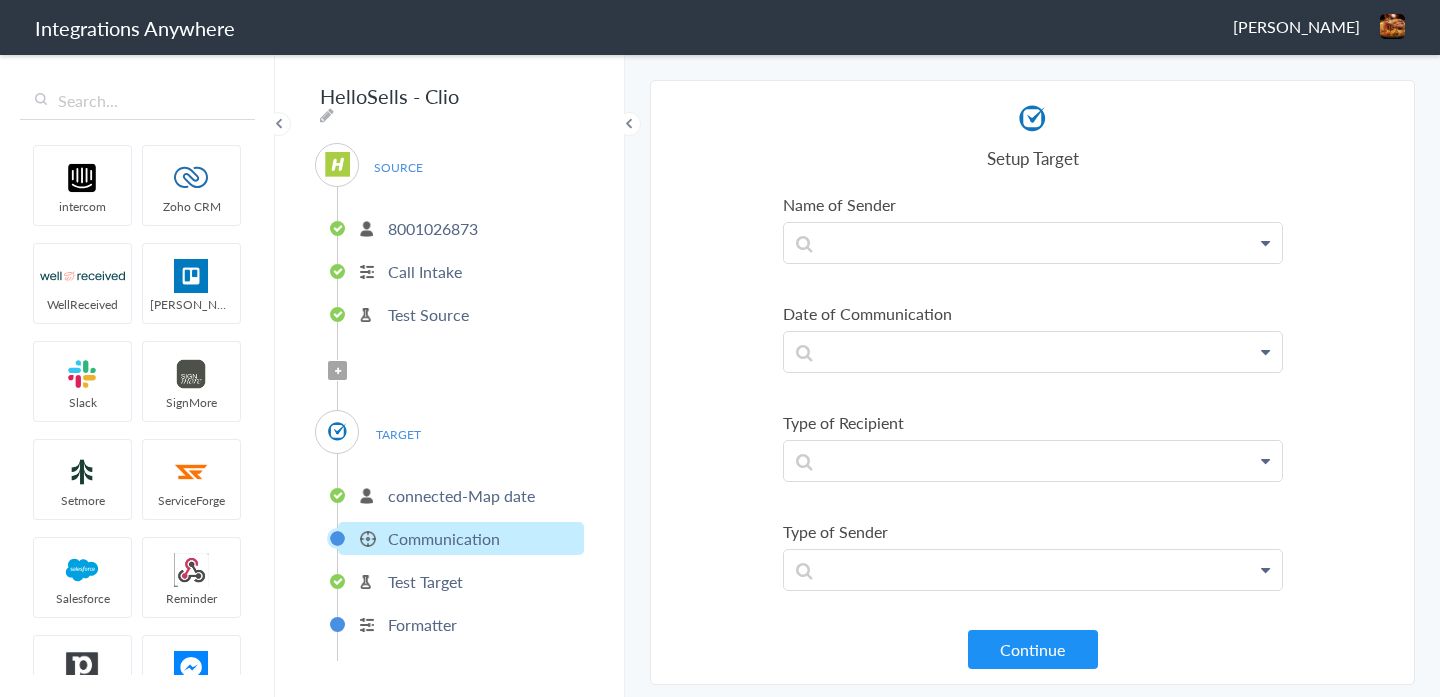 scroll, scrollTop: 578, scrollLeft: 0, axis: vertical 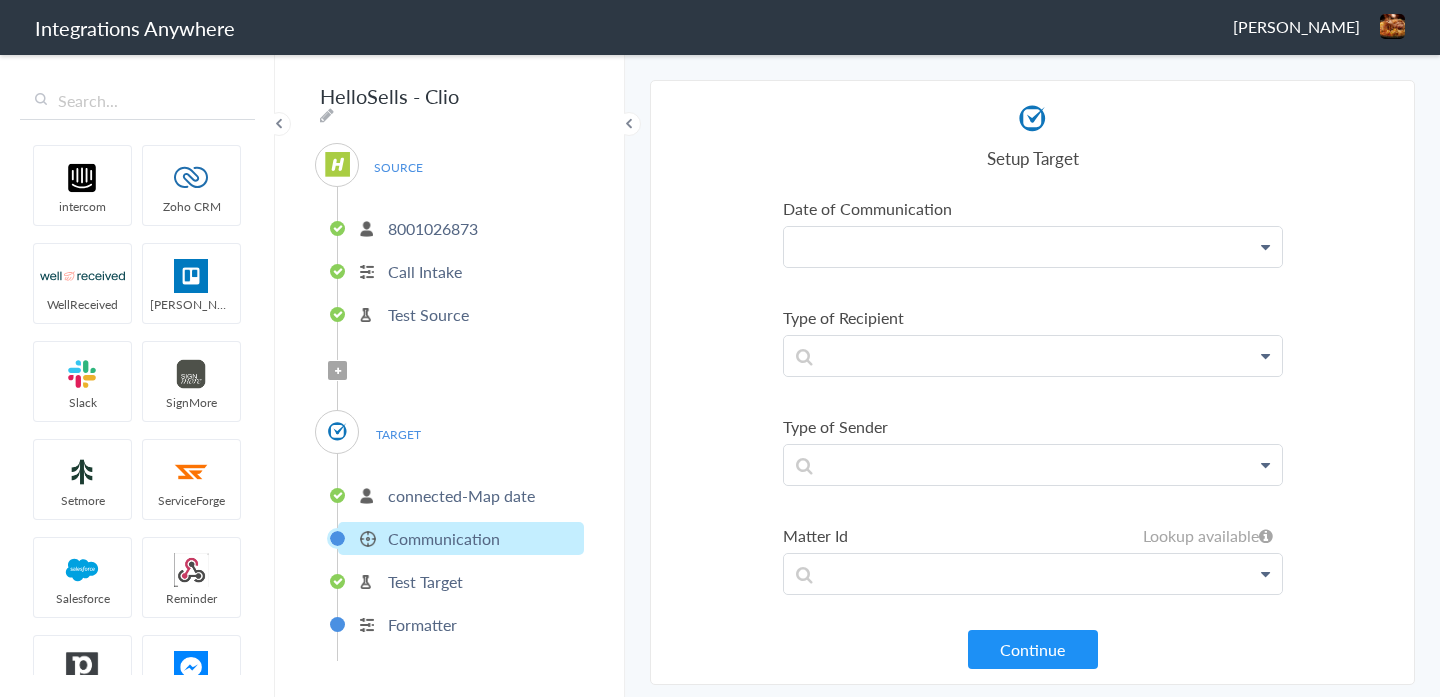 click at bounding box center (1033, -323) 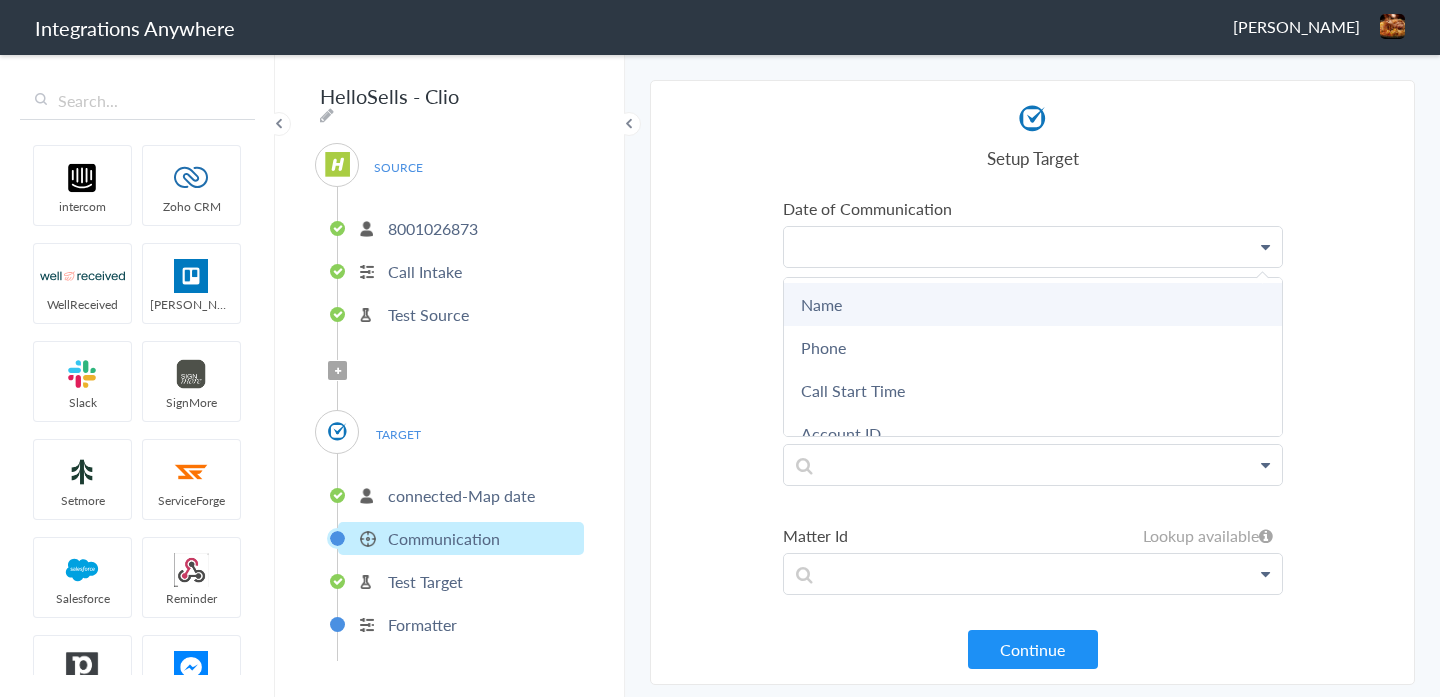 type 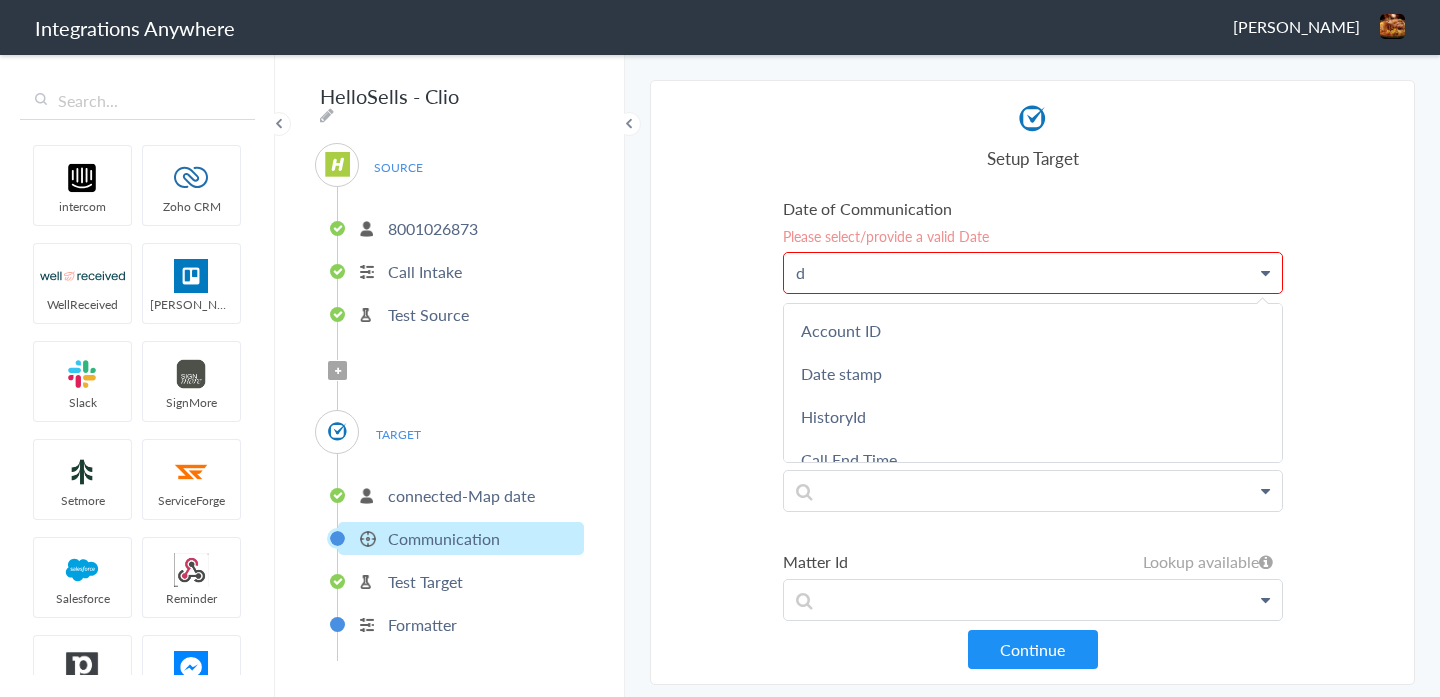 scroll, scrollTop: 603, scrollLeft: 0, axis: vertical 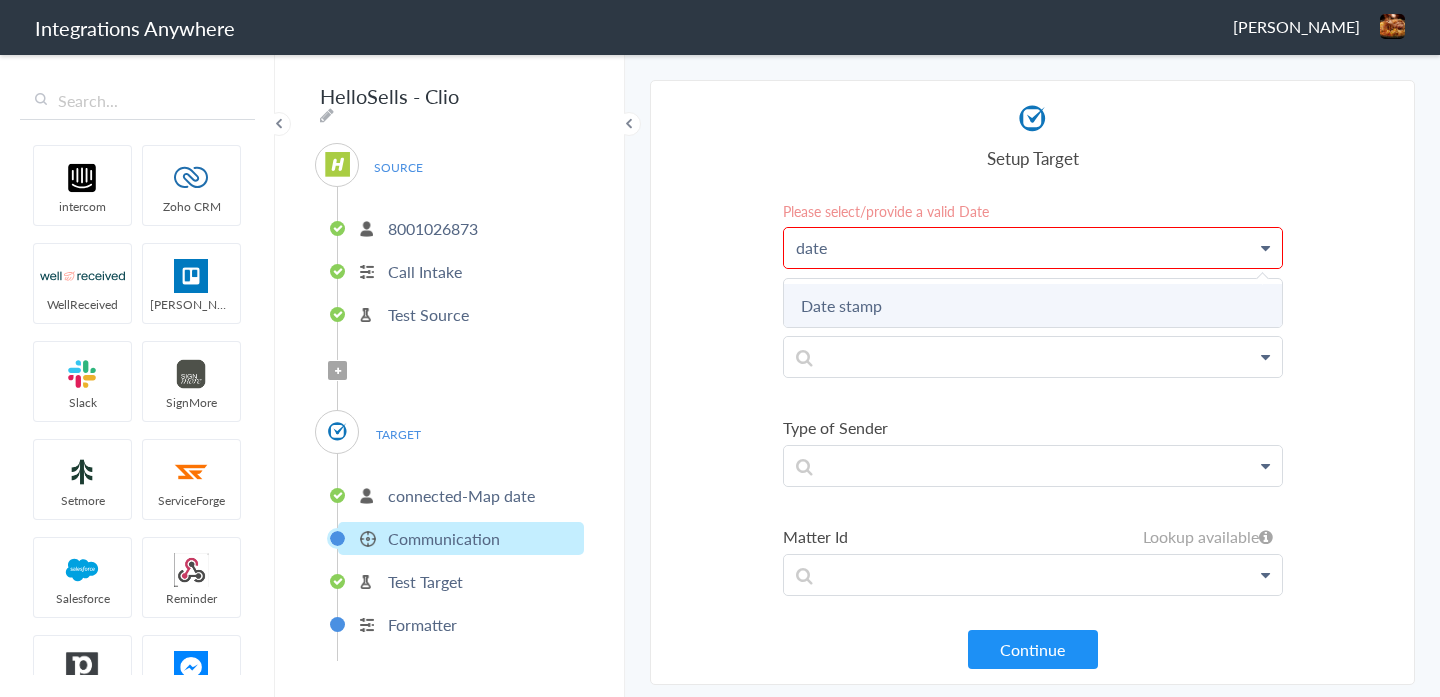 click on "Date stamp" at bounding box center [0, 0] 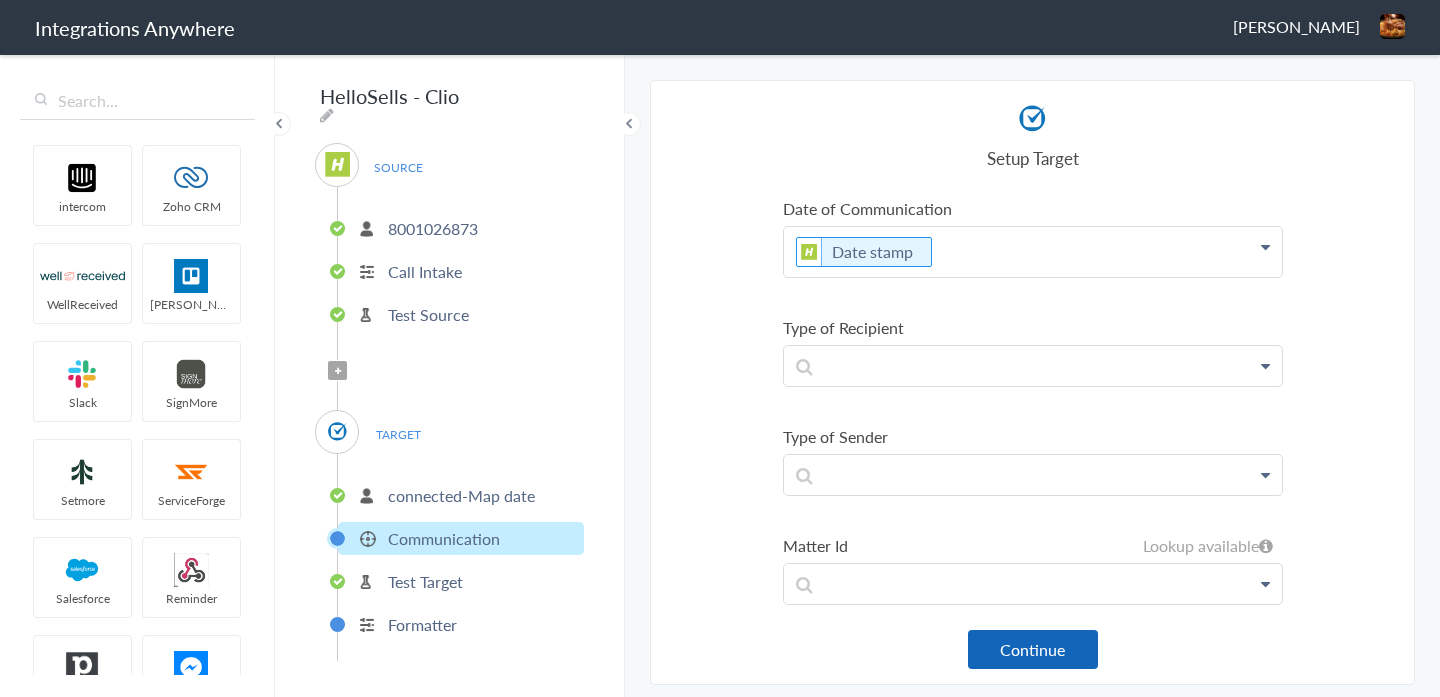 click on "Continue" at bounding box center [1033, 649] 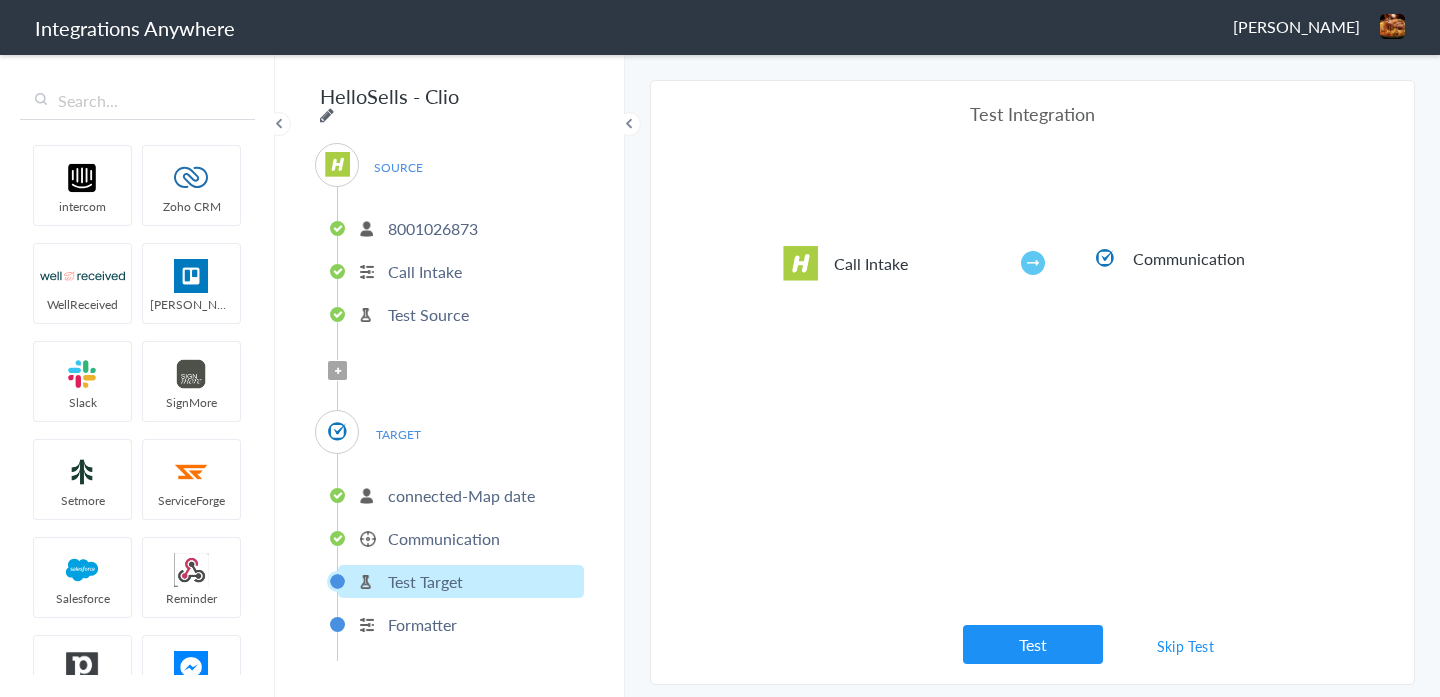 click at bounding box center [327, 115] 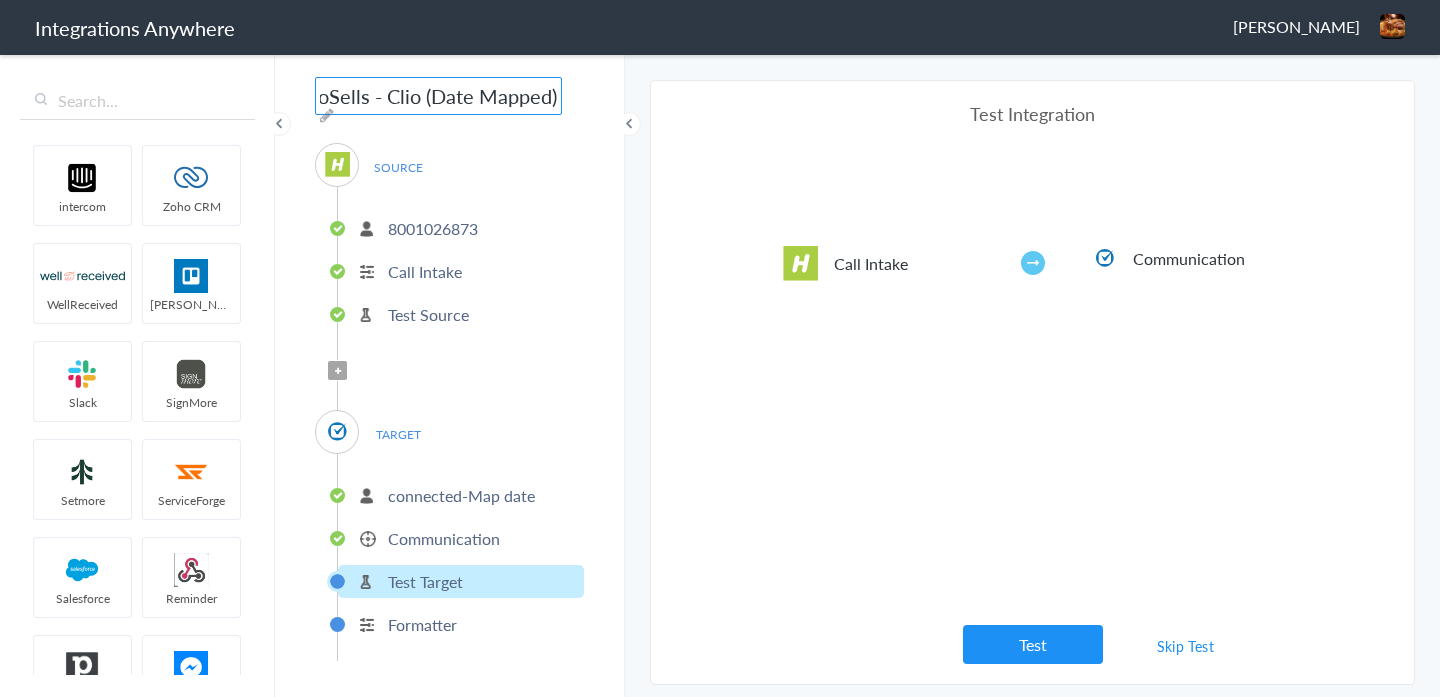 scroll, scrollTop: 0, scrollLeft: 60, axis: horizontal 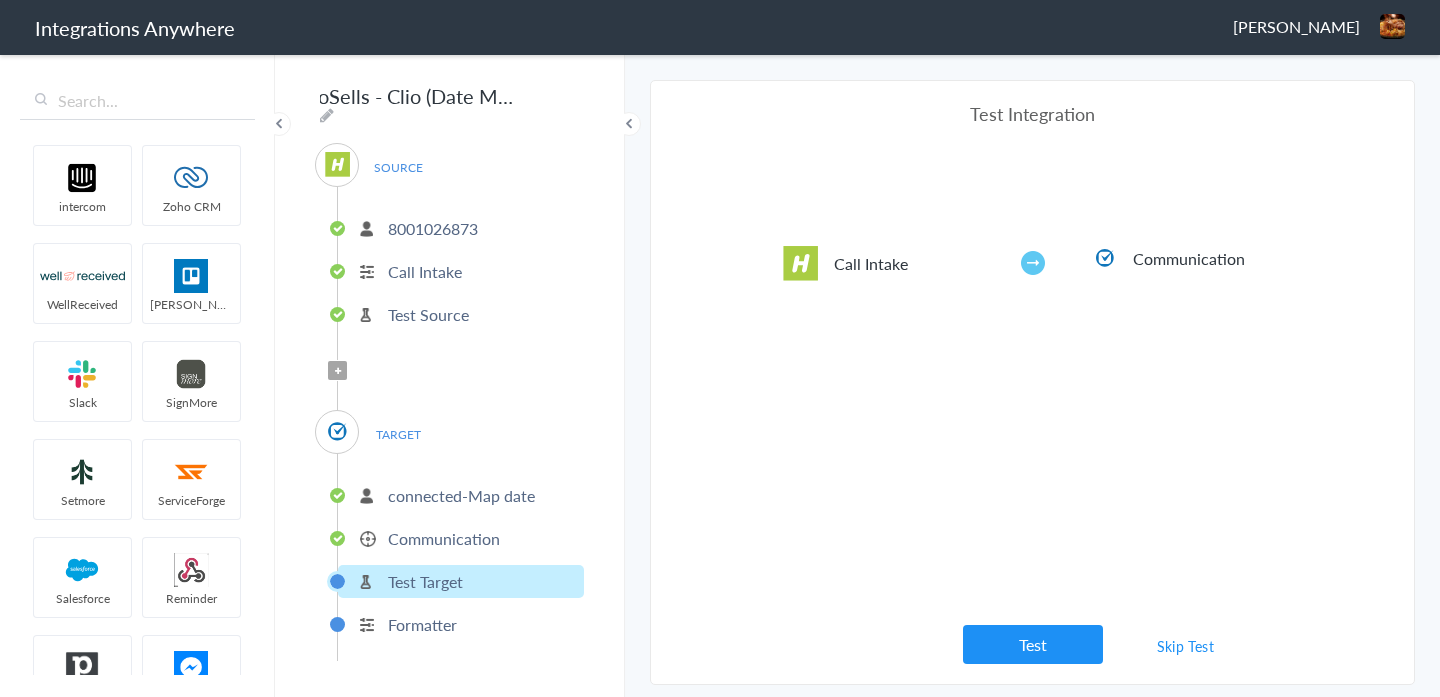 click on "Select  Account 8001026873       Rename   Delete   (a few seconds ago) 8001027109-Map date       Rename   Delete   (4 minutes ago) 8001026205 - One       Rename   Delete   (21 hours ago) 8005919737 - New       Rename   Delete   (a day ago) 8000225200       Rename   Delete   (2 years ago) 8223600350       Rename   Delete   (2 years ago) 1210002072       Rename   Delete   (2 years ago) + connect Continue Setup Source Call Intake Triggers when a new Call is taken Continue Test Source Test Source Test Failed
Select  Account connected-Map date       Rename   Delete   (3 minutes ago) connected - Edit New Conn       Rename   Delete   (17 hours ago) connected       Rename   Delete   (a day ago) + connect Continue Setup Target Communication Create a new Communication Contacts Creates a new Contact in Clio Create or Update Contact Create or Update a Contact in Clio Tasks Creates a new Task Clio Continue Test Integration Call Intake Communication View test data Test Skip Test or     date" at bounding box center (1032, 382) 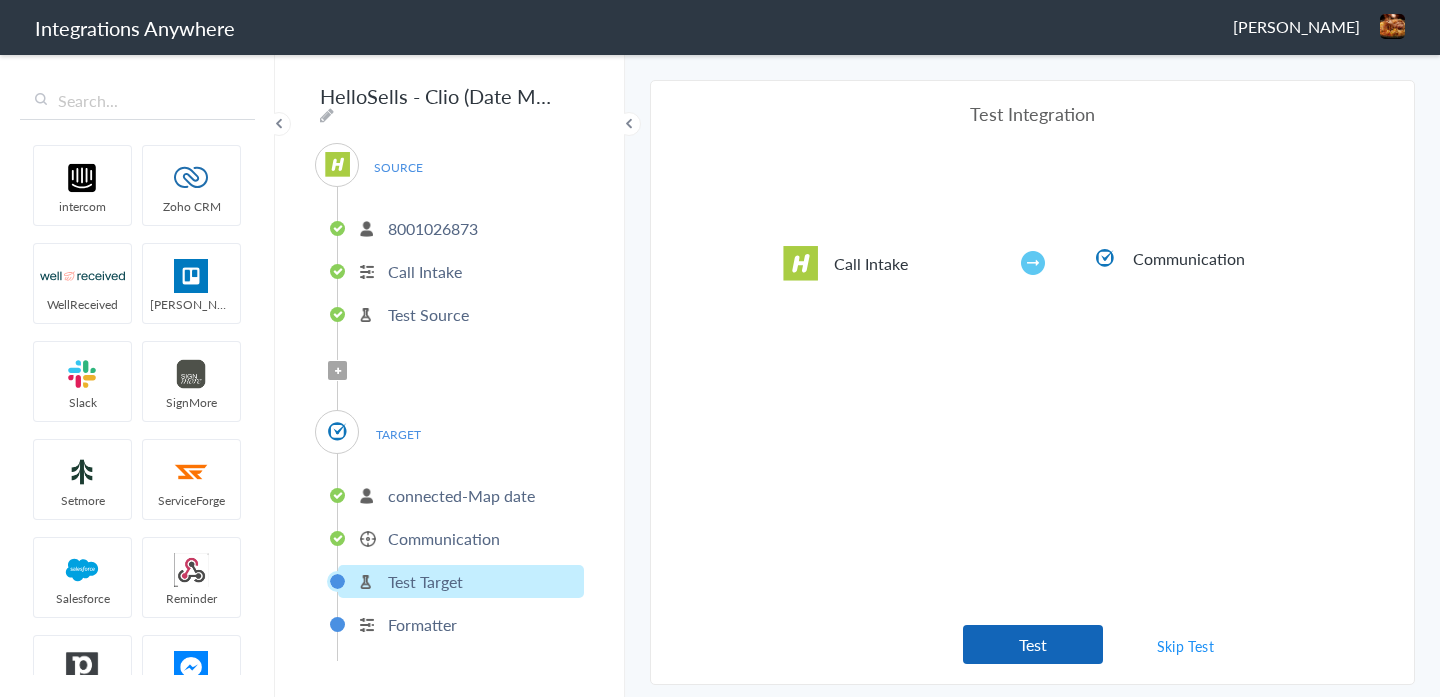 click on "Test" at bounding box center [1033, 644] 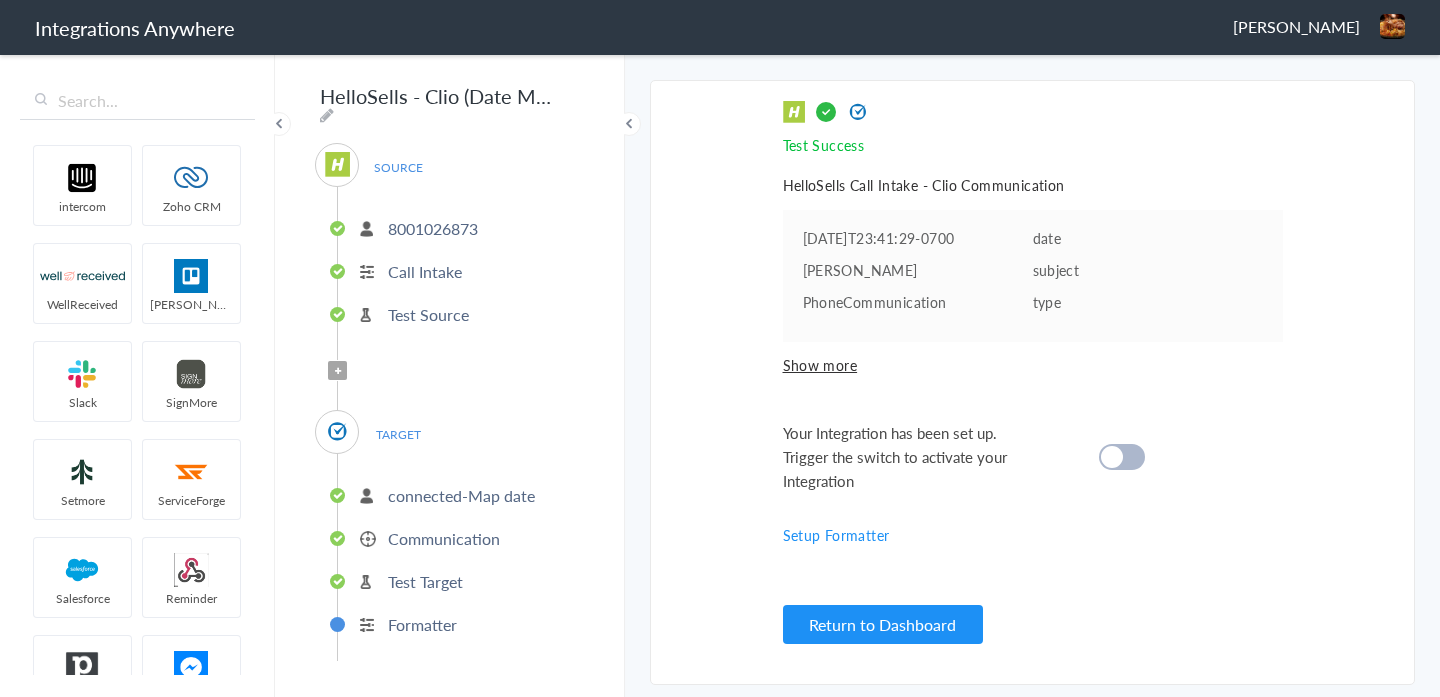 click at bounding box center (1122, 457) 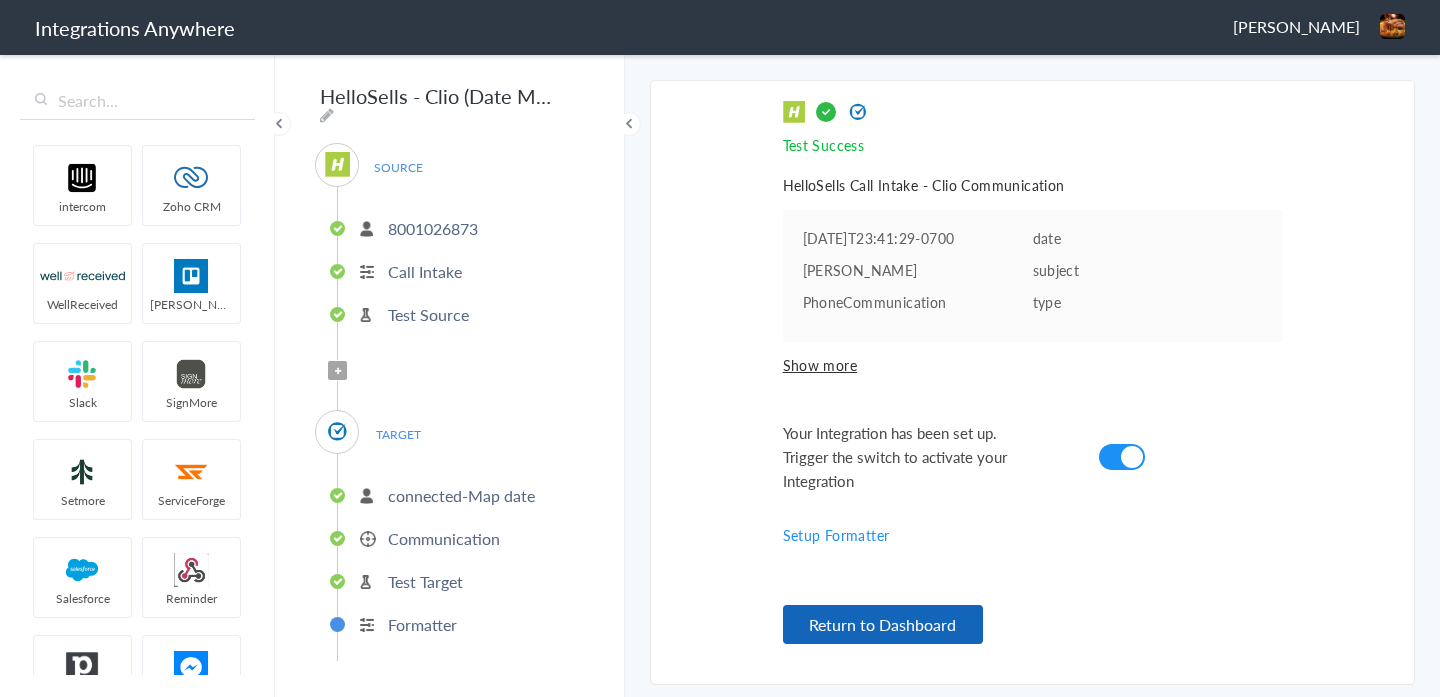 click on "Return to Dashboard" at bounding box center (883, 624) 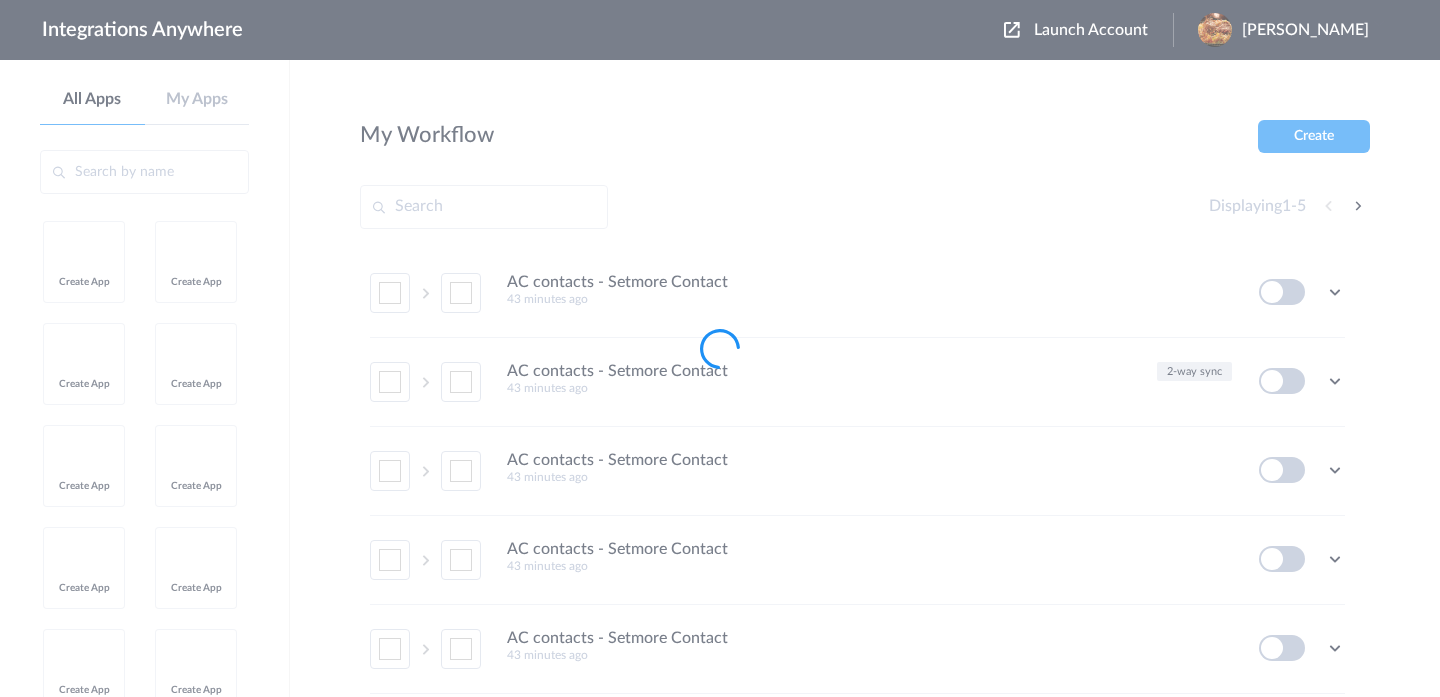 scroll, scrollTop: 0, scrollLeft: 0, axis: both 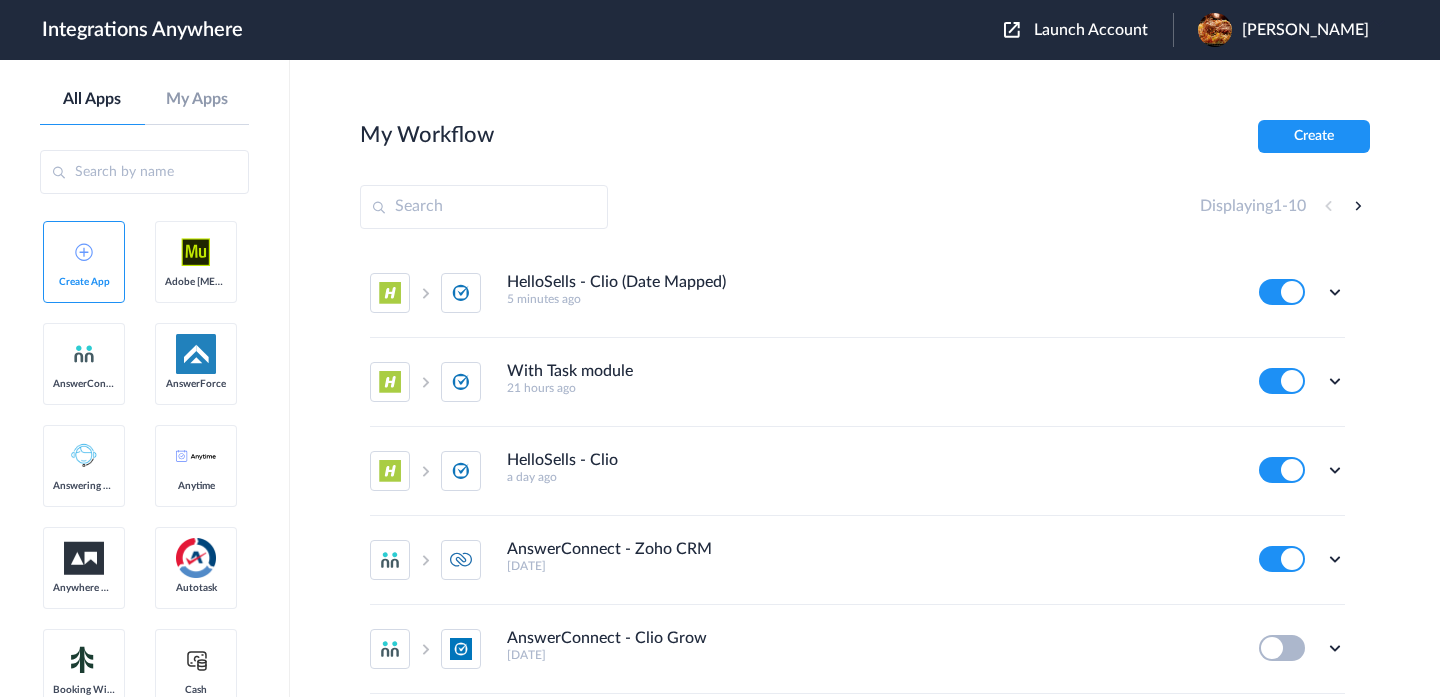 click on "My Workflow
Create
Displaying  1  -  10
HelloSells - Clio (Date Mapped) 5 minutes ago Edit    Task history    Delete       With Task module 21 hours ago Edit    Task history    Delete       HelloSells - Clio a day ago Edit    Task history    Delete       AnswerConnect - Zoho CRM 2 months ago Edit    Task history    Delete       AnswerConnect - Clio Grow 2 months ago Edit    Task history    Delete       LEX Reception - HubSpot 2 months ago Edit    Task history    Delete       AnswerForce - Autotask a year ago Edit    Task history    Delete       AnswerForce - Autotask a year ago Edit    Task history    Delete       AnswerForce - Zendesk a year ago Edit    Task history    Delete       AnswerForce - Autotask a year ago Edit    Task history    Delete" at bounding box center [865, 438] 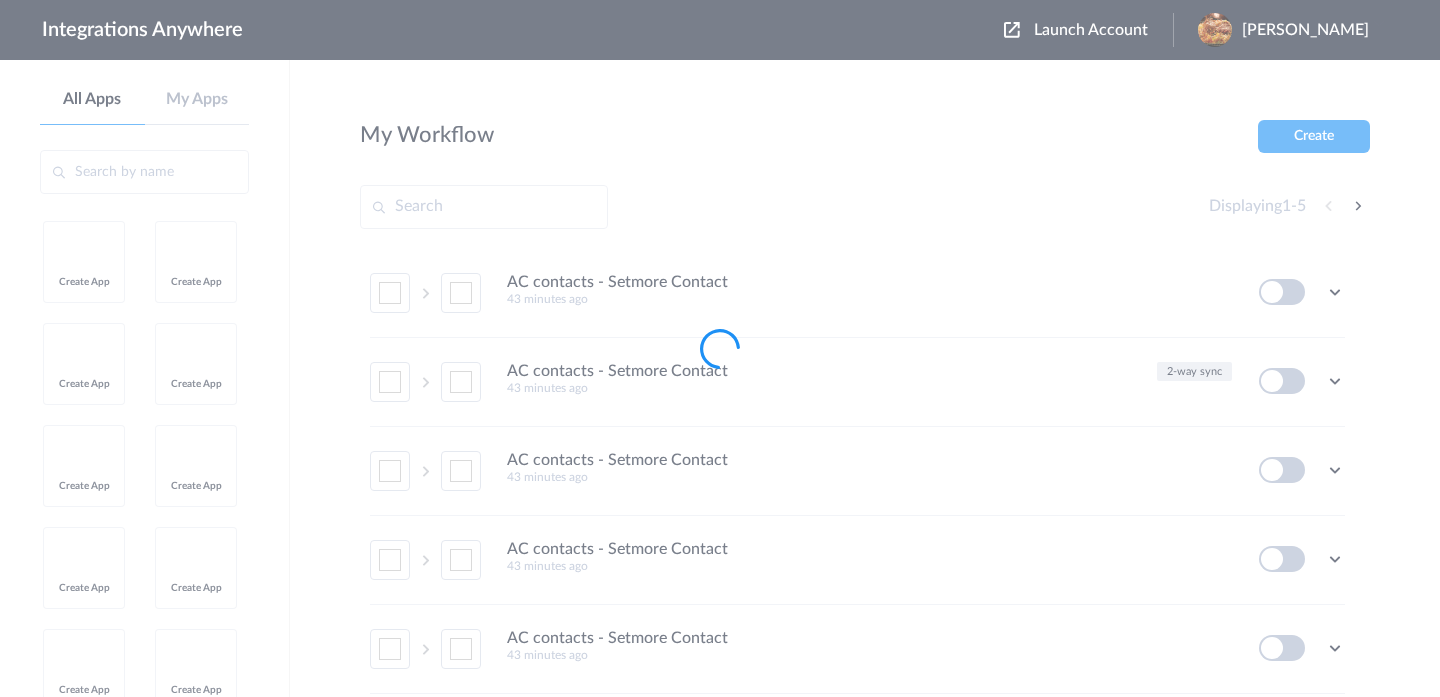 scroll, scrollTop: 0, scrollLeft: 0, axis: both 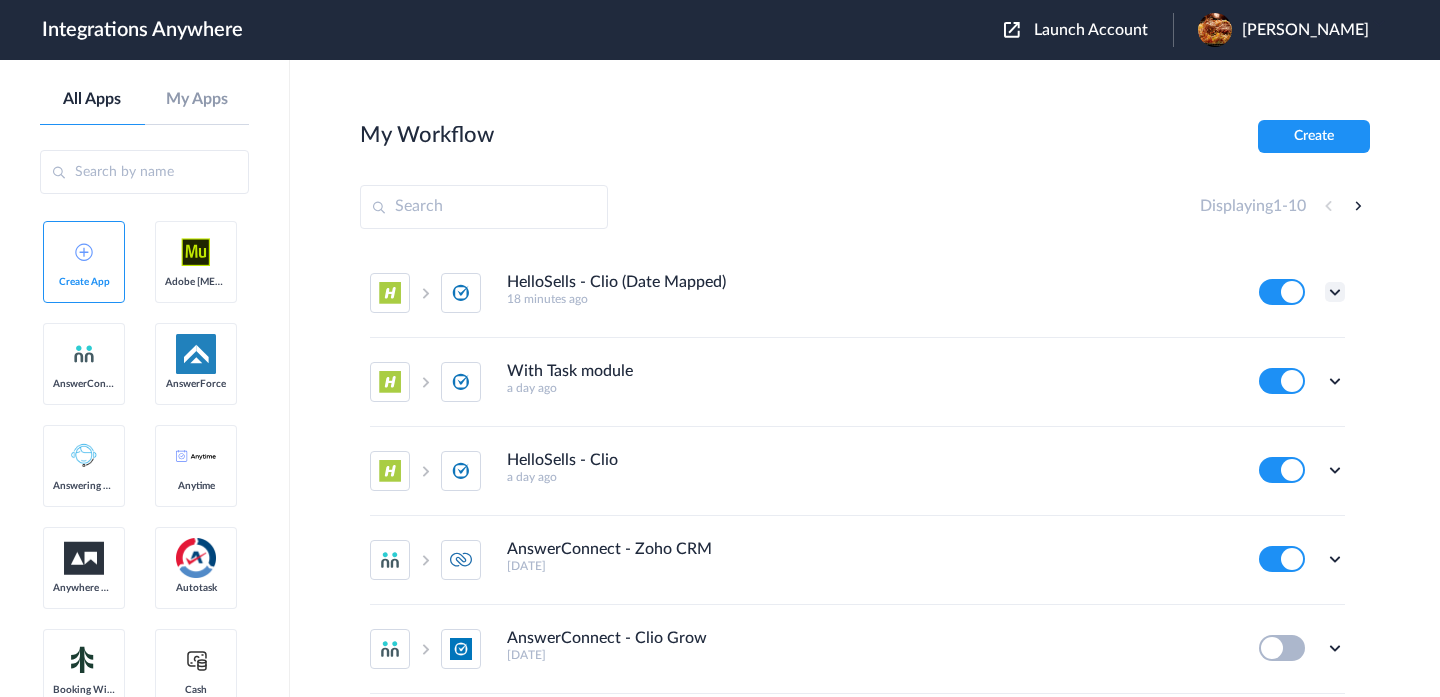 click at bounding box center (1335, 292) 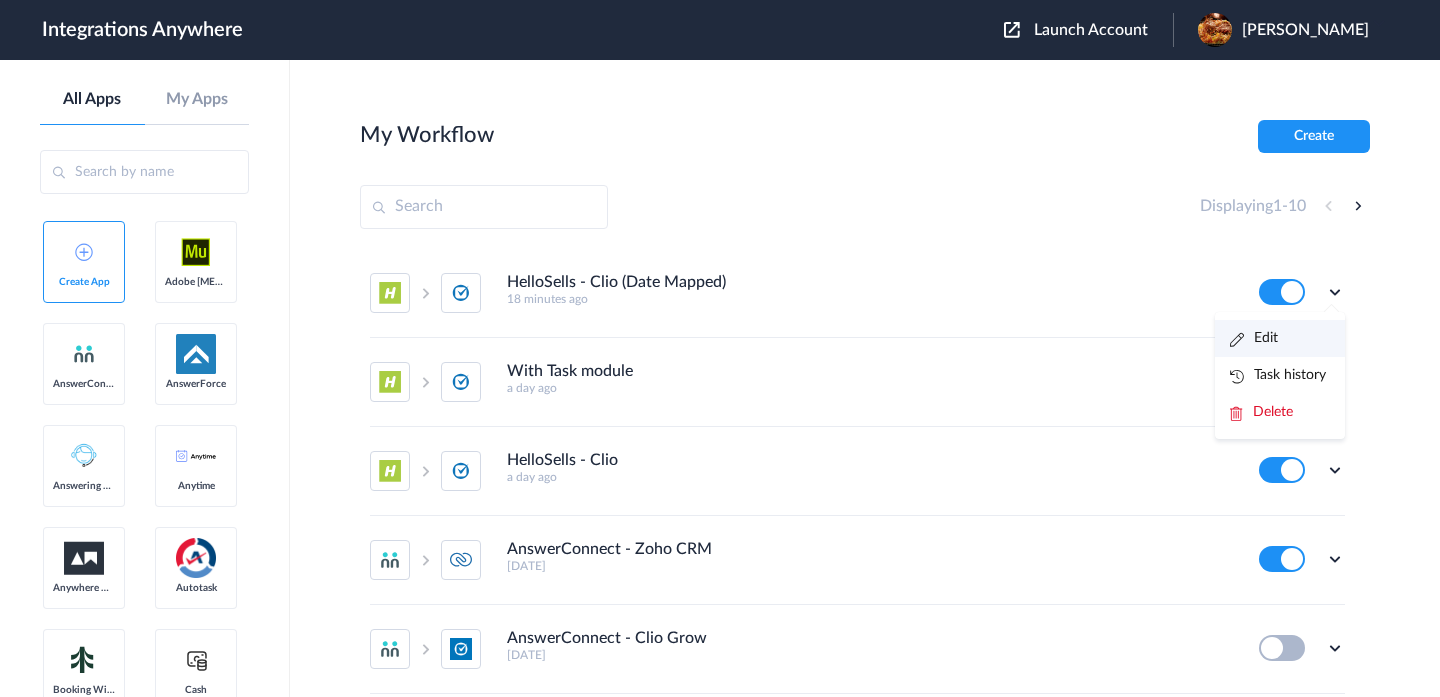 click on "Edit" at bounding box center [1254, 338] 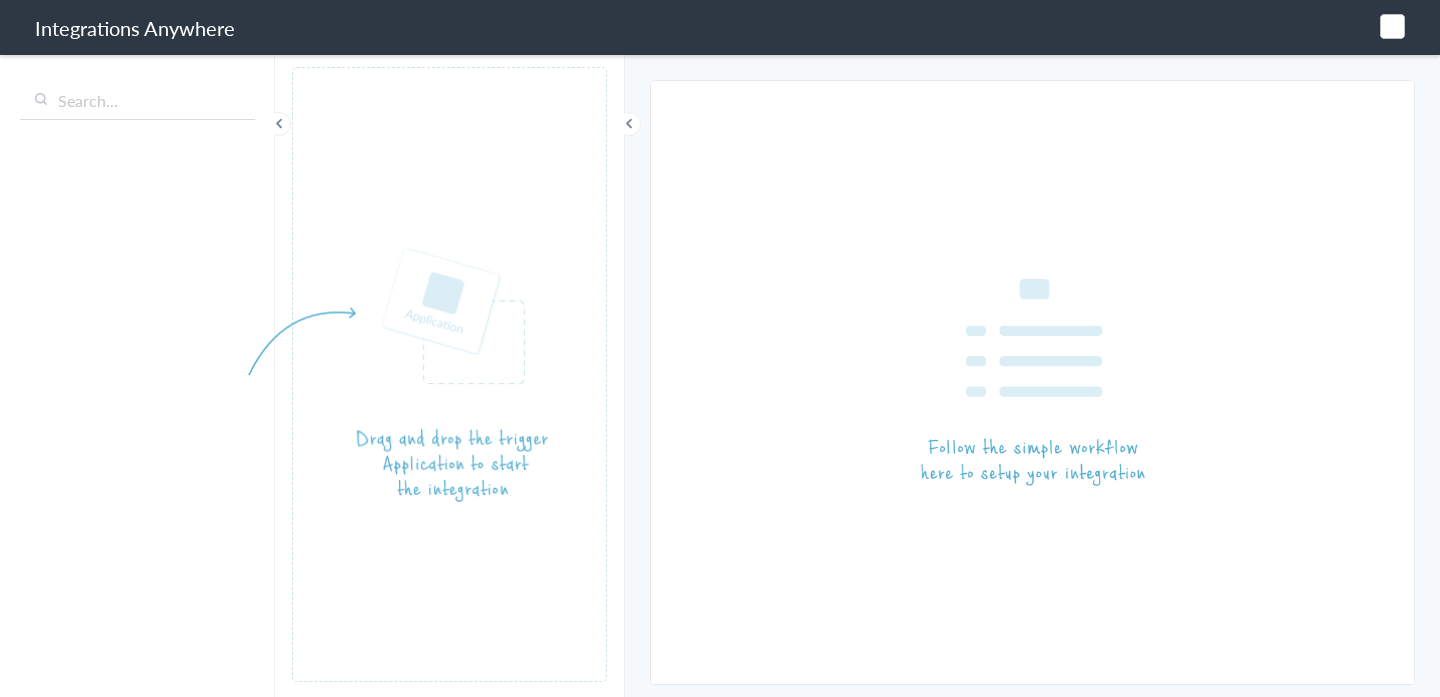 scroll, scrollTop: 0, scrollLeft: 0, axis: both 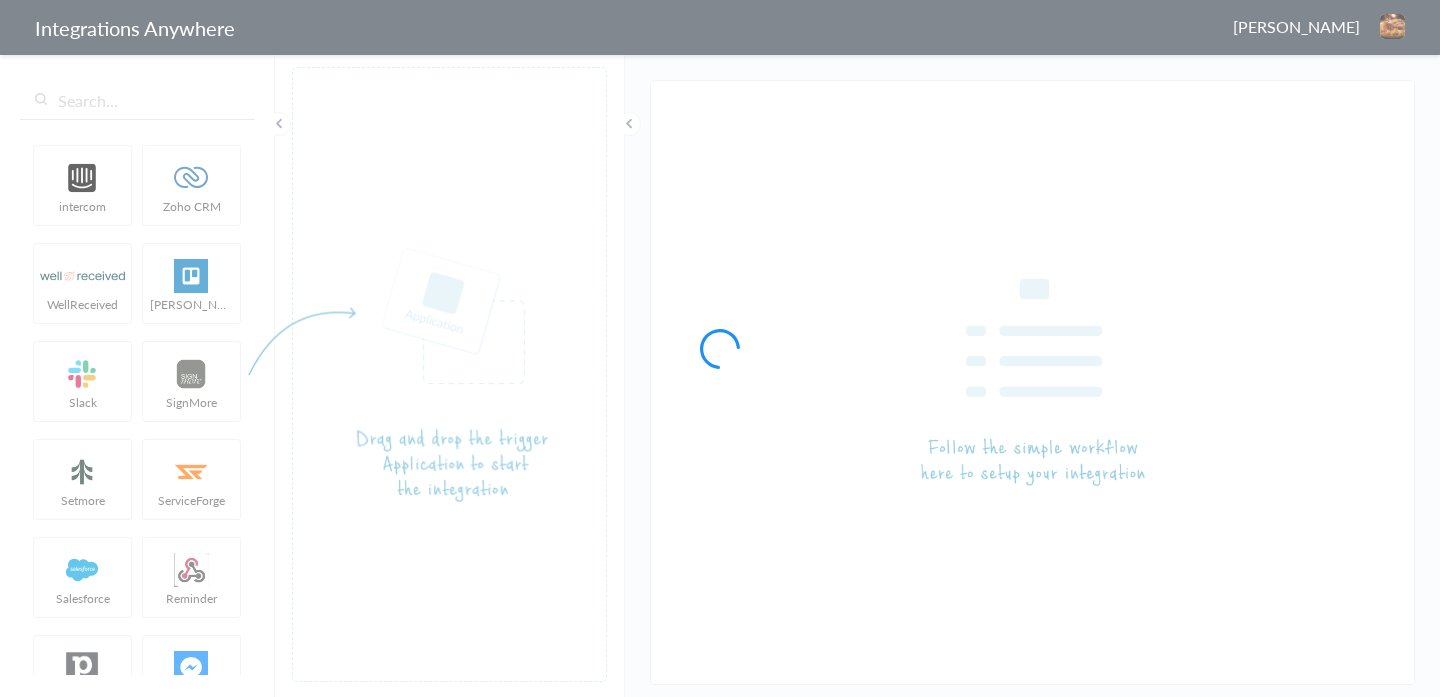 type on "HelloSells - Clio (Date Mapped)" 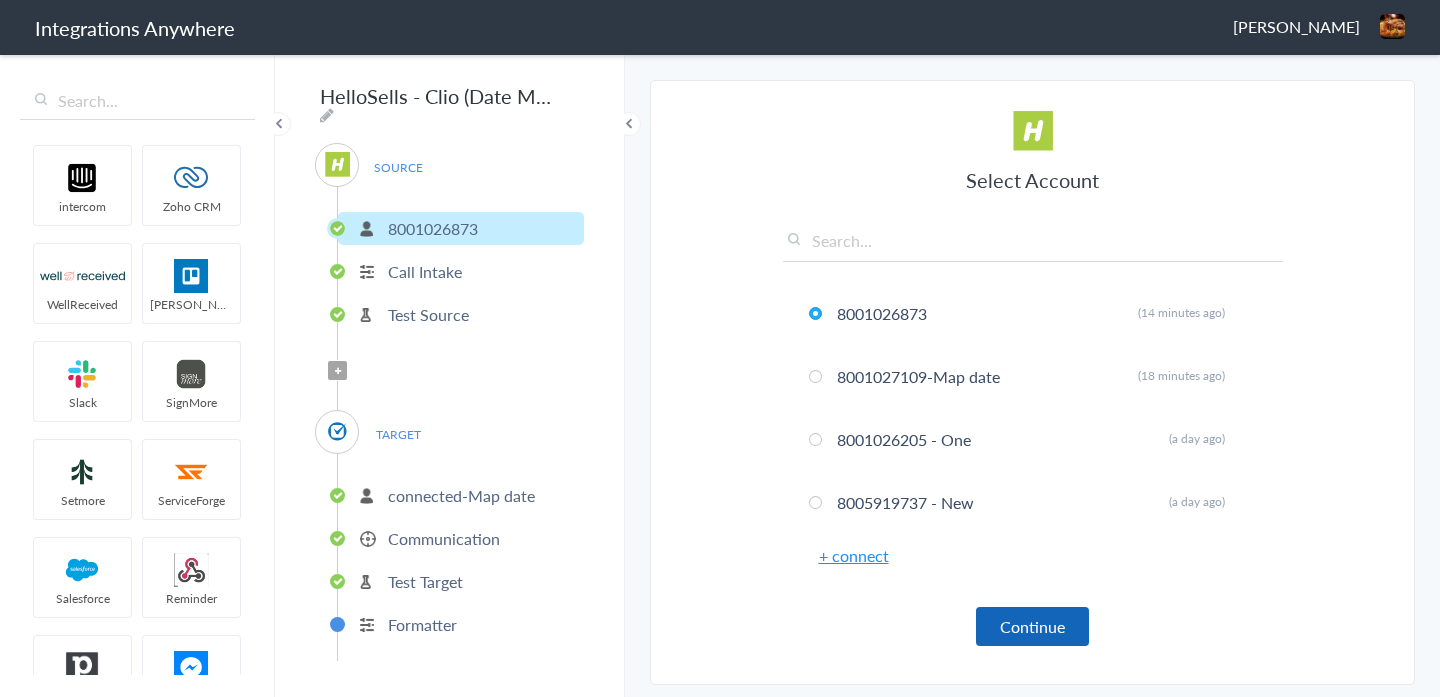 click on "Continue" at bounding box center [1032, 626] 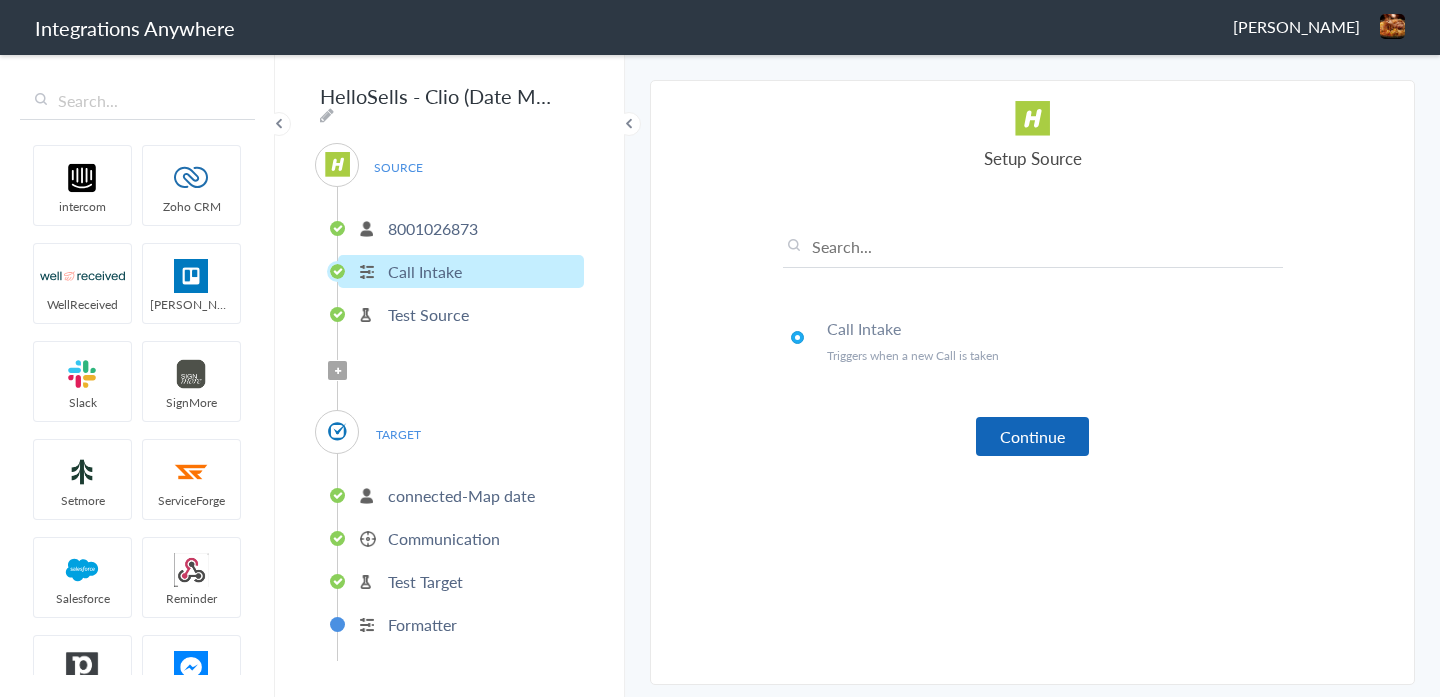 click on "Continue" at bounding box center [1032, 436] 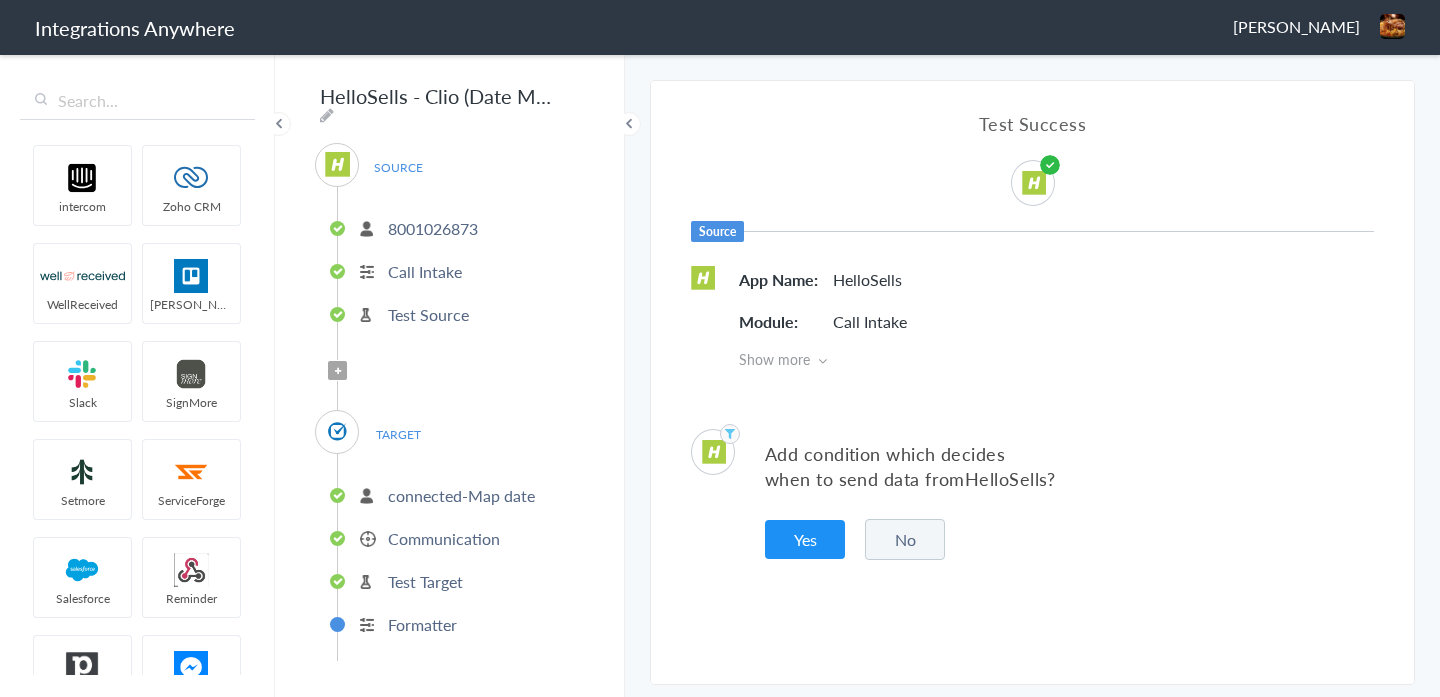 click on "No" at bounding box center [905, 539] 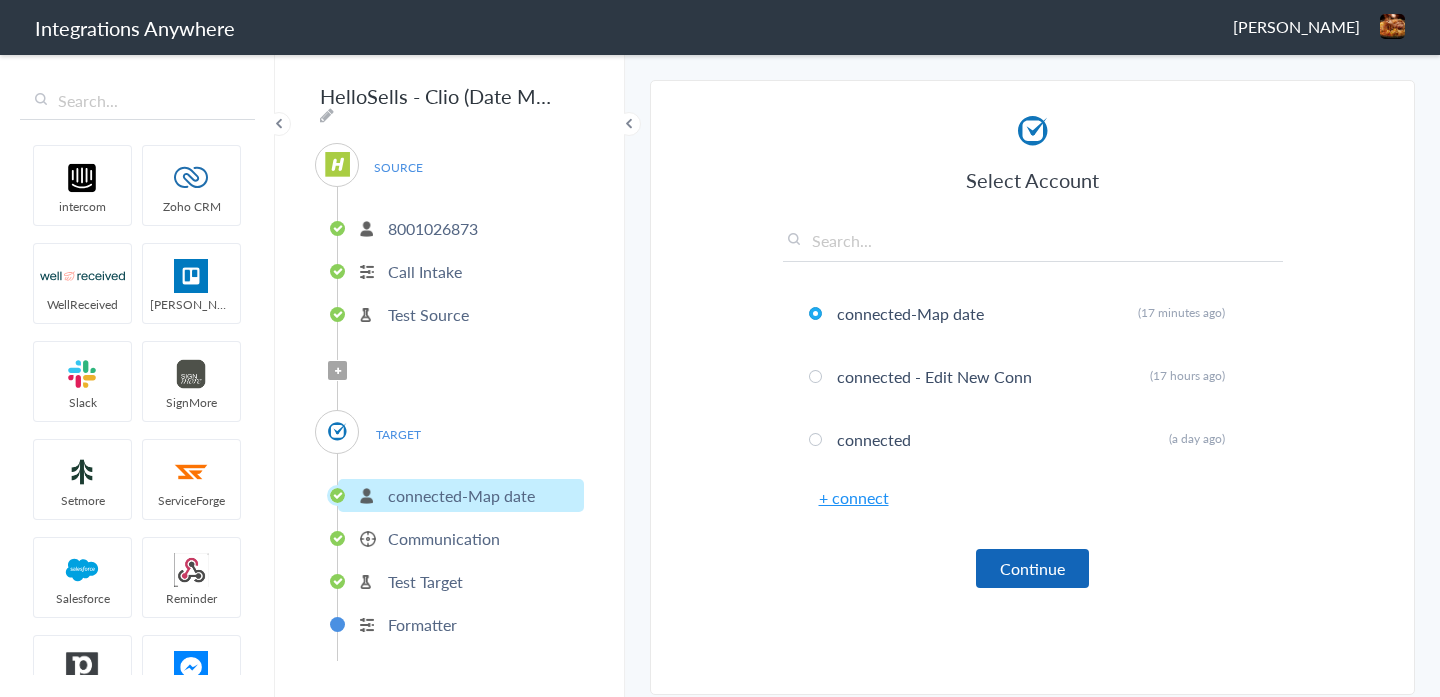click on "Continue" at bounding box center [1032, 568] 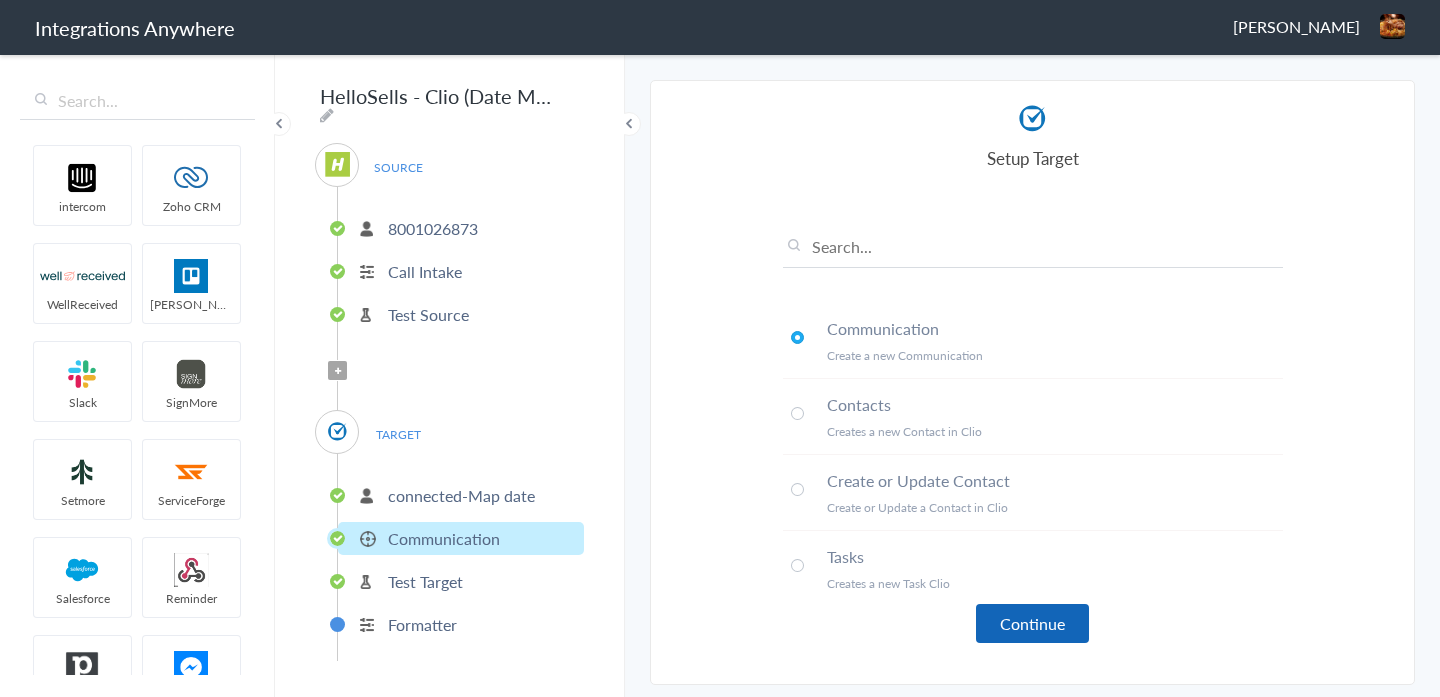 click on "Continue" at bounding box center [1032, 623] 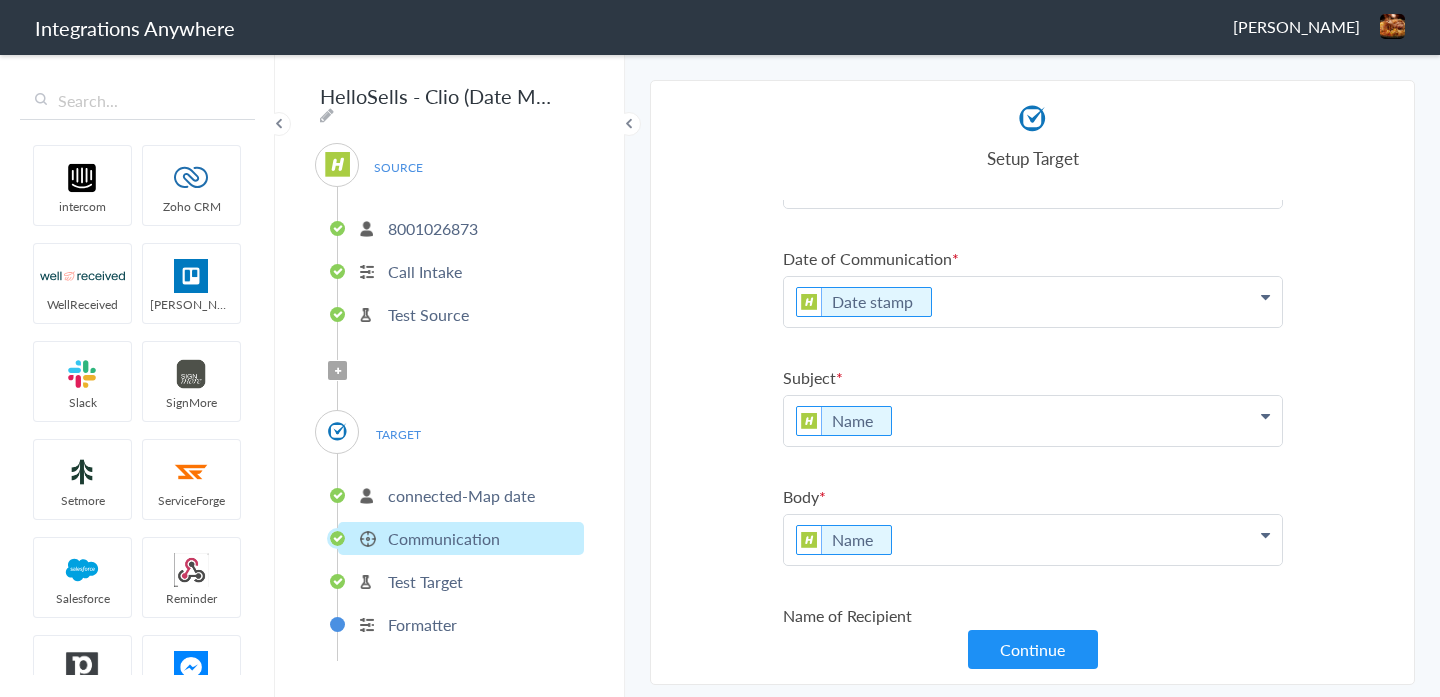 scroll, scrollTop: 0, scrollLeft: 0, axis: both 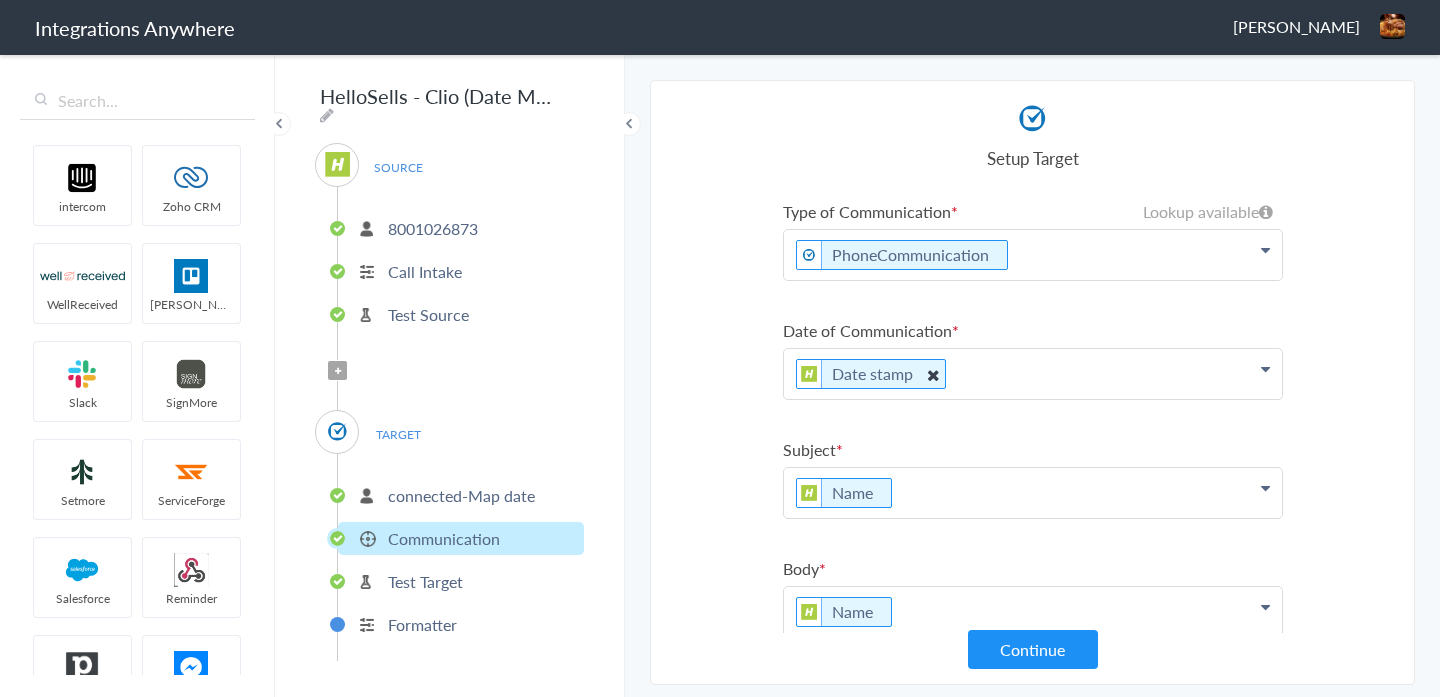 click at bounding box center (932, 374) 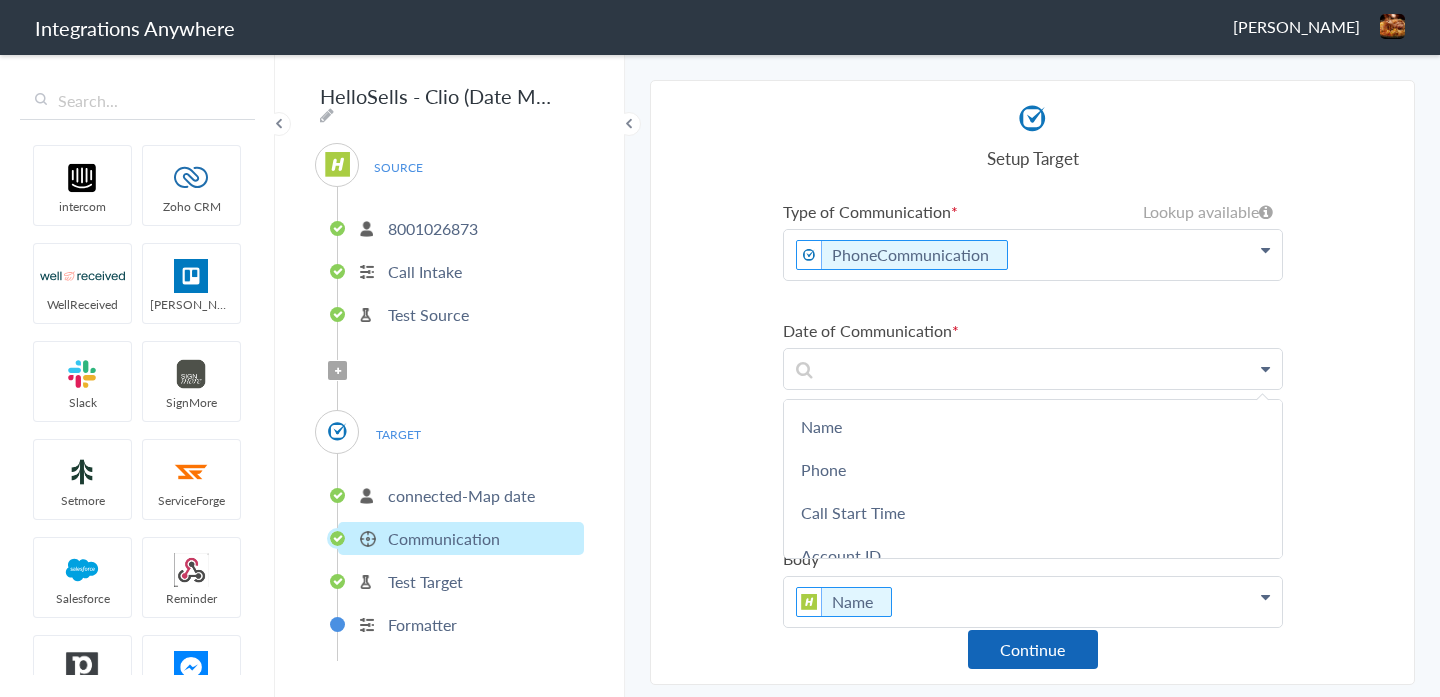click on "Continue" at bounding box center (1033, 649) 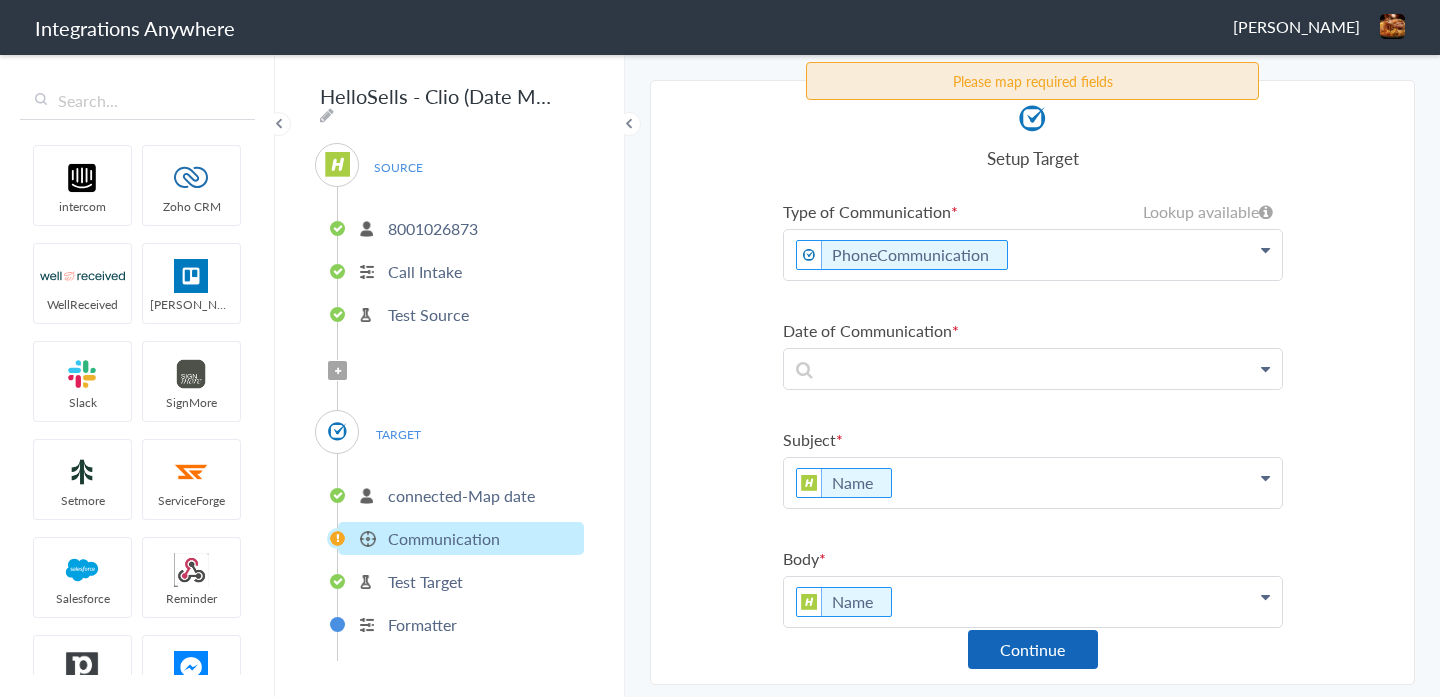 click on "Continue" at bounding box center [1033, 649] 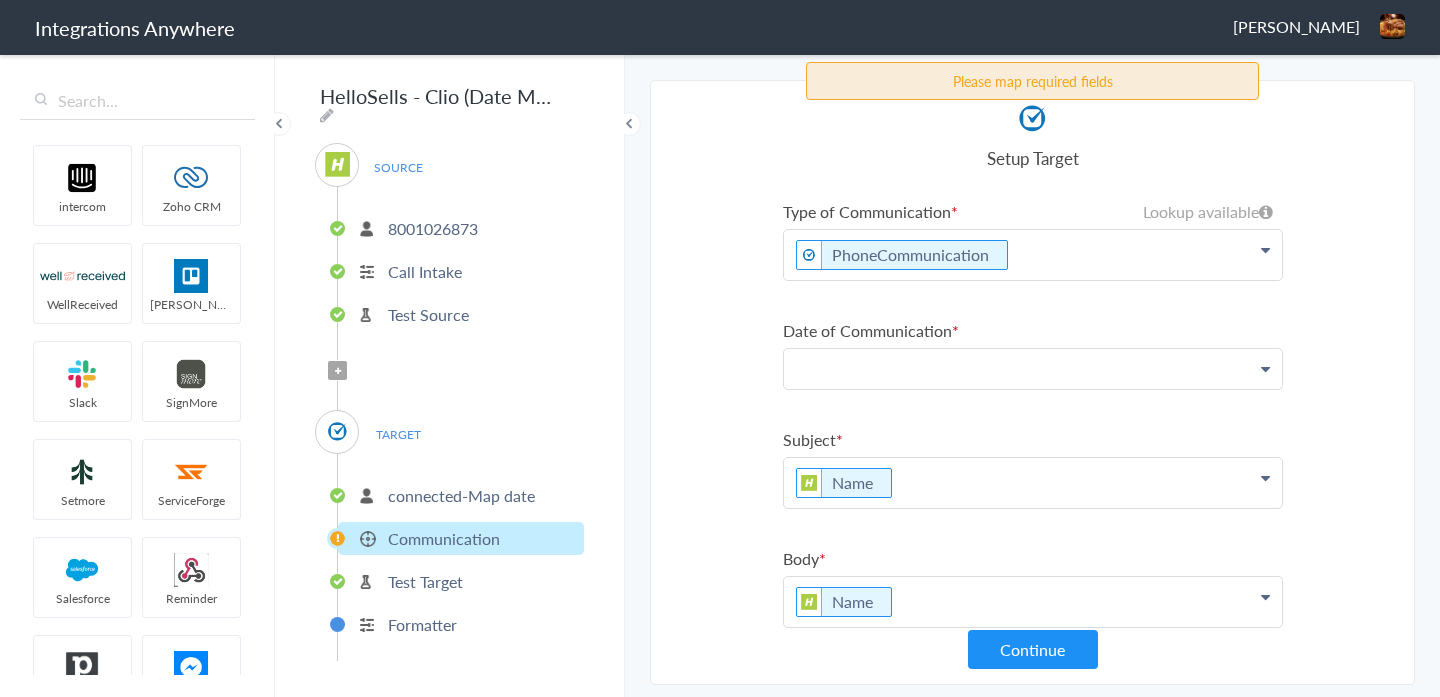 click at bounding box center [1033, 255] 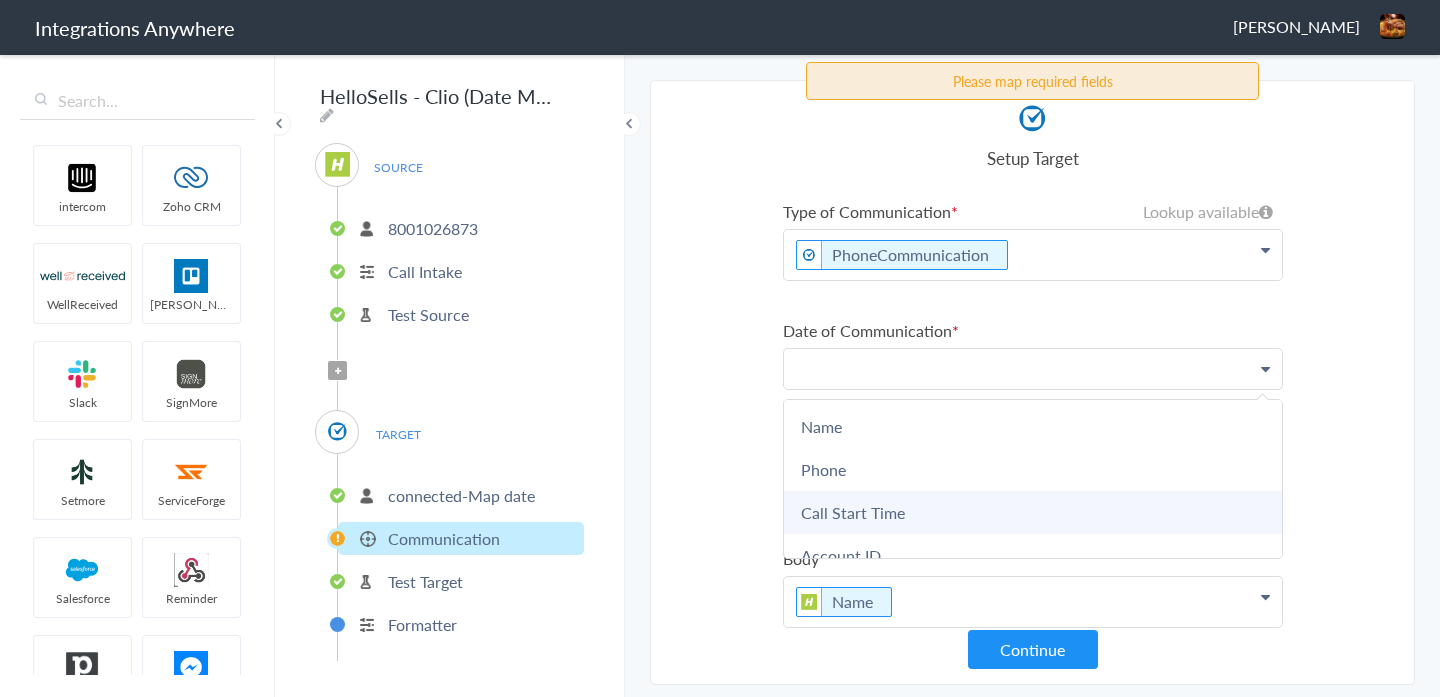 type 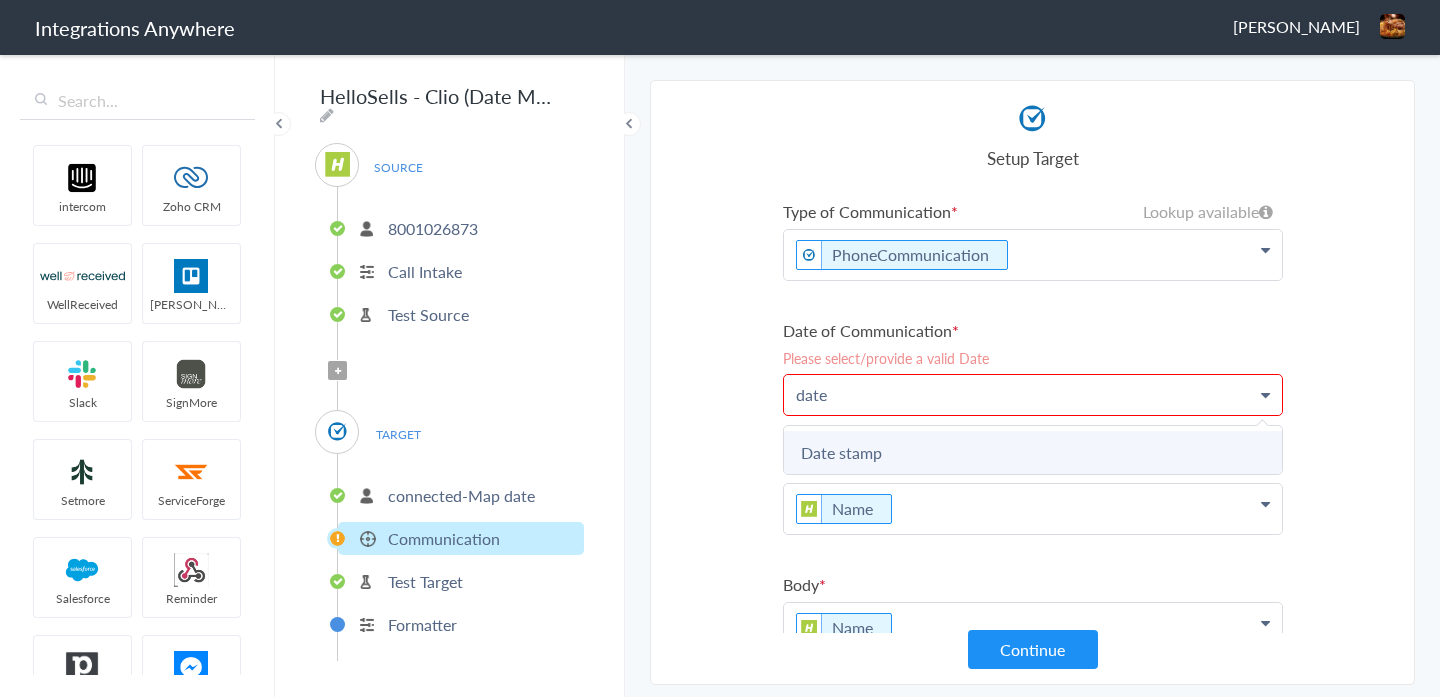 click on "Date stamp" at bounding box center (0, 0) 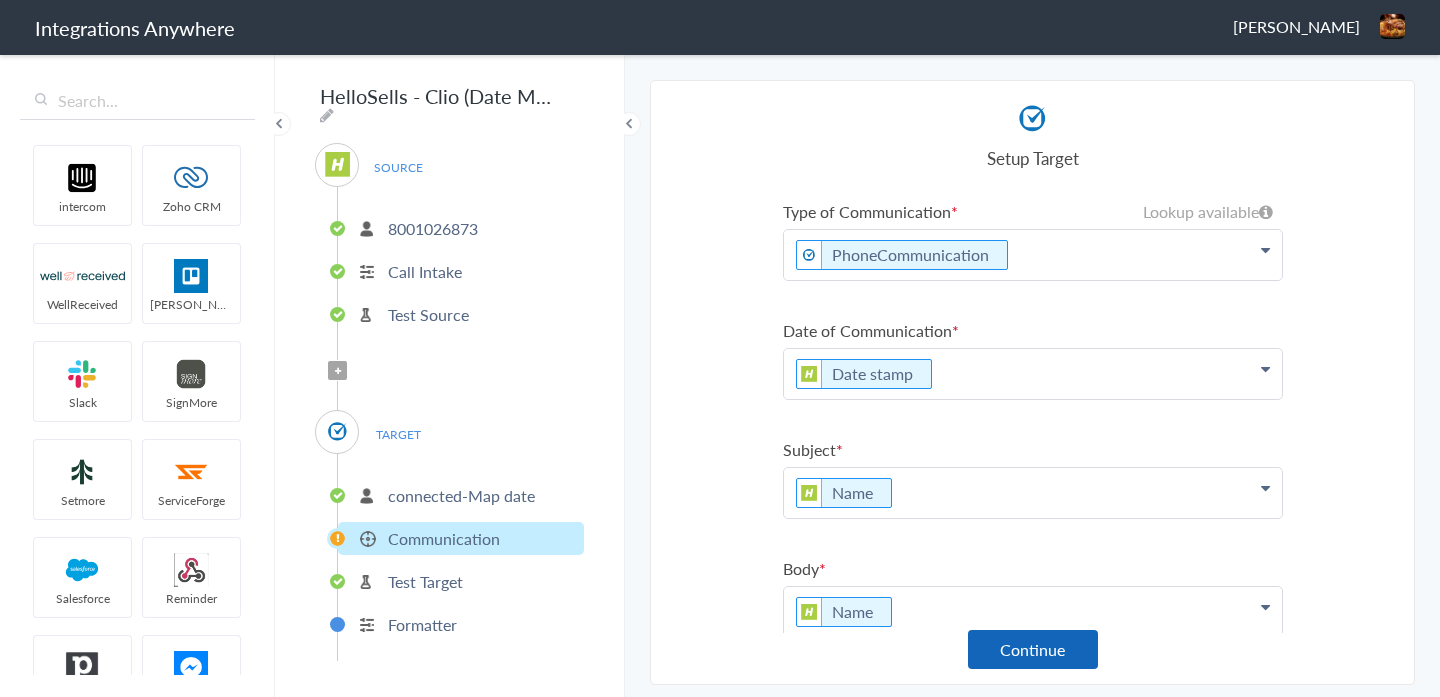 click on "Continue" at bounding box center [1033, 649] 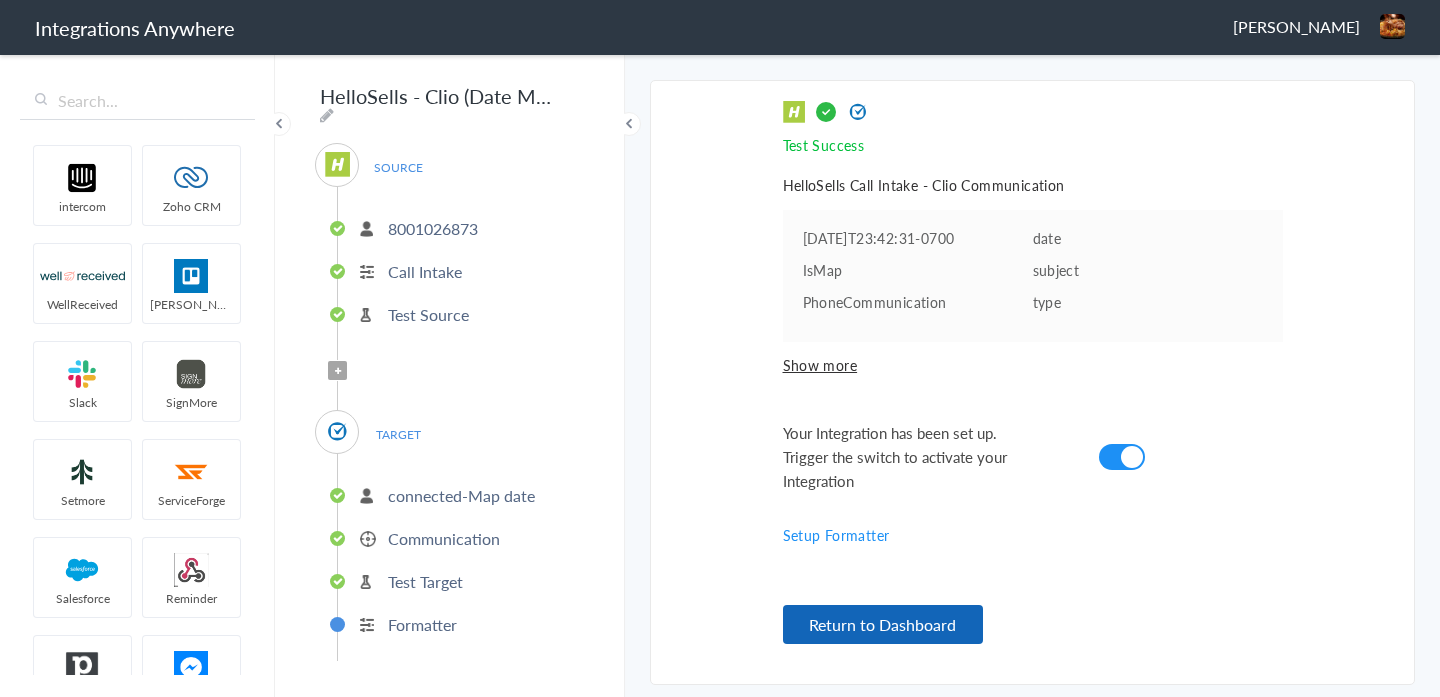 click on "Return to Dashboard" at bounding box center (883, 624) 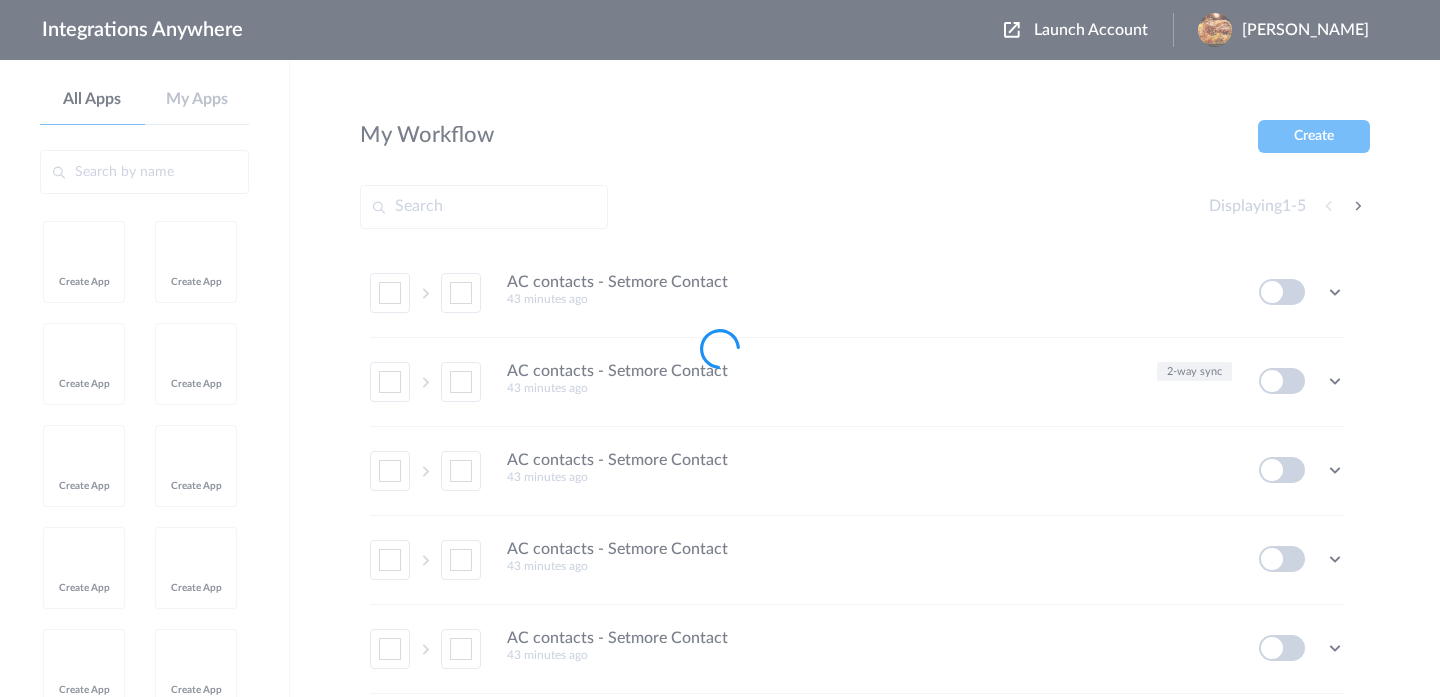 scroll, scrollTop: 0, scrollLeft: 0, axis: both 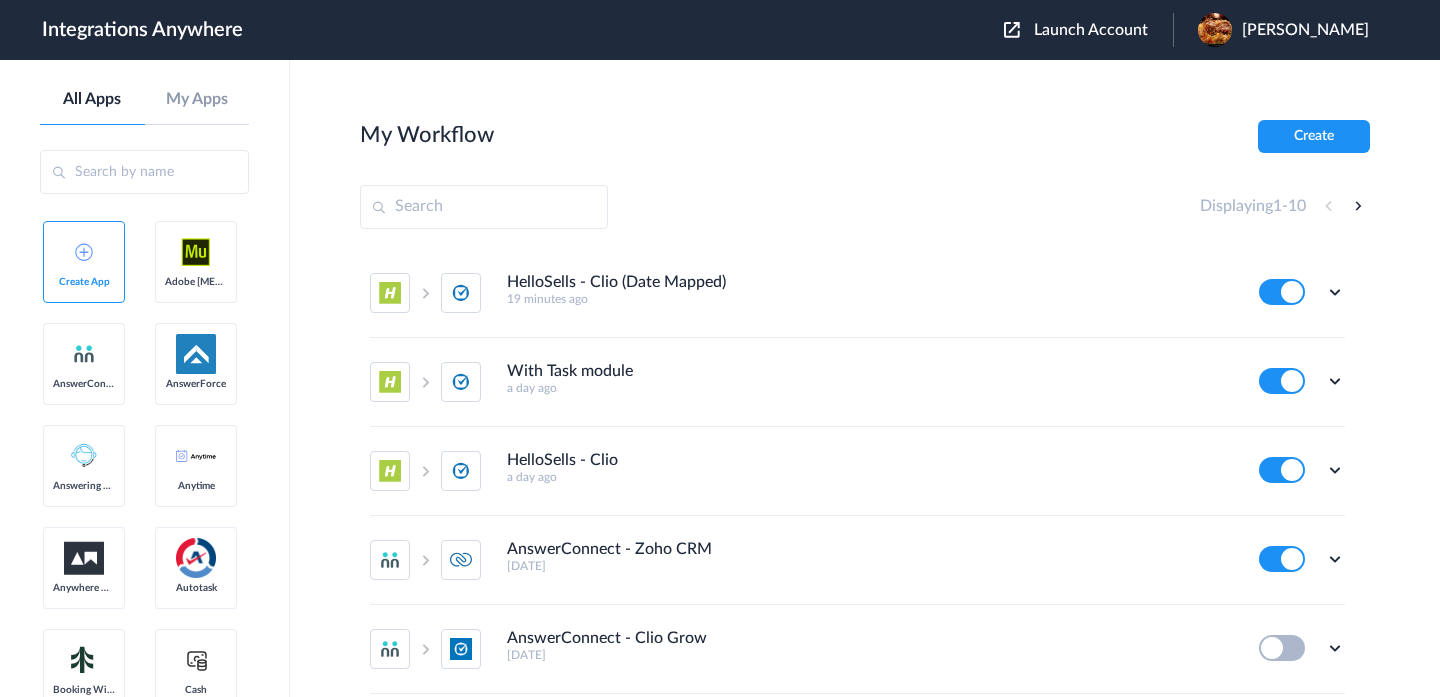 click on "My Workflow
Create
Displaying  1  -  10
HelloSells - Clio (Date Mapped) 19 minutes ago Edit    Task history    Delete       With Task module a day ago Edit    Task history    Delete       HelloSells - Clio a day ago Edit    Task history    Delete       AnswerConnect - Zoho CRM [DATE] Edit    Task history    Delete       AnswerConnect - Clio Grow [DATE] Edit    Task history    Delete       LEX Reception - HubSpot [DATE] Edit    Task history    Delete       AnswerForce - Autotask a year ago Edit    Task history    Delete       AnswerForce - Autotask a year ago Edit    Task history    Delete       AnswerForce - Zendesk a year ago Edit    Task history    Delete       AnswerForce - Autotask a year ago Edit    Task history    Delete" at bounding box center [865, 438] 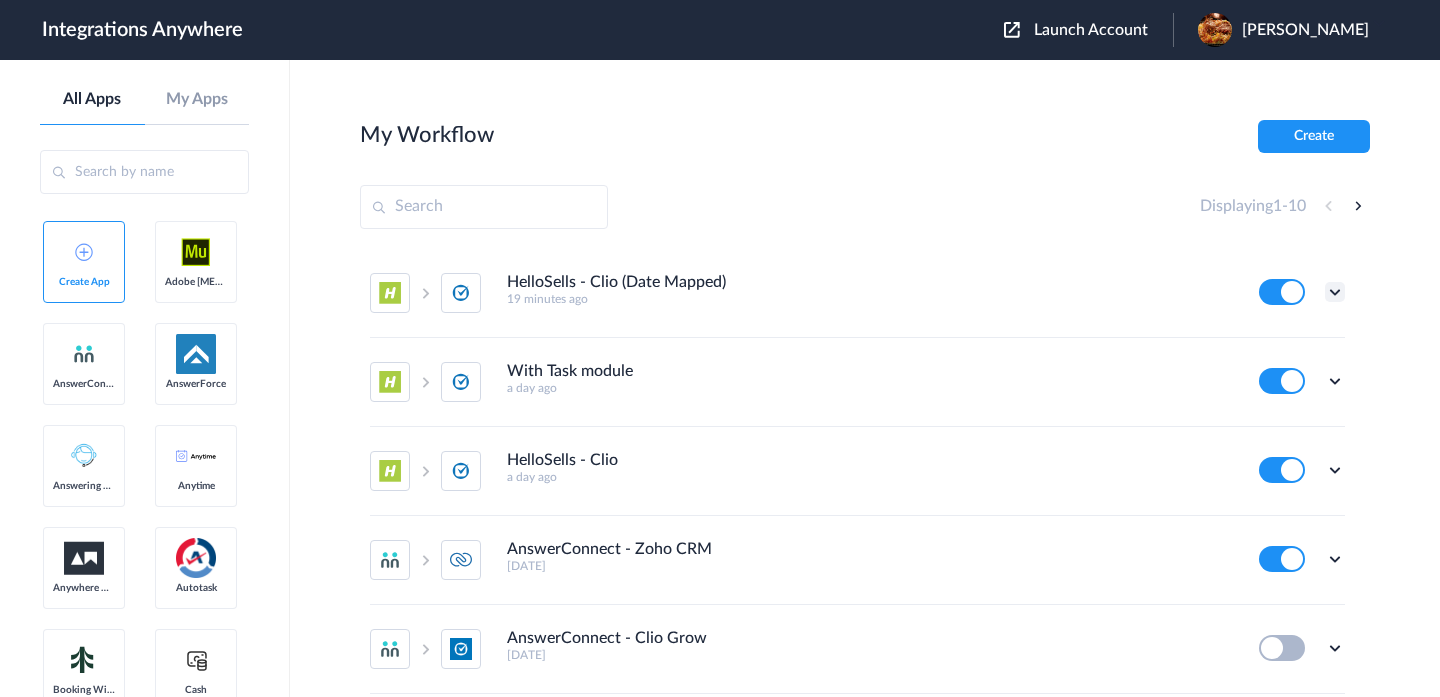 click at bounding box center [1335, 292] 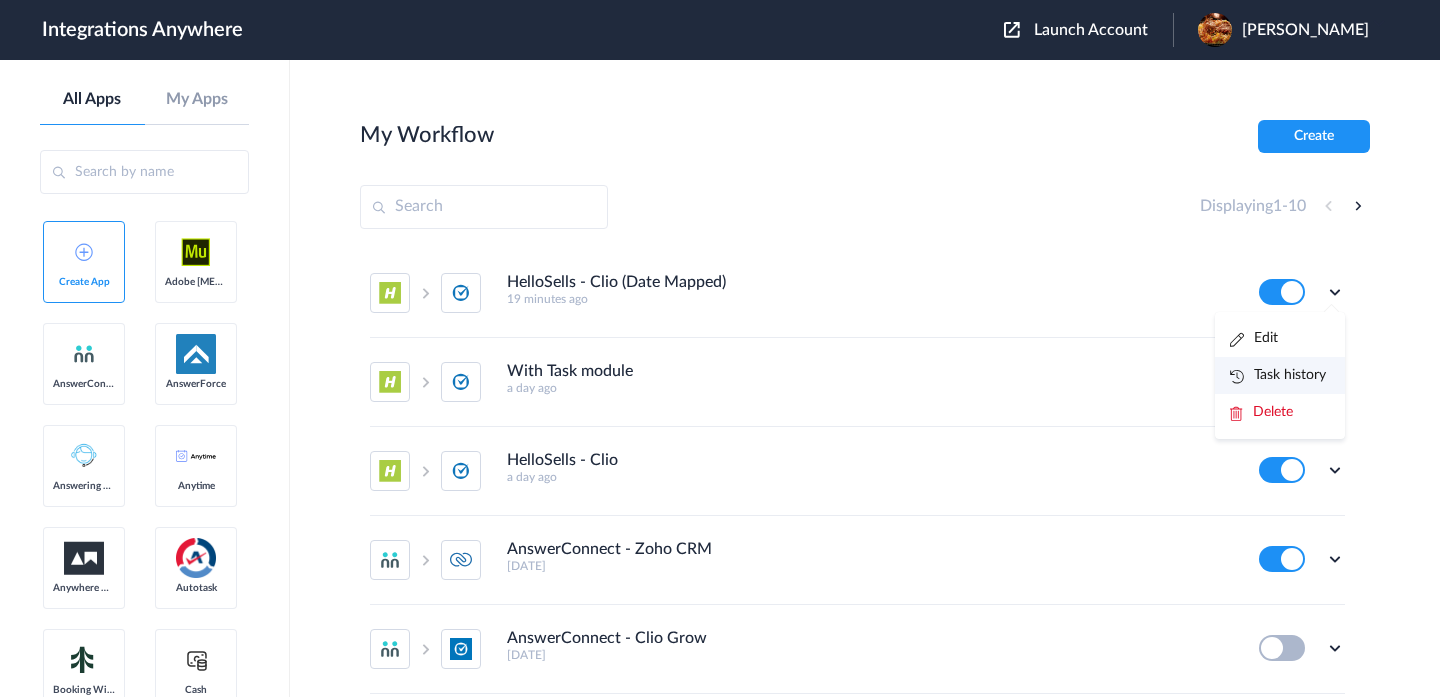 click on "Task history" at bounding box center (1278, 375) 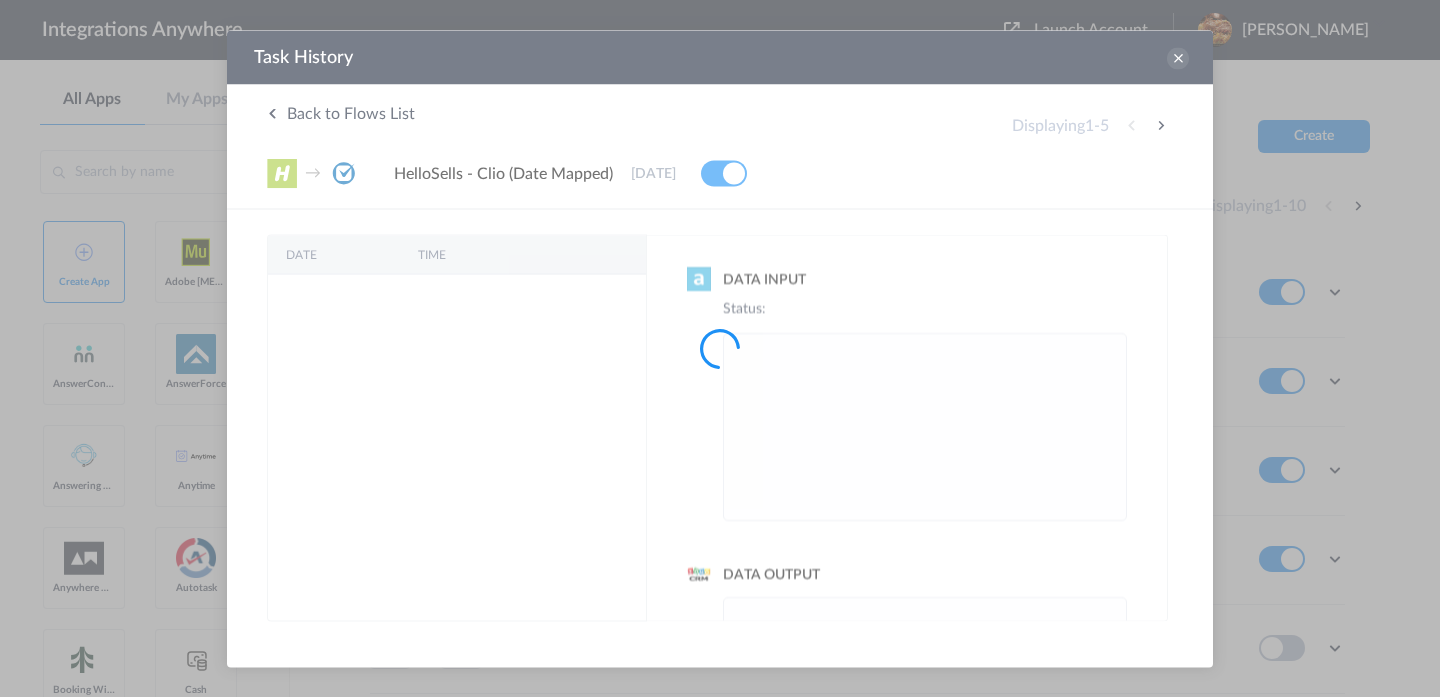 scroll, scrollTop: 0, scrollLeft: 0, axis: both 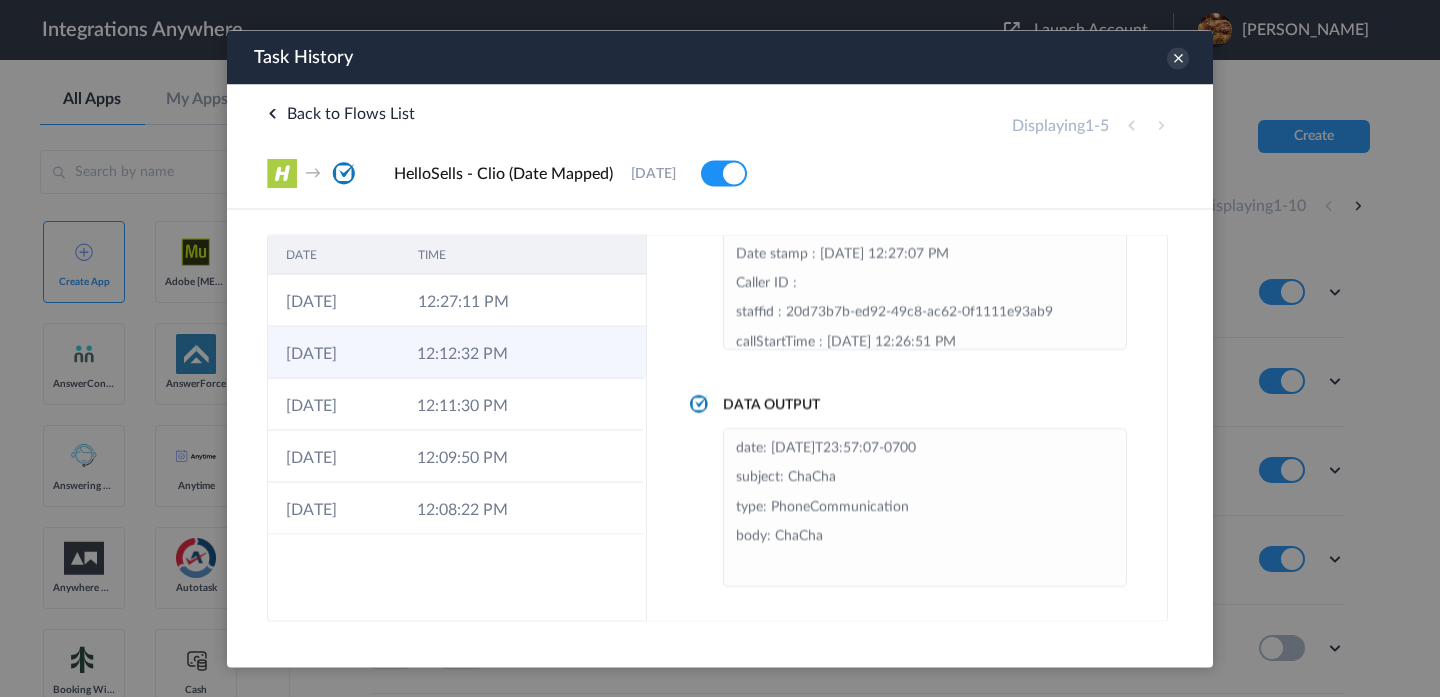 click on "12:12:32 PM" at bounding box center [464, 352] 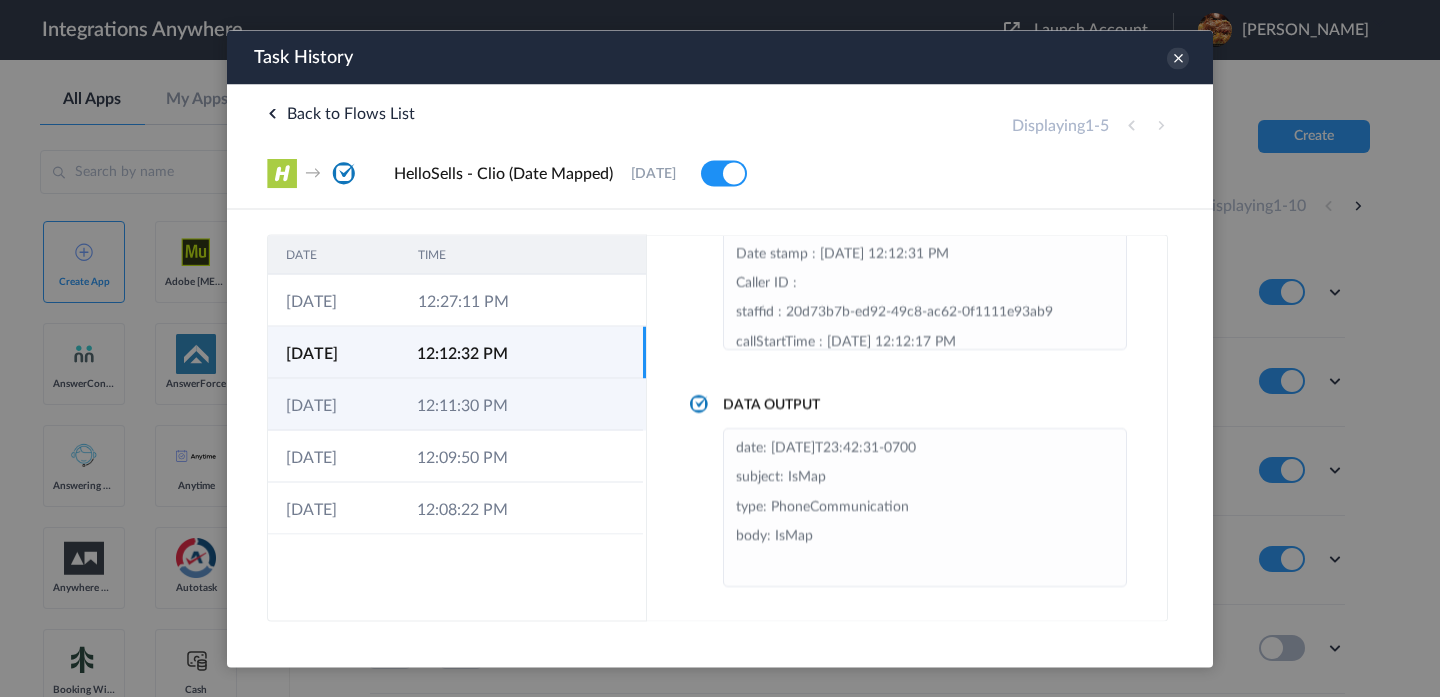 click at bounding box center (550, 404) 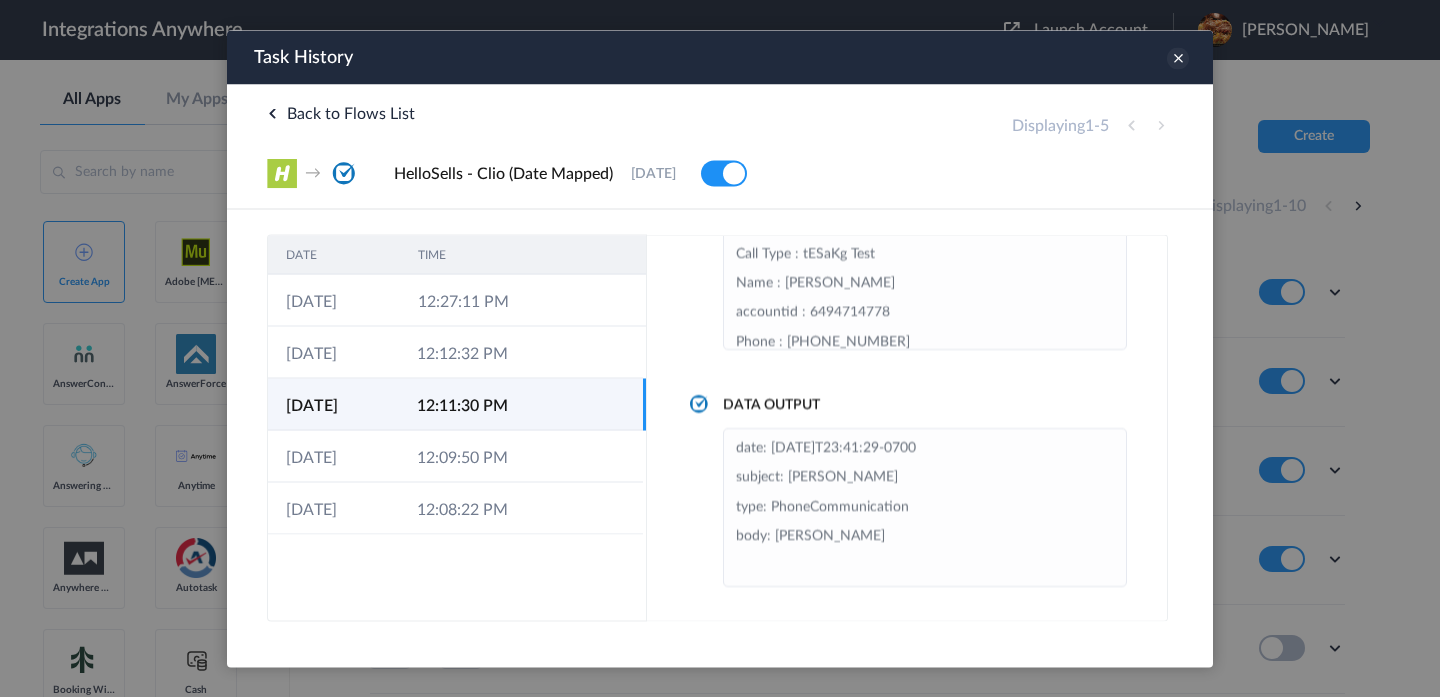 click at bounding box center [1178, 58] 